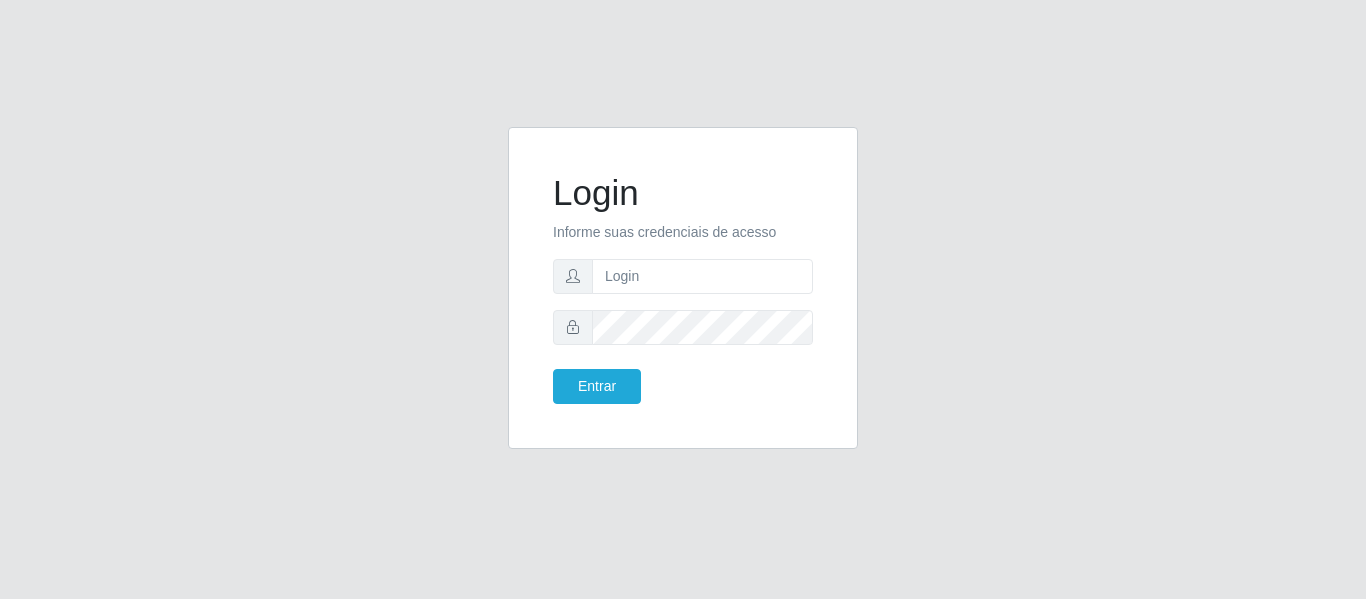 scroll, scrollTop: 0, scrollLeft: 0, axis: both 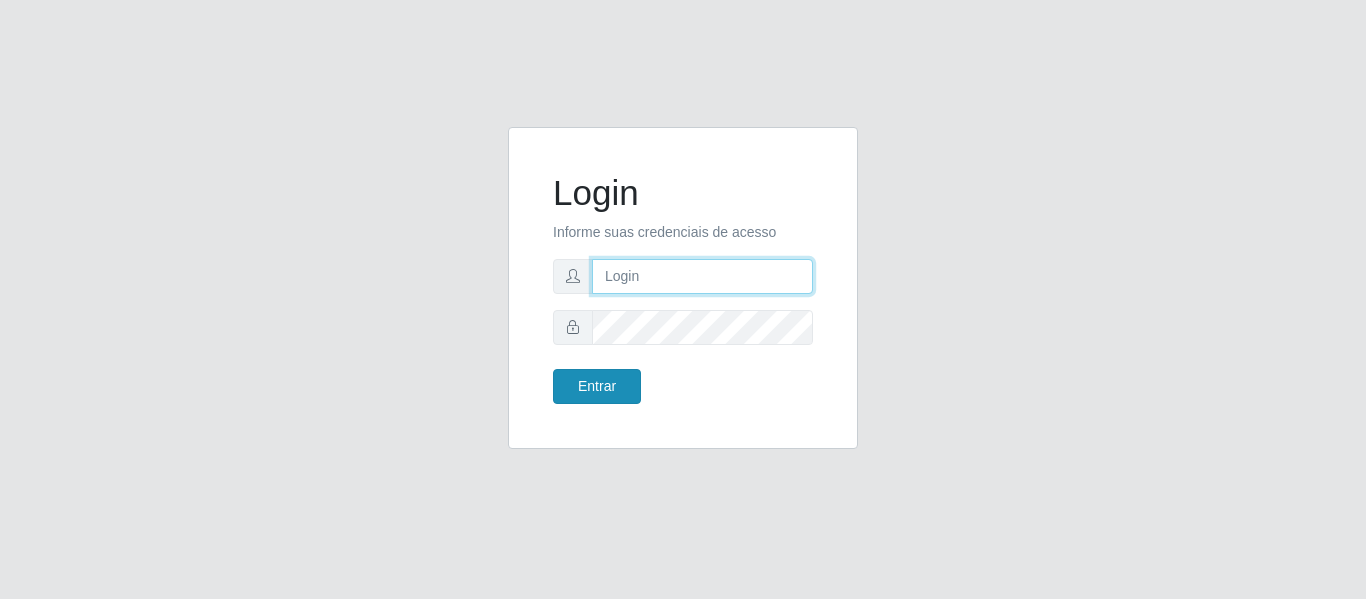 type on "camila@divinofogao" 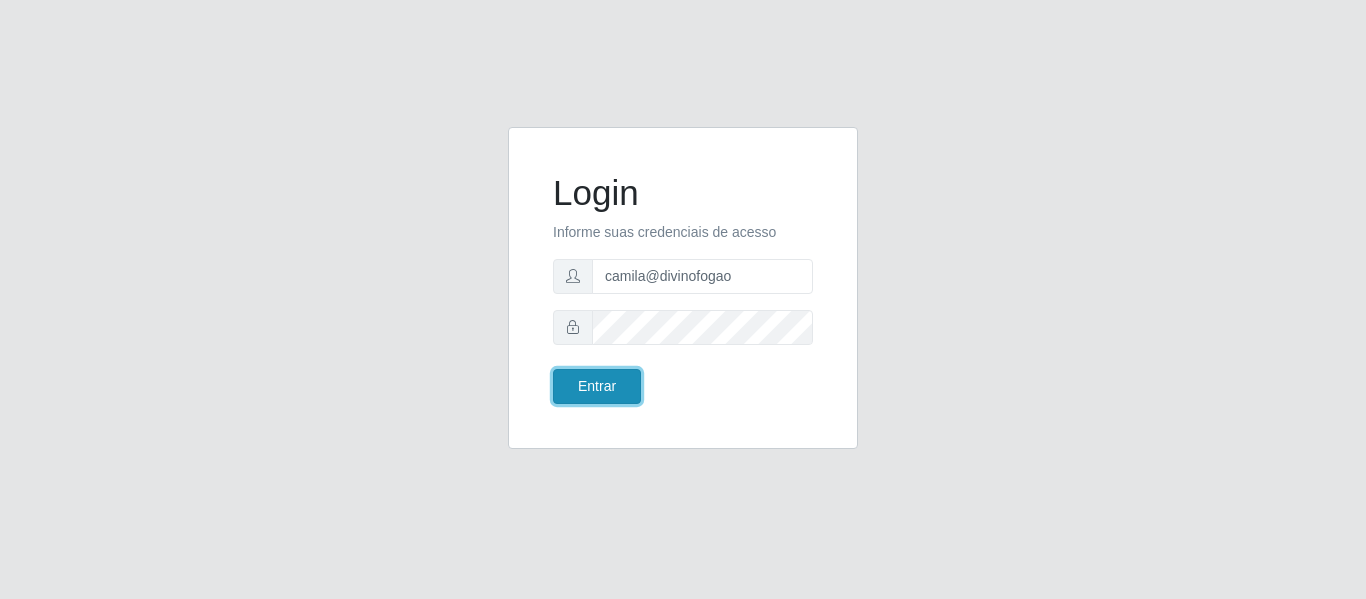 click on "Entrar" at bounding box center [597, 386] 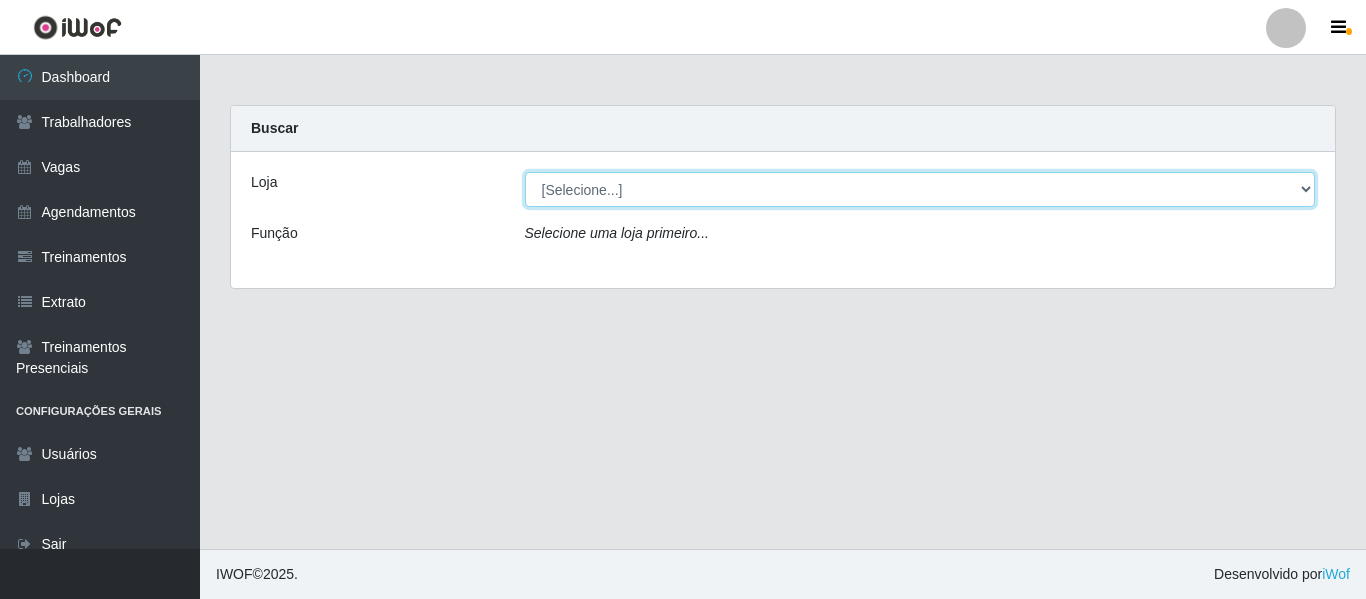 drag, startPoint x: 588, startPoint y: 182, endPoint x: 588, endPoint y: 200, distance: 18 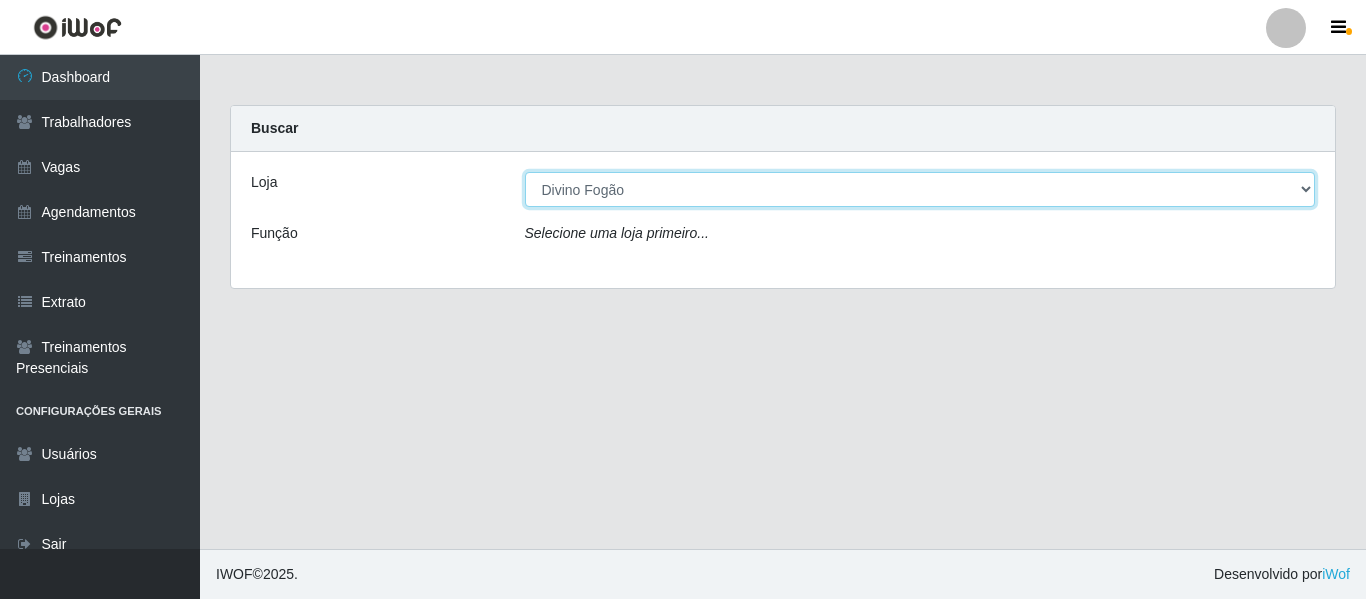 click on "[Selecione...] Divino Fogão" at bounding box center [920, 189] 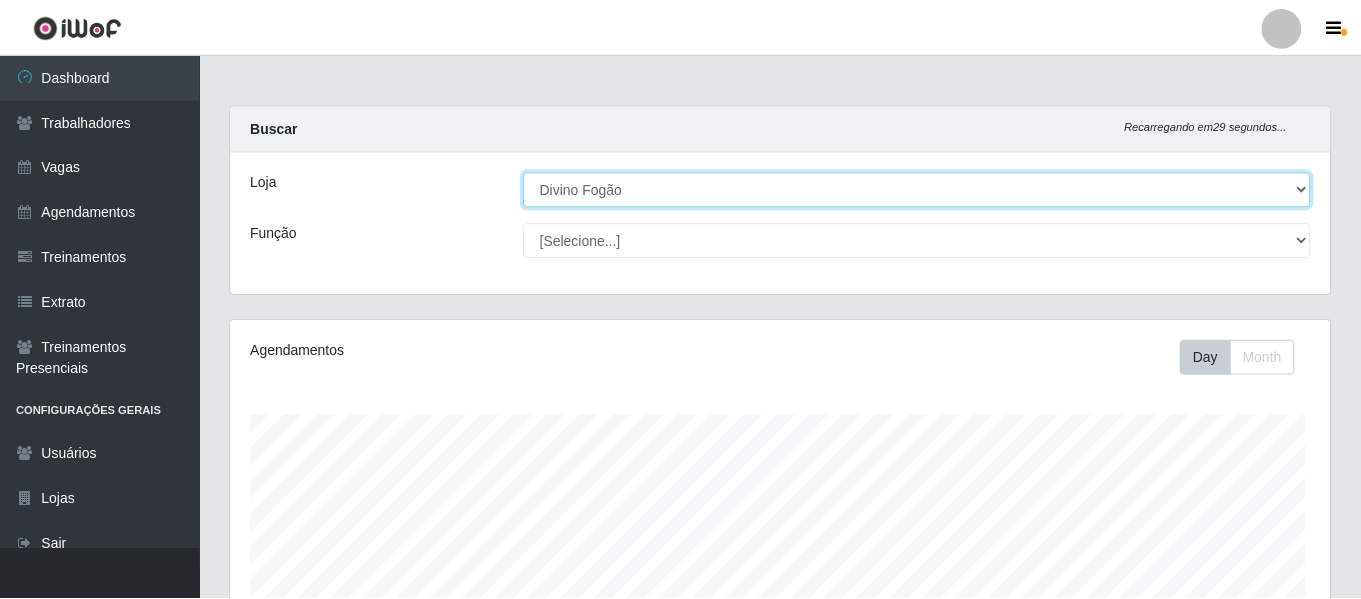 scroll, scrollTop: 100, scrollLeft: 0, axis: vertical 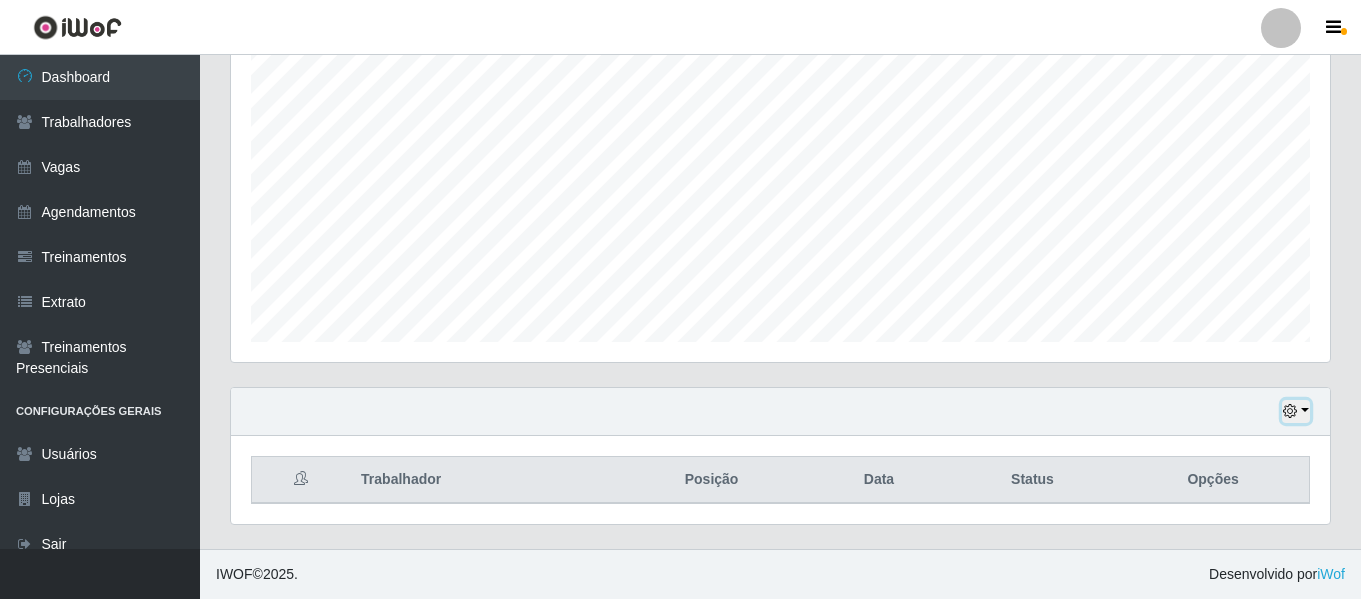 click at bounding box center (1290, 411) 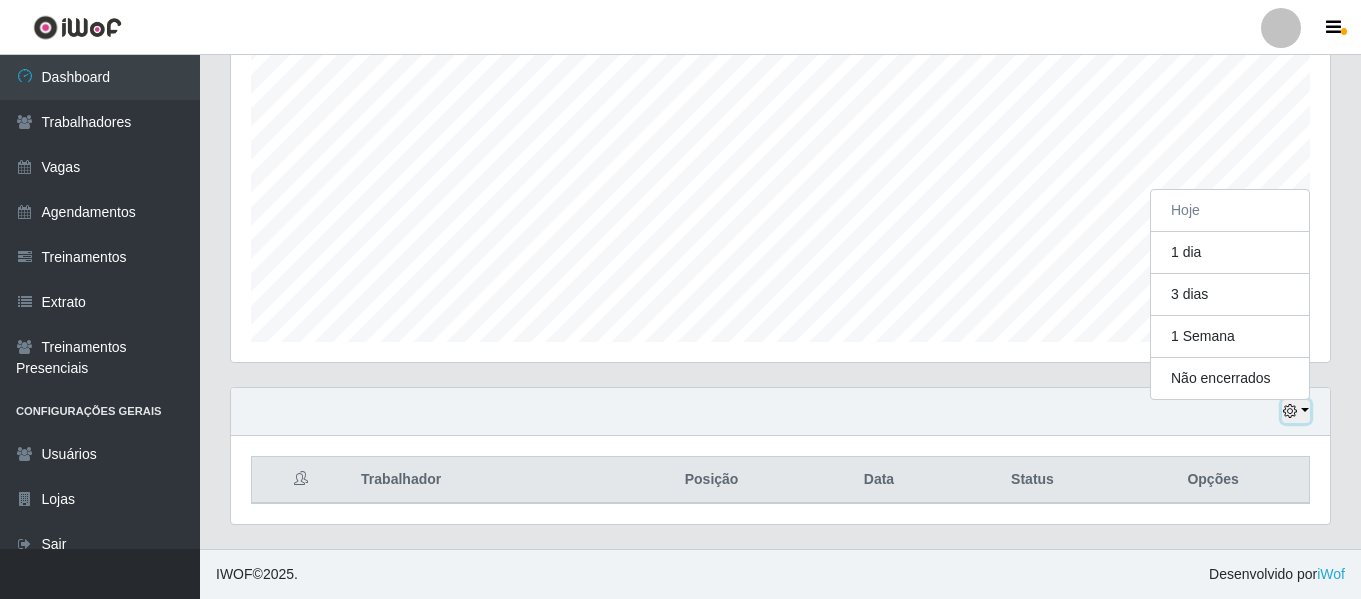scroll, scrollTop: 415, scrollLeft: 1099, axis: both 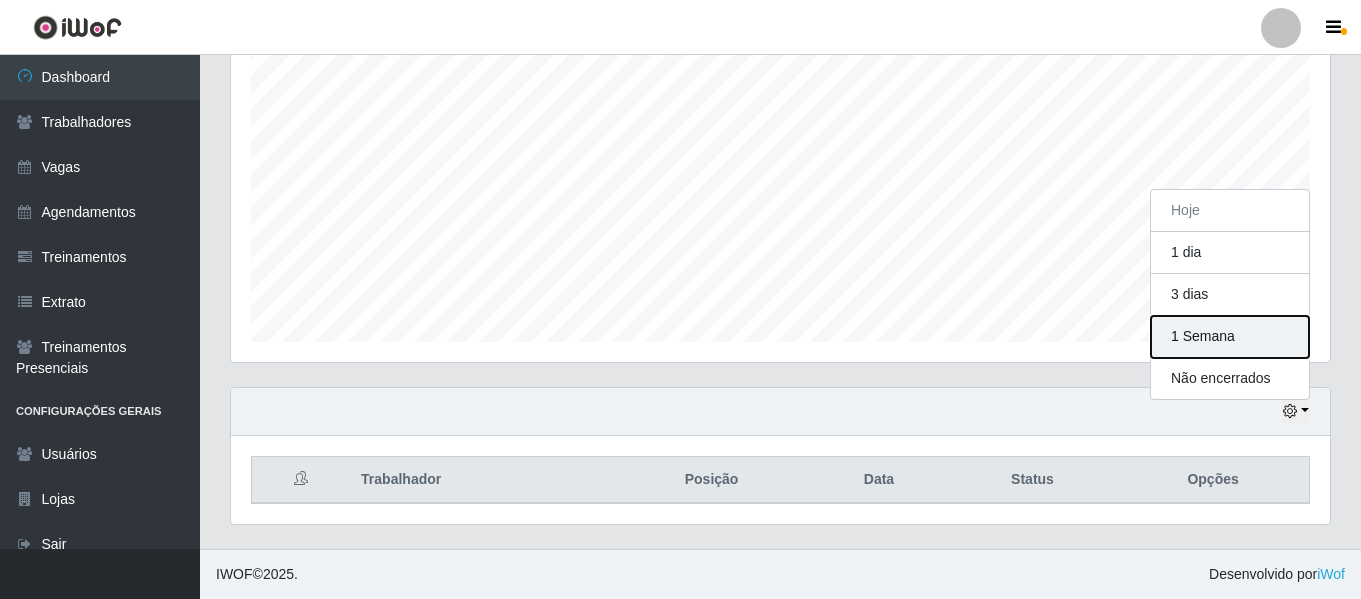 click on "1 Semana" at bounding box center (1230, 337) 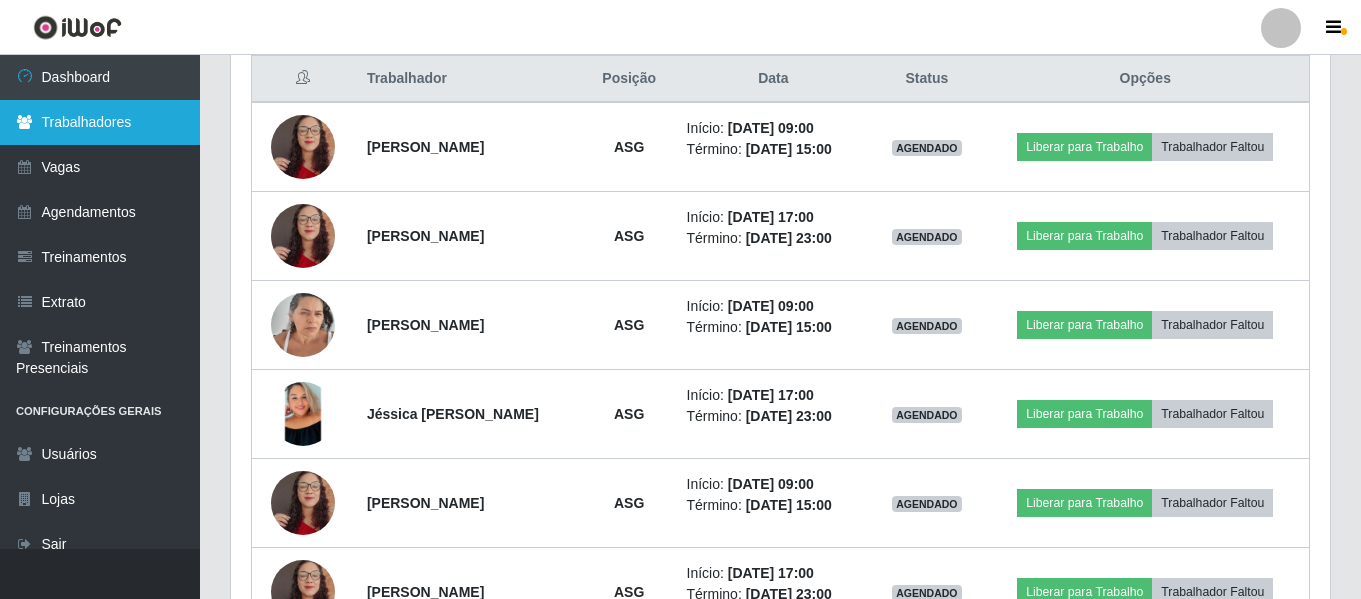 scroll, scrollTop: 773, scrollLeft: 0, axis: vertical 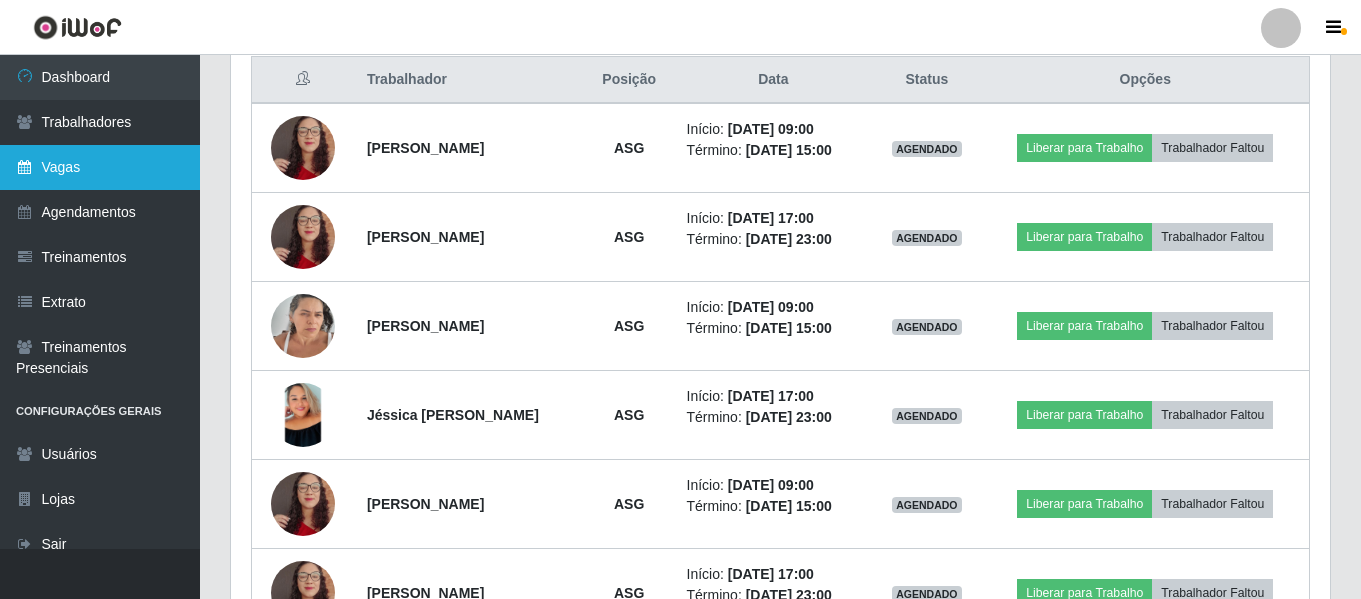 click on "Vagas" at bounding box center (100, 167) 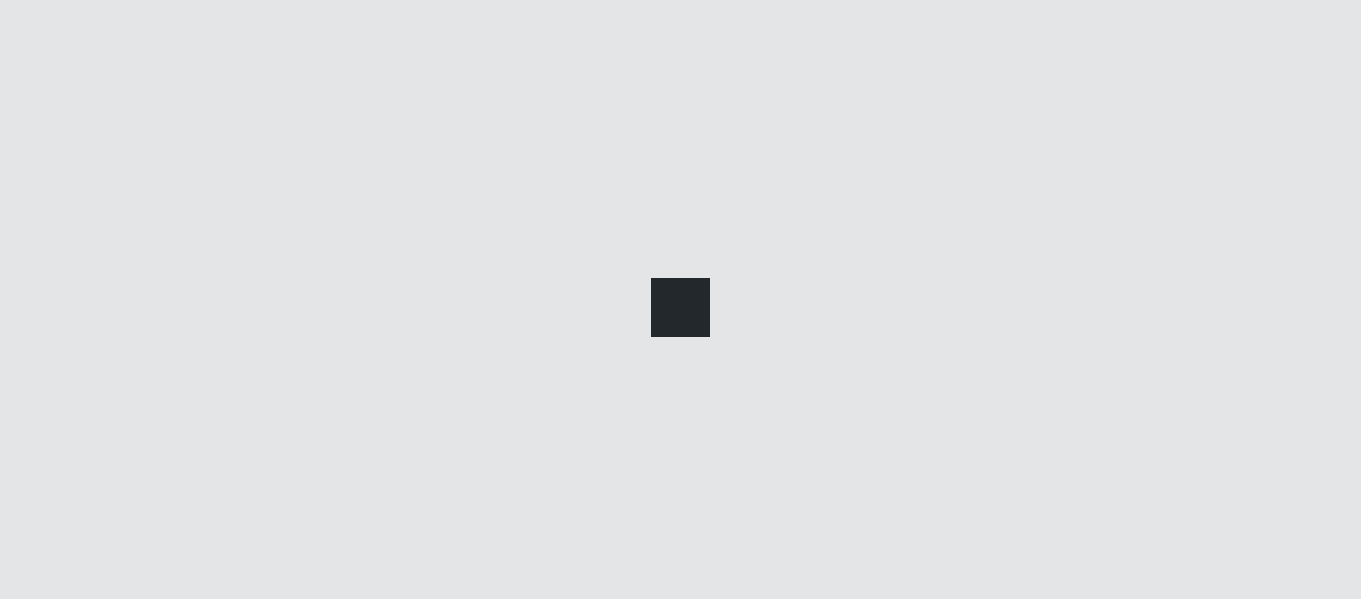scroll, scrollTop: 0, scrollLeft: 0, axis: both 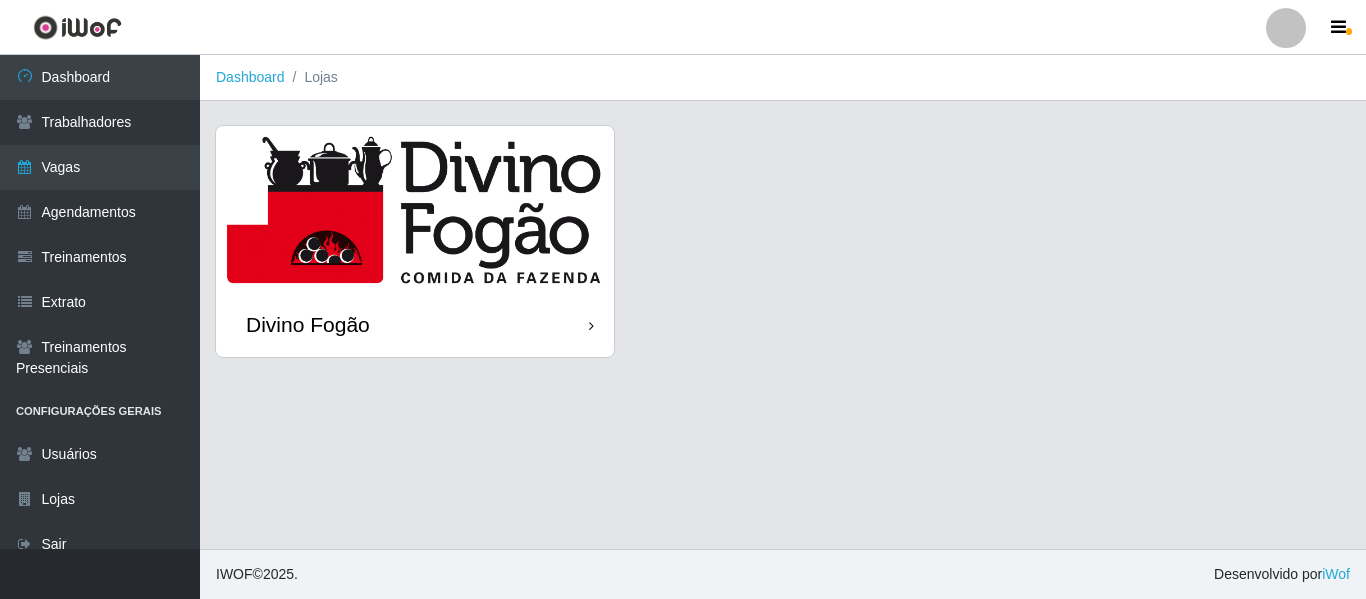 click at bounding box center (415, 209) 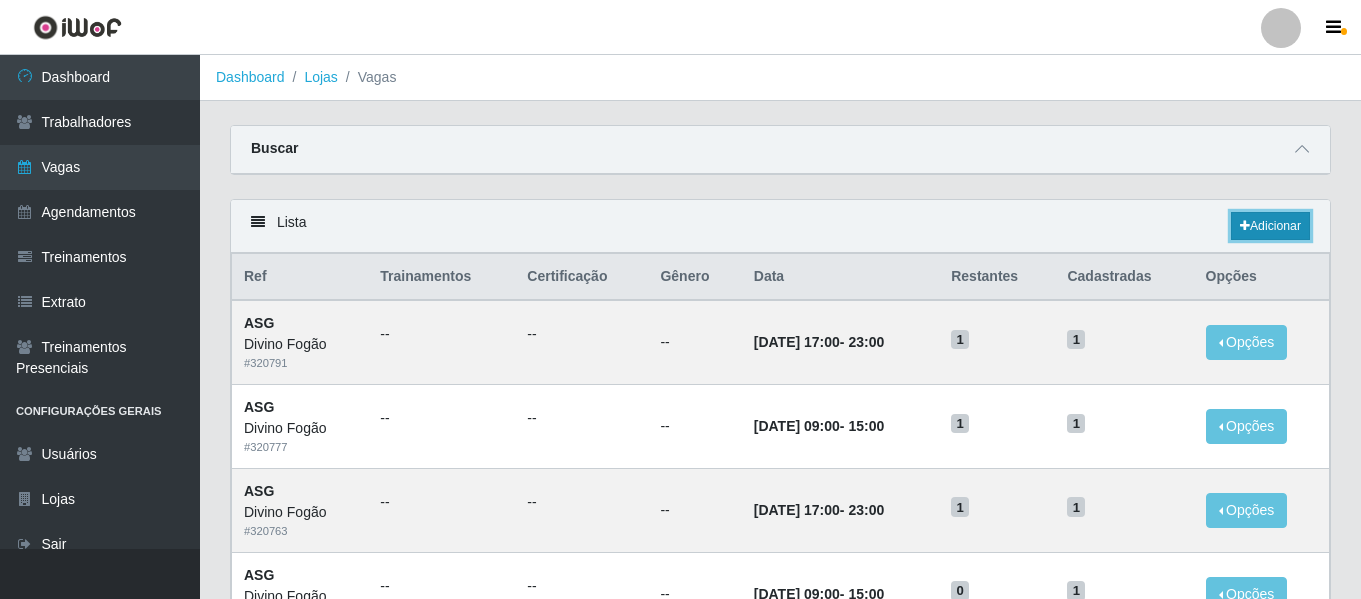 click on "Adicionar" at bounding box center [1270, 226] 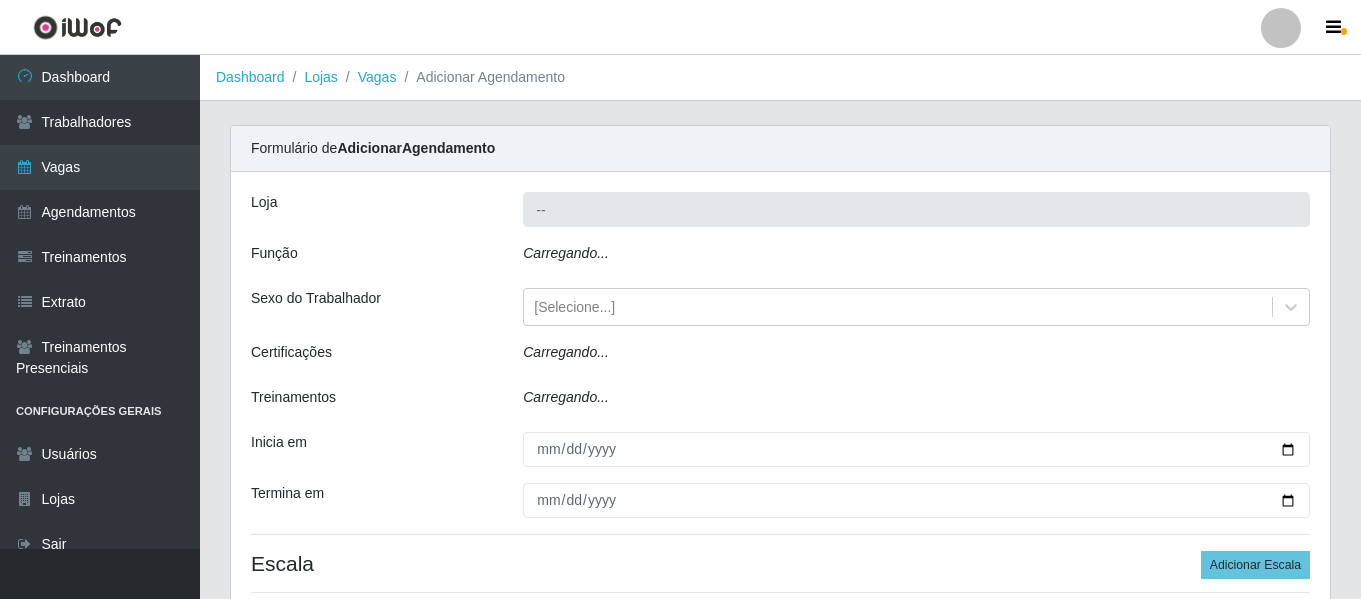 type on "Divino Fogão" 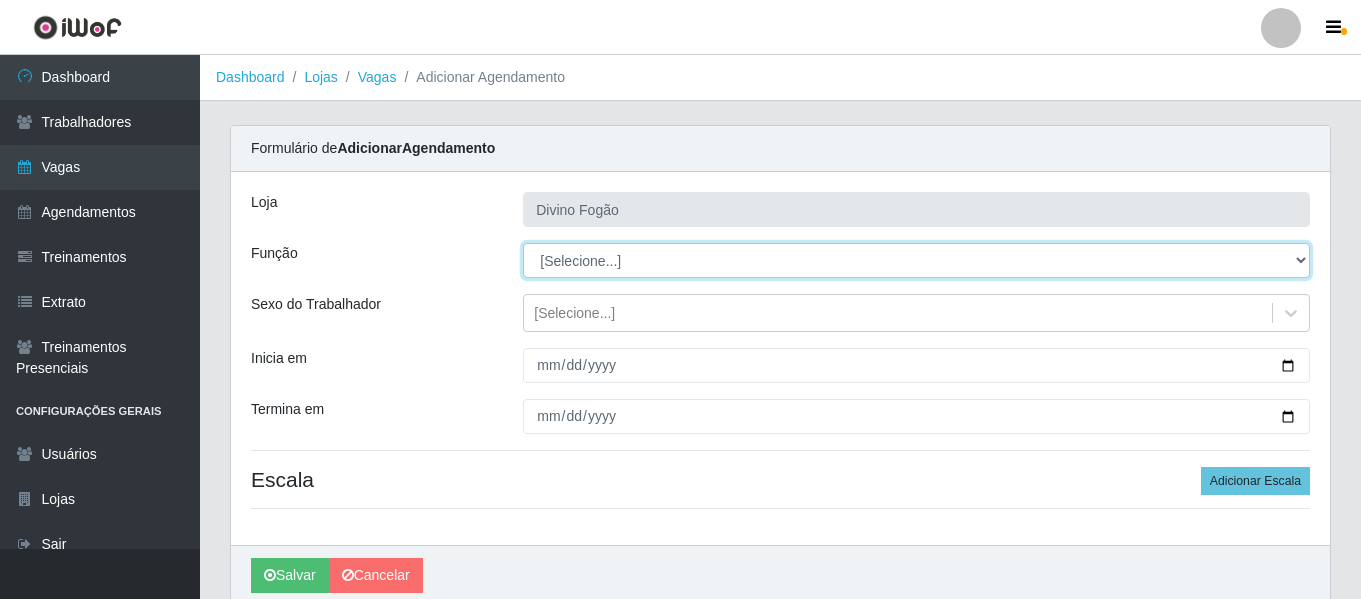 click on "[Selecione...] ASG ASG + ASG ++ Auxiliar de Cozinha Auxiliar de Cozinha + Auxiliar de Cozinha ++" at bounding box center [916, 260] 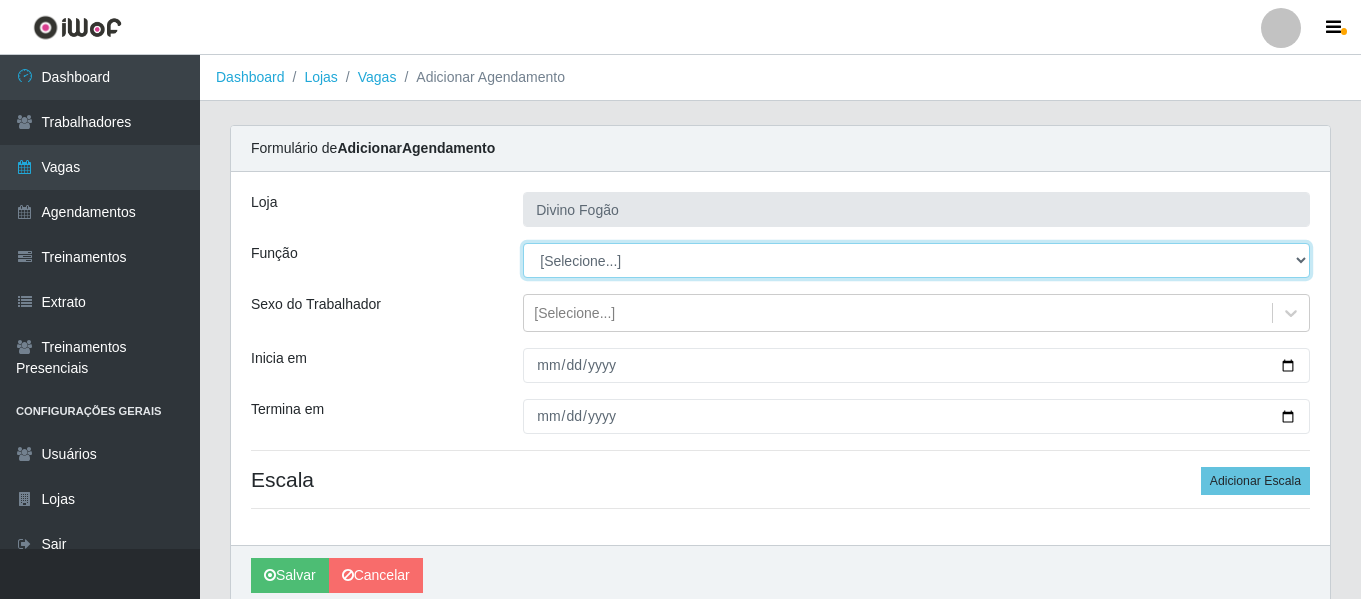 select on "94" 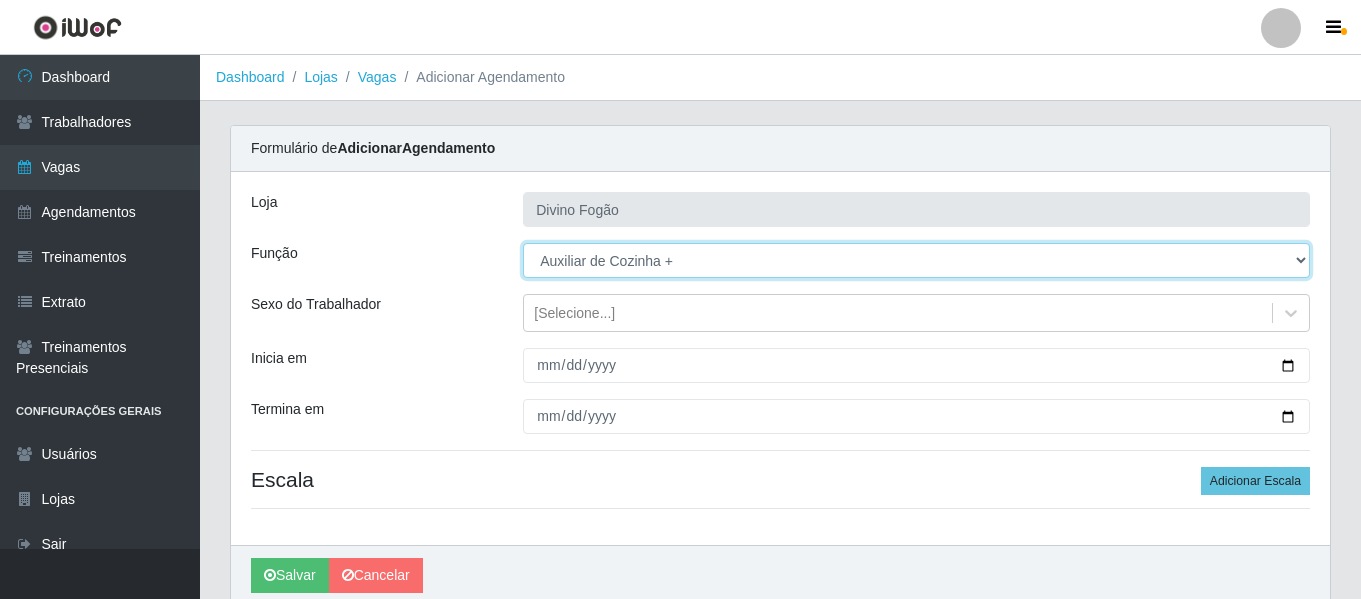 click on "[Selecione...] ASG ASG + ASG ++ Auxiliar de Cozinha Auxiliar de Cozinha + Auxiliar de Cozinha ++" at bounding box center (916, 260) 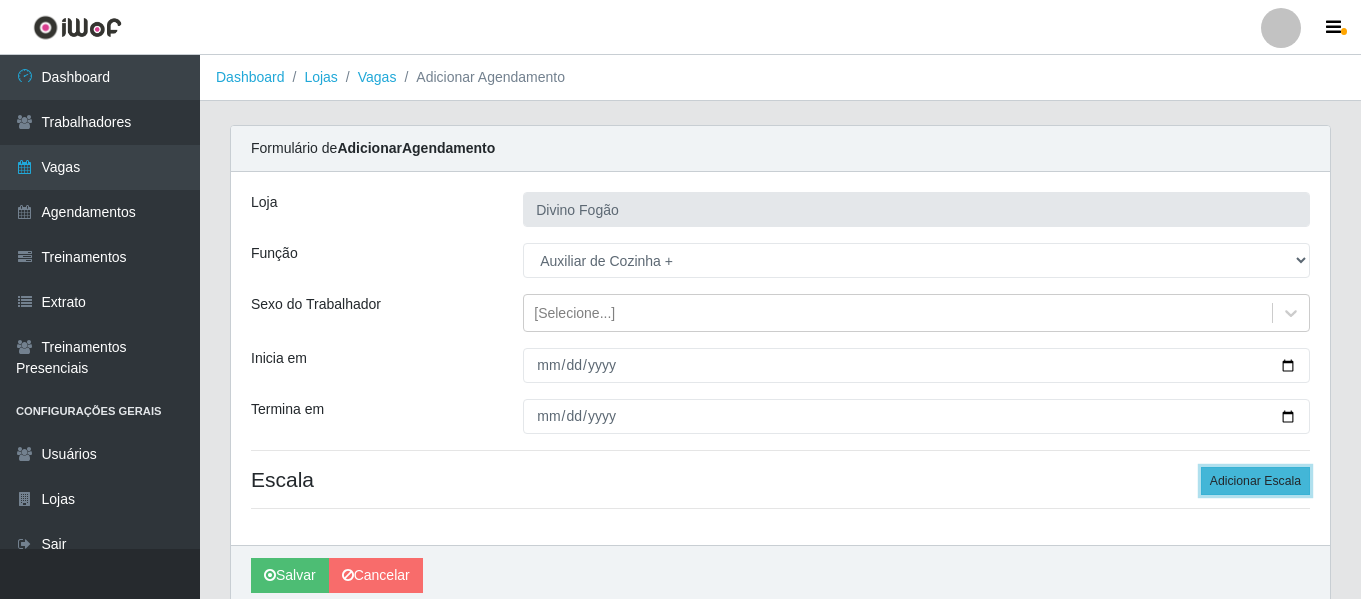 click on "Adicionar Escala" at bounding box center (1255, 481) 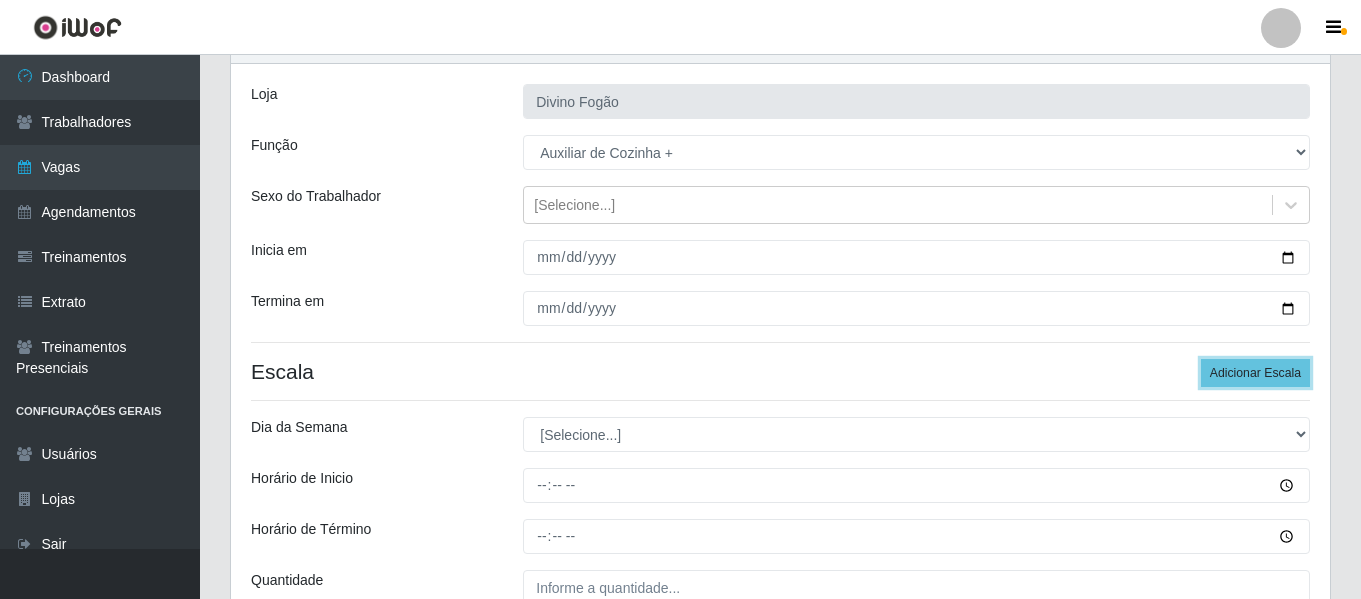 scroll, scrollTop: 300, scrollLeft: 0, axis: vertical 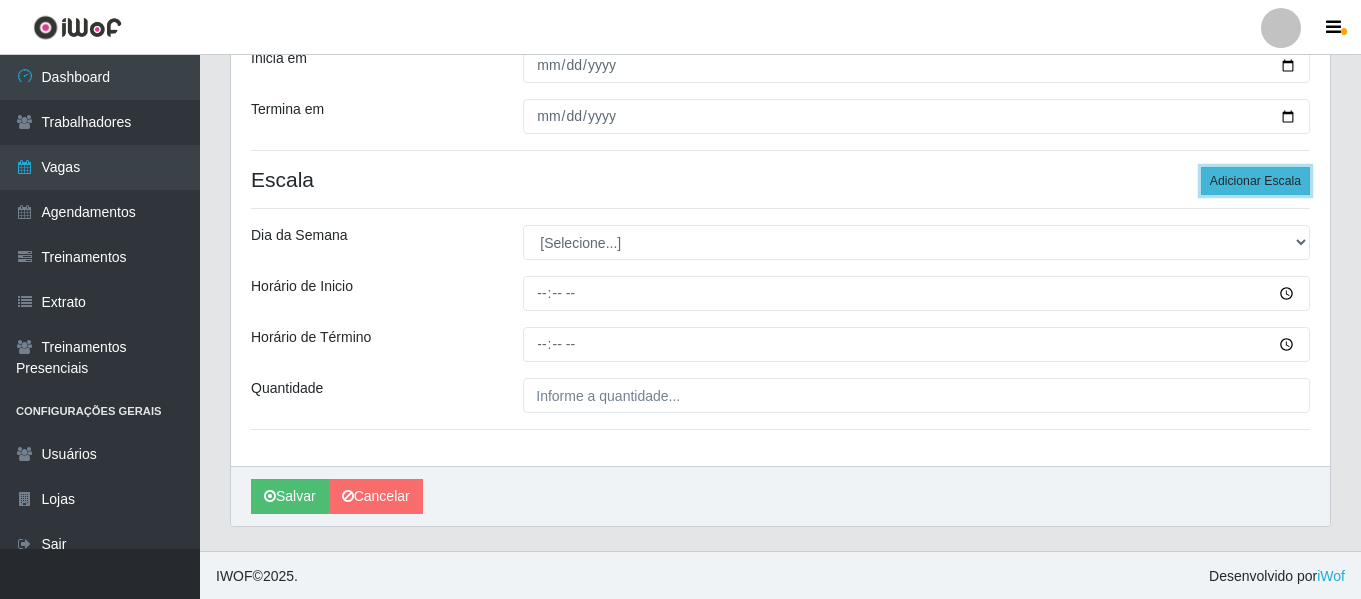click on "Adicionar Escala" at bounding box center [1255, 181] 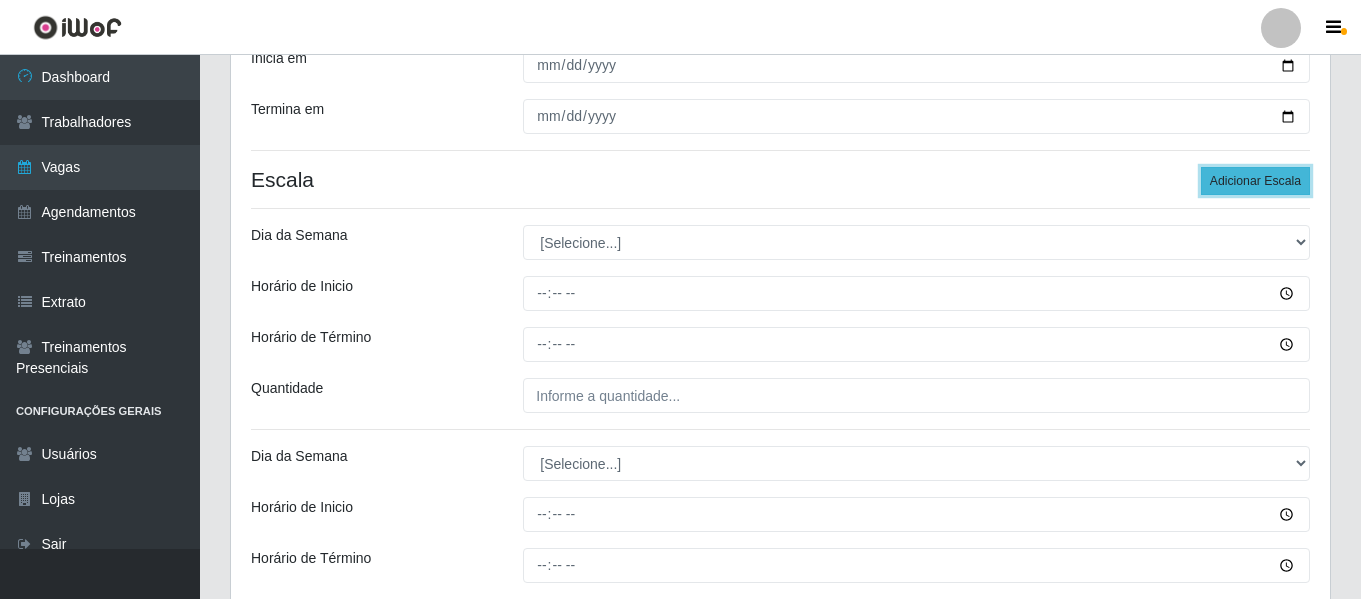click on "Adicionar Escala" at bounding box center [1255, 181] 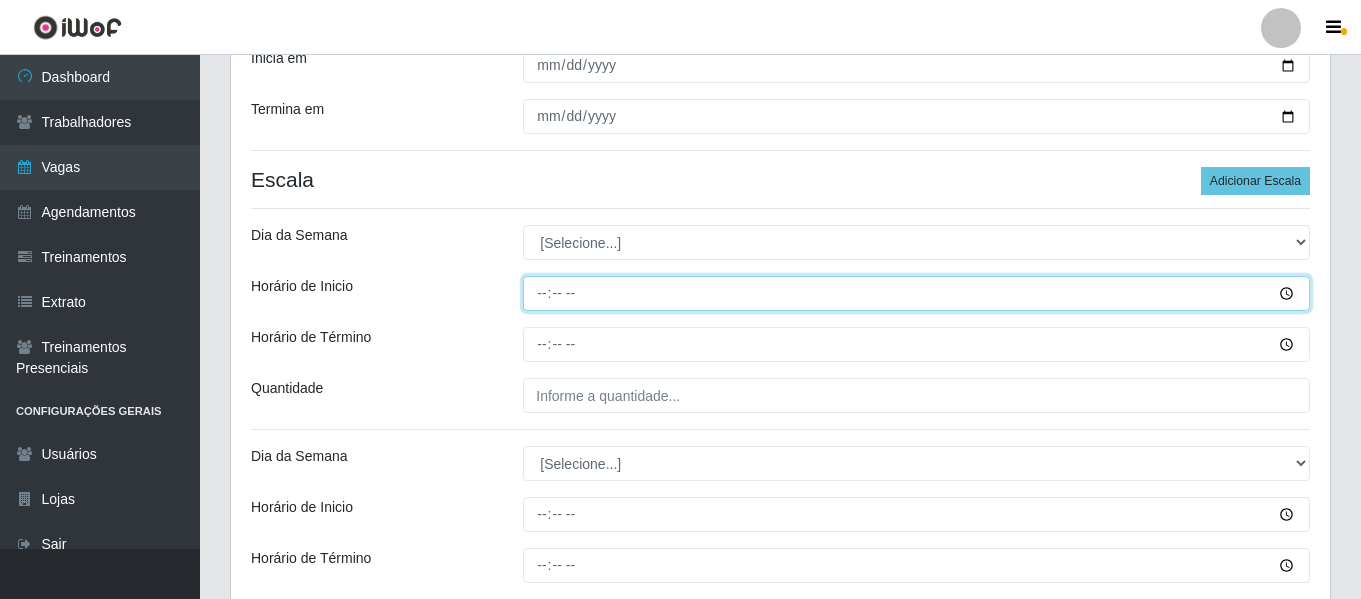 click on "Horário de Inicio" at bounding box center [916, 293] 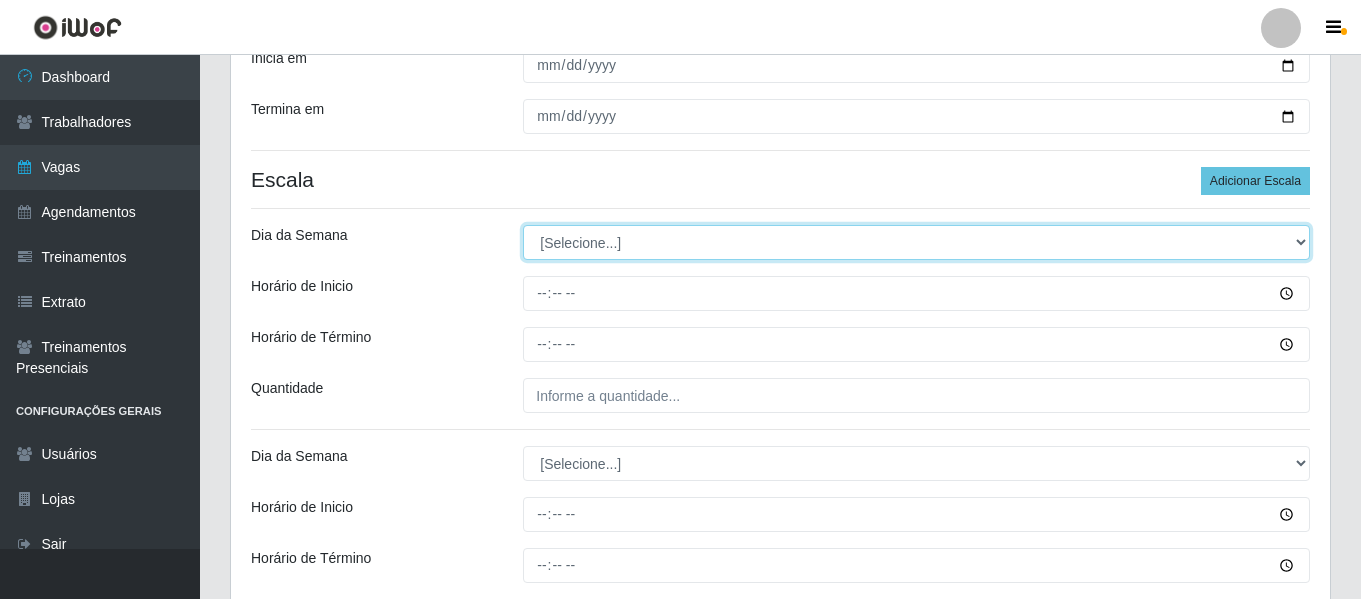 click on "[Selecione...] Segunda Terça Quarta Quinta Sexta Sábado Domingo" at bounding box center (916, 242) 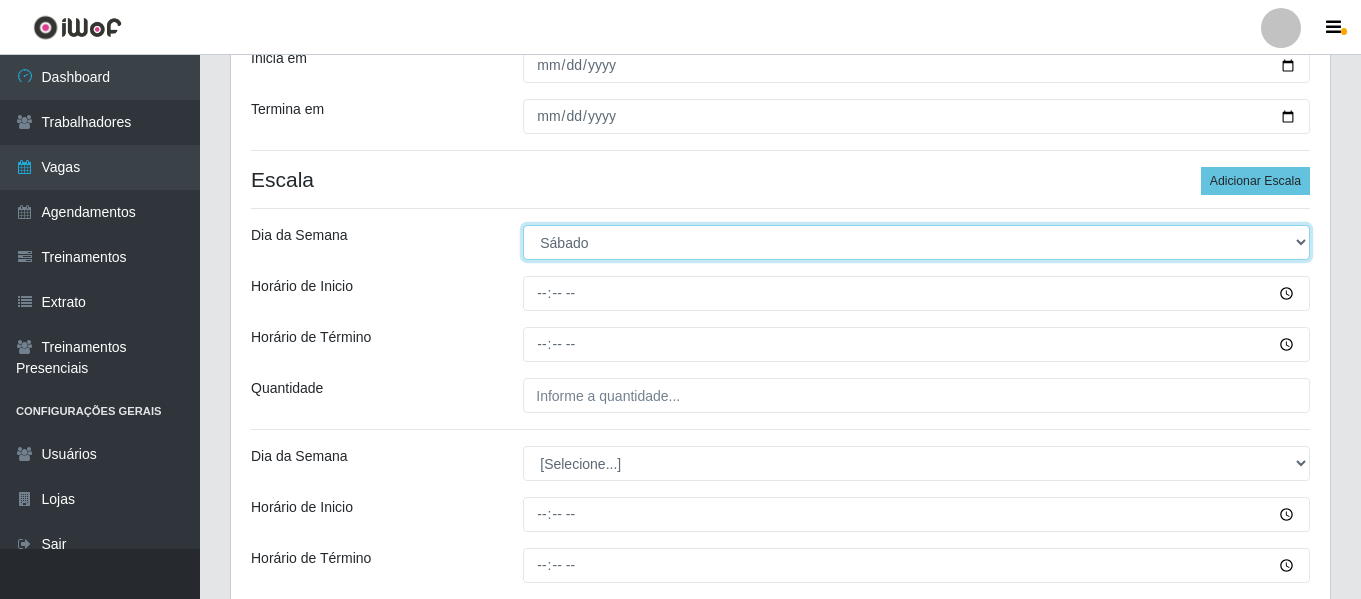 click on "[Selecione...] Segunda Terça Quarta Quinta Sexta Sábado Domingo" at bounding box center [916, 242] 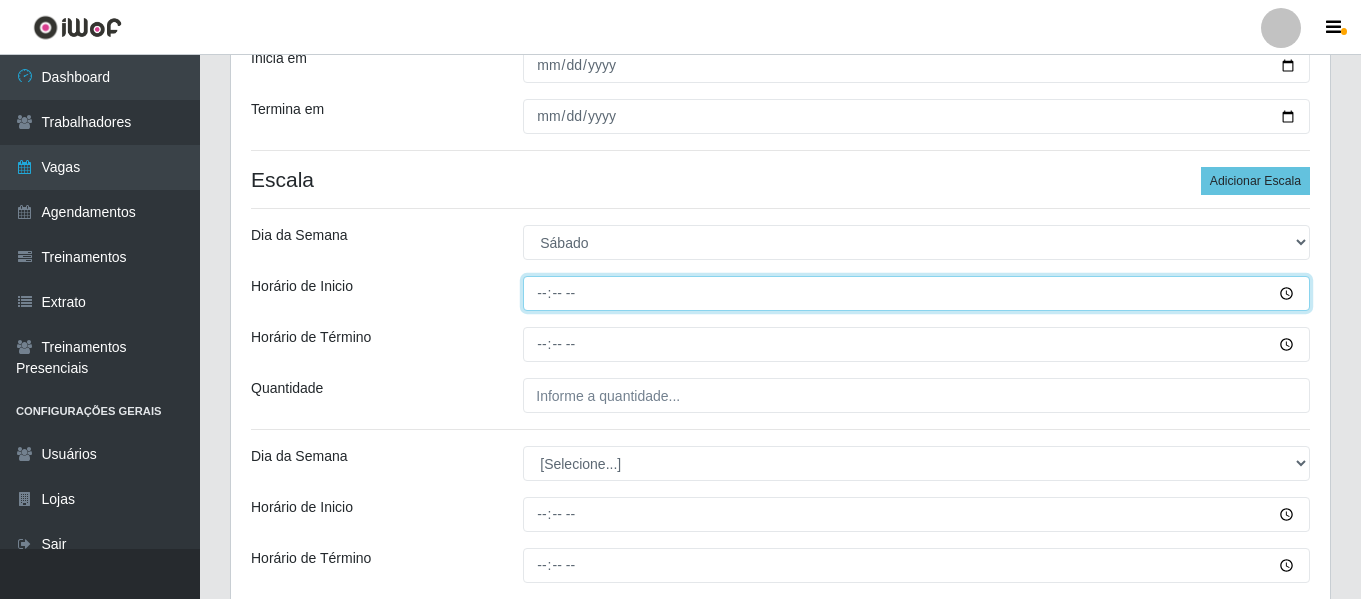 click on "Horário de Inicio" at bounding box center [916, 293] 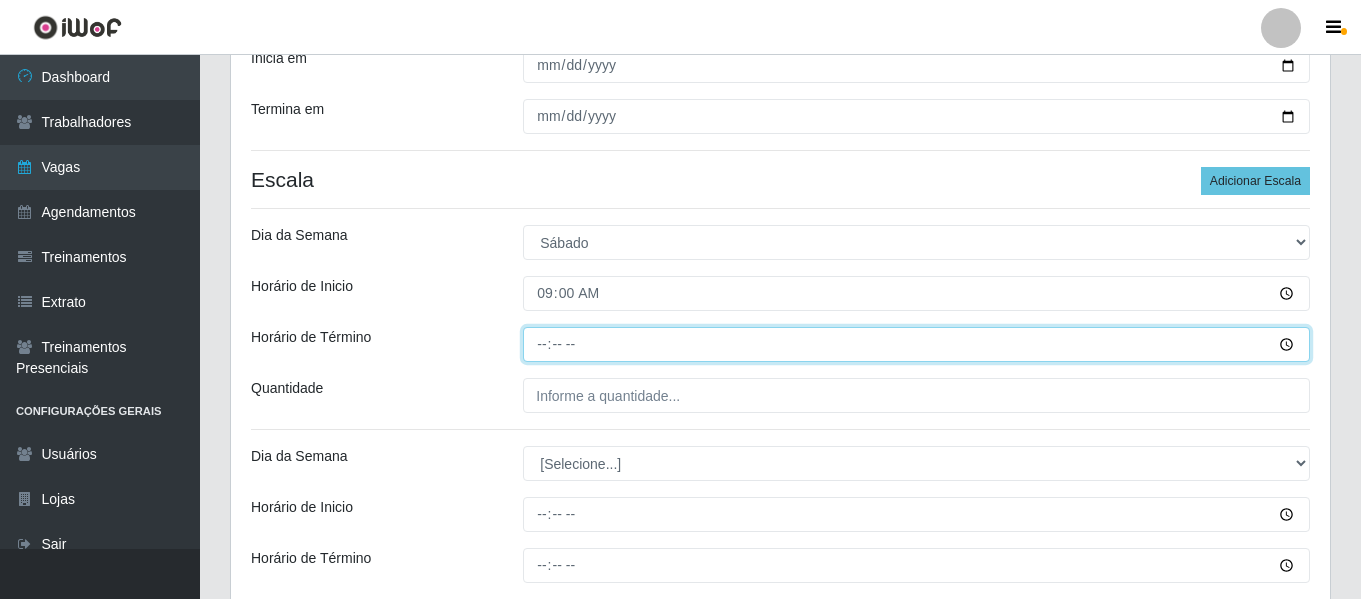 click on "Horário de Término" at bounding box center [916, 344] 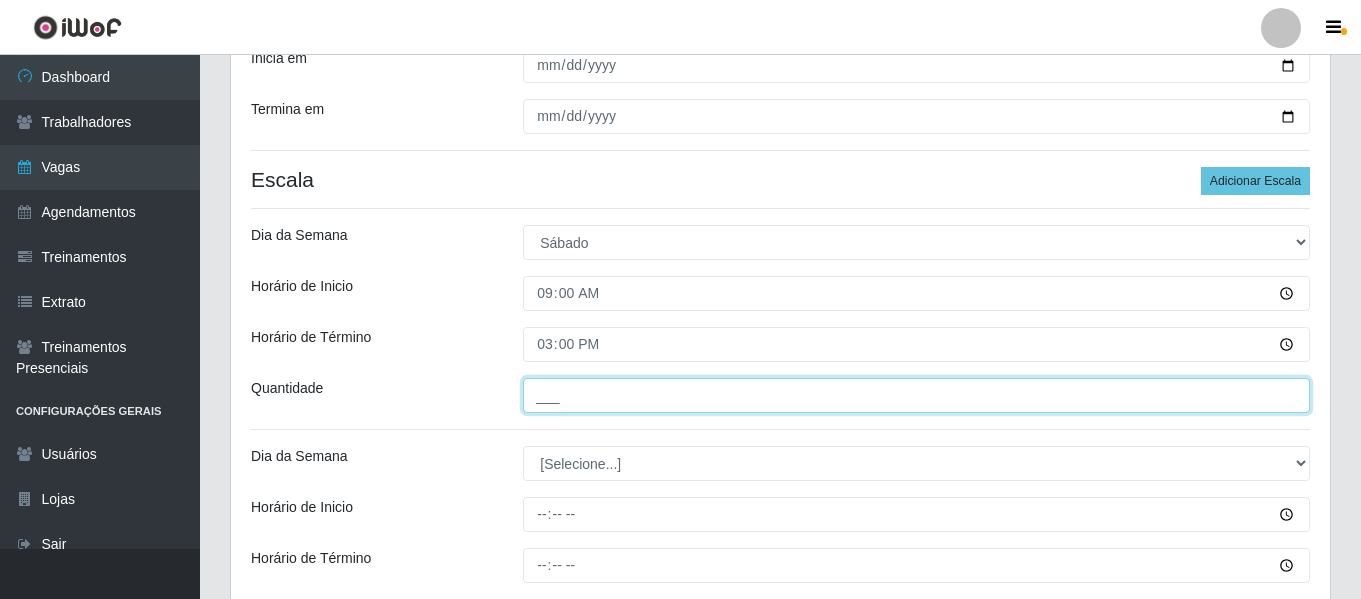 click on "___" at bounding box center (916, 395) 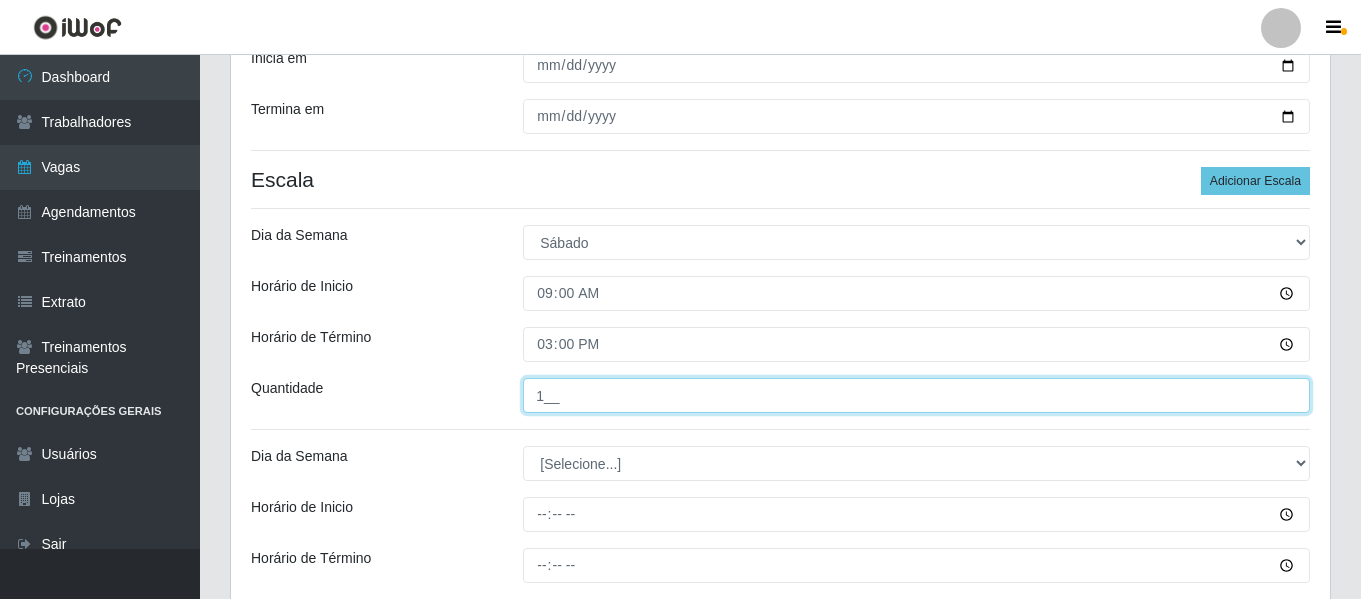 type on "1__" 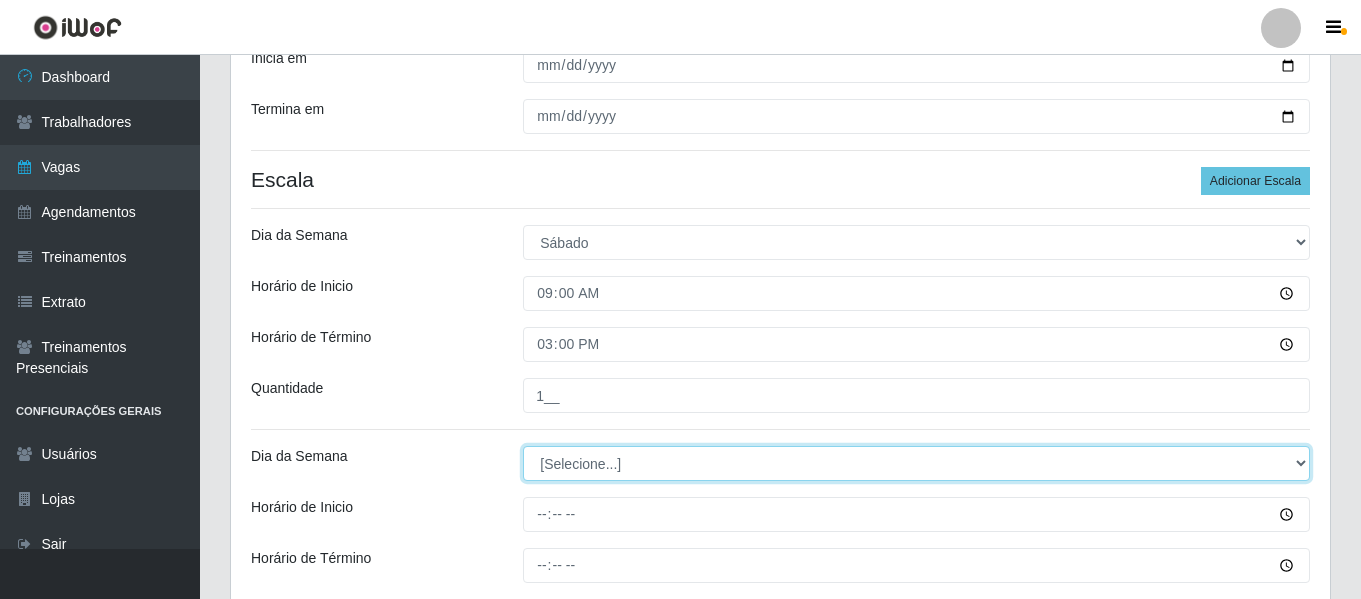 click on "[Selecione...] Segunda Terça Quarta Quinta Sexta Sábado Domingo" at bounding box center (916, 463) 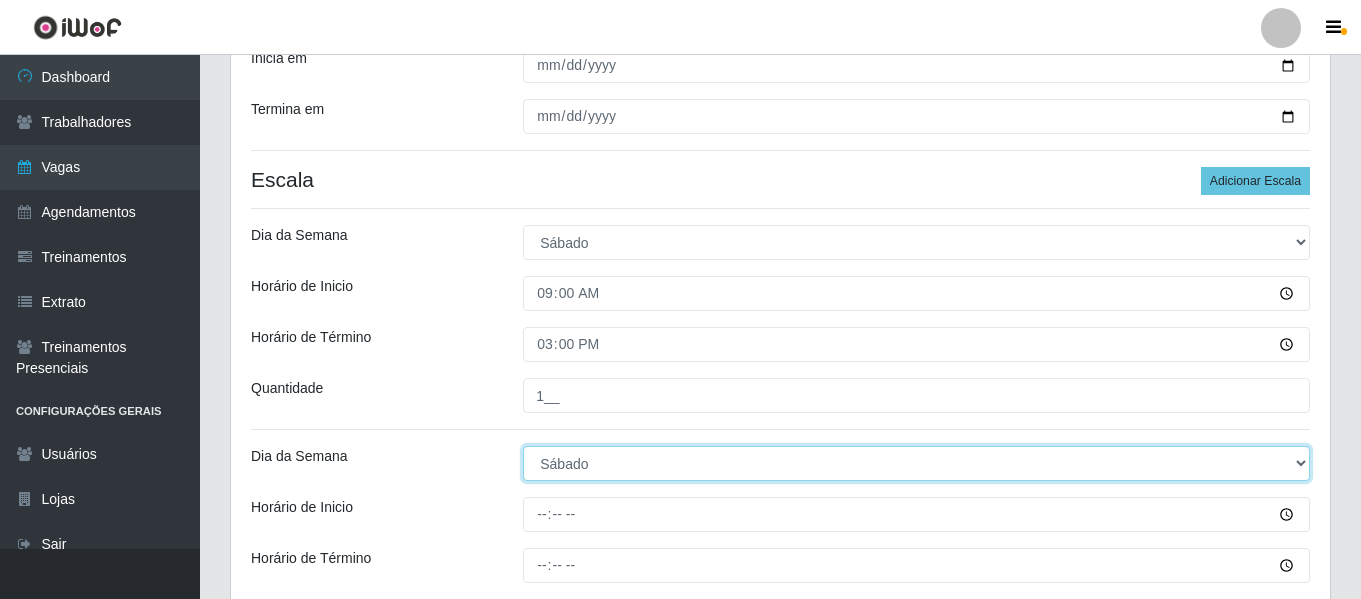 click on "[Selecione...] Segunda Terça Quarta Quinta Sexta Sábado Domingo" at bounding box center [916, 463] 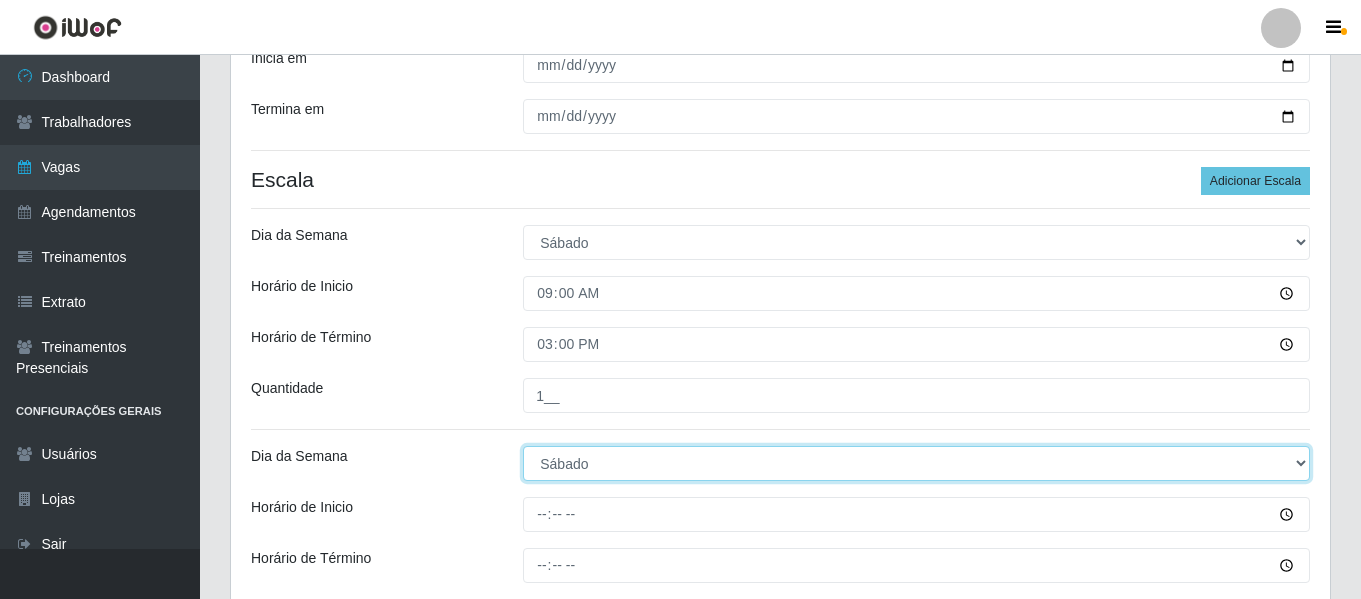 scroll, scrollTop: 400, scrollLeft: 0, axis: vertical 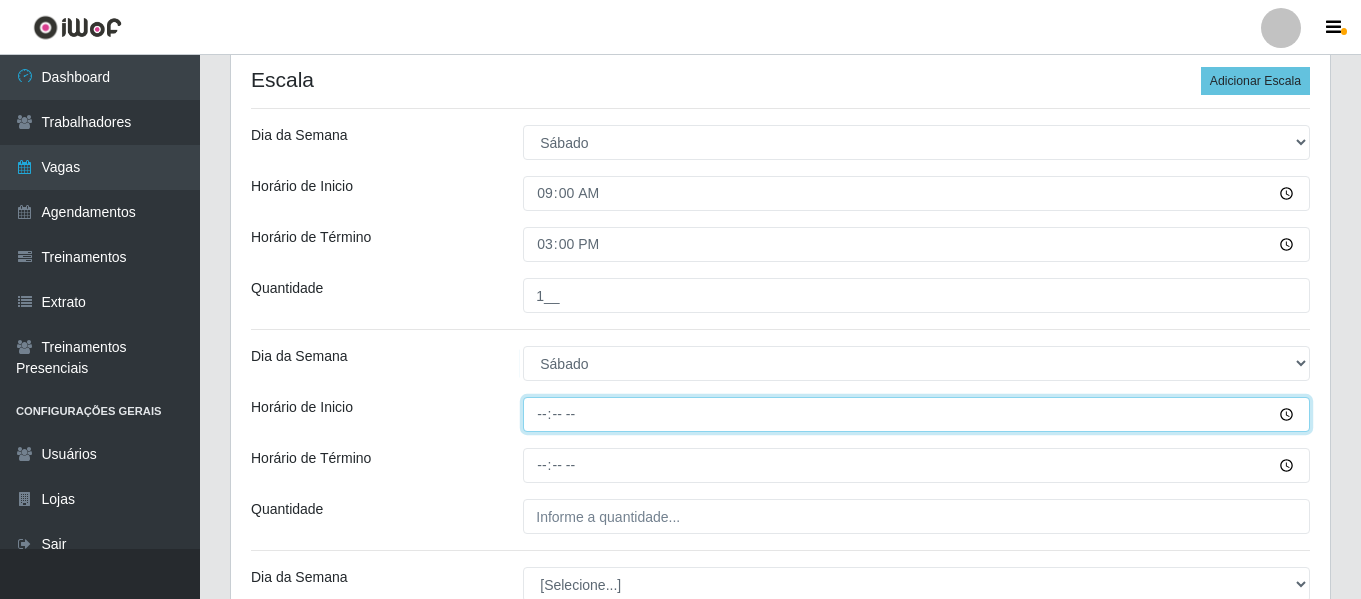 click on "Horário de Inicio" at bounding box center (916, 414) 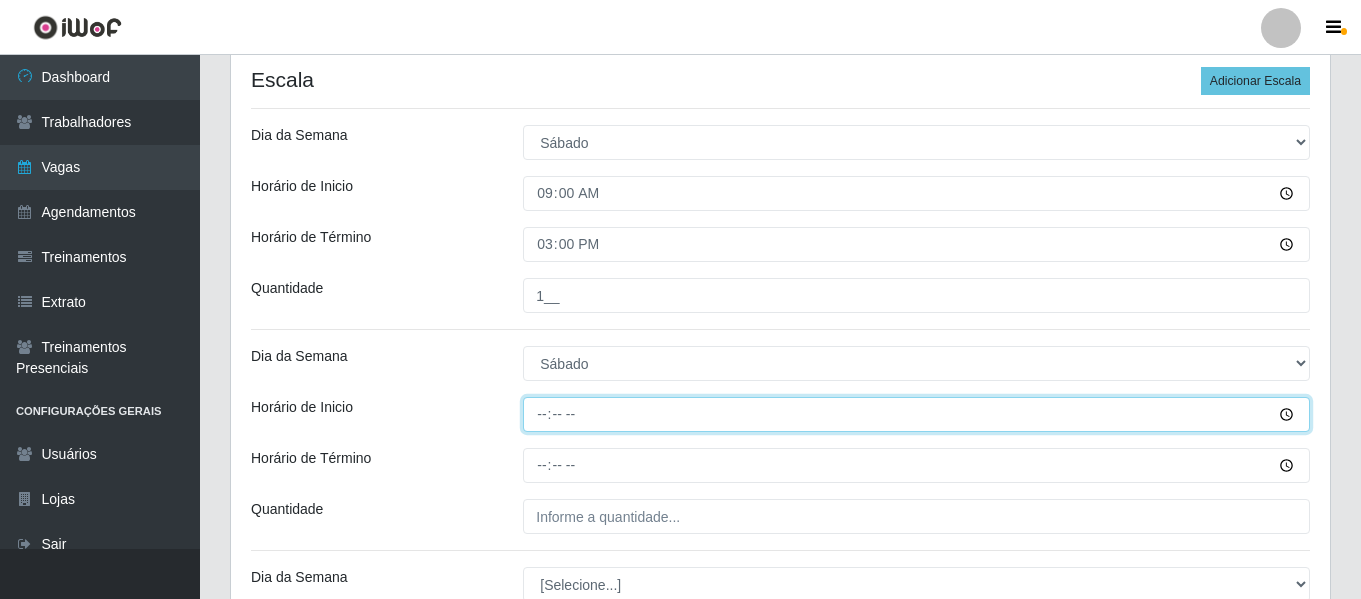 type on "17:00" 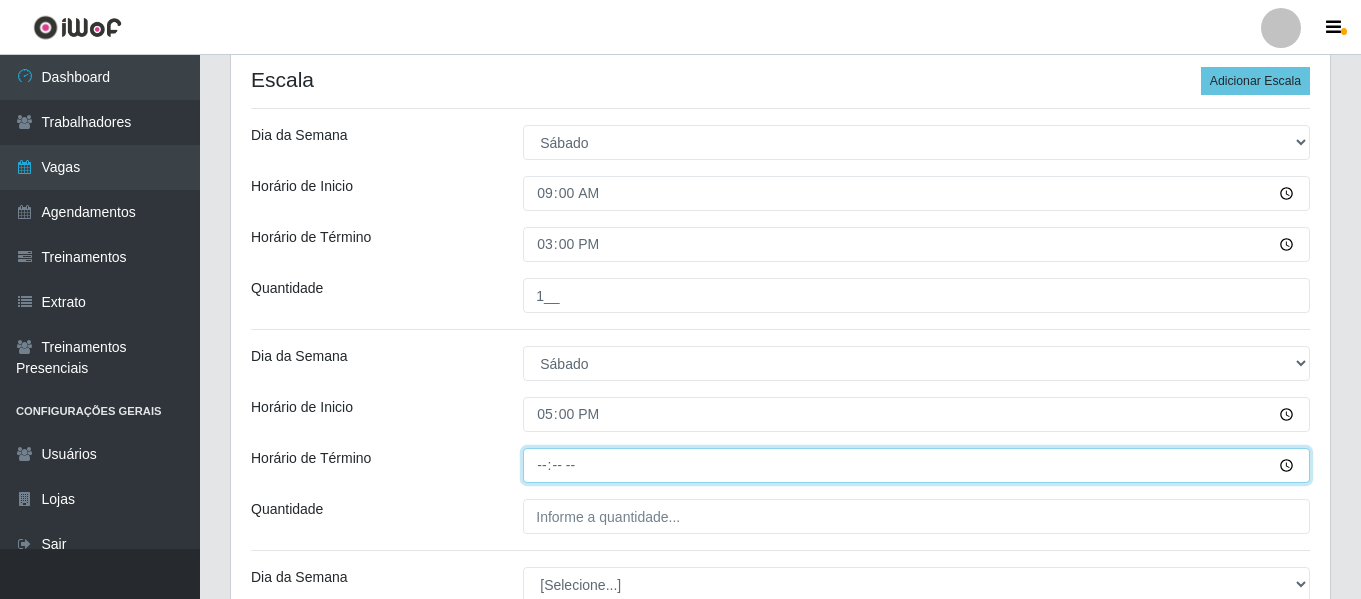 click on "Horário de Término" at bounding box center (916, 465) 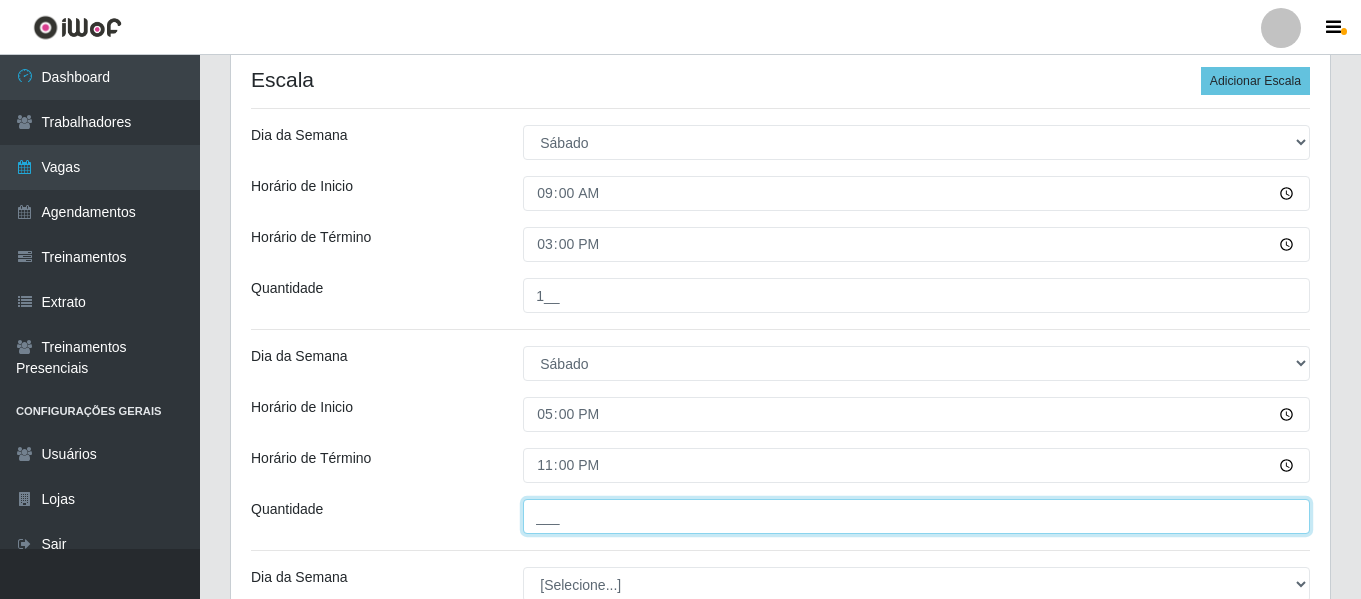 click on "___" at bounding box center (916, 516) 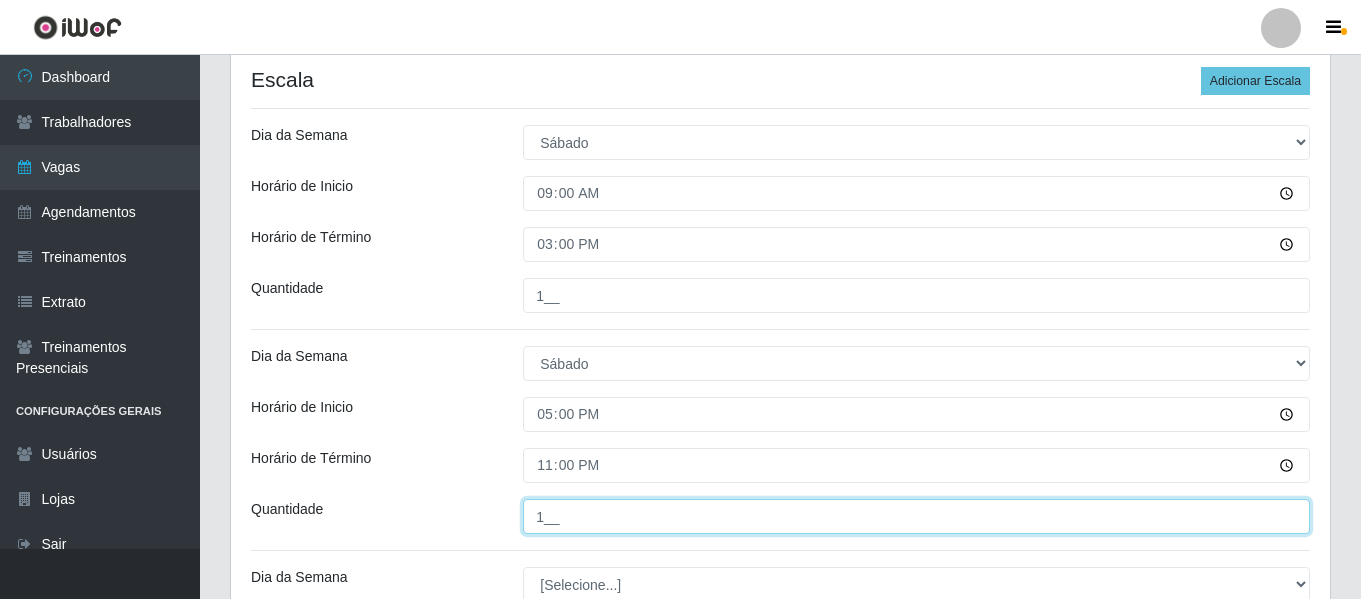 type on "1__" 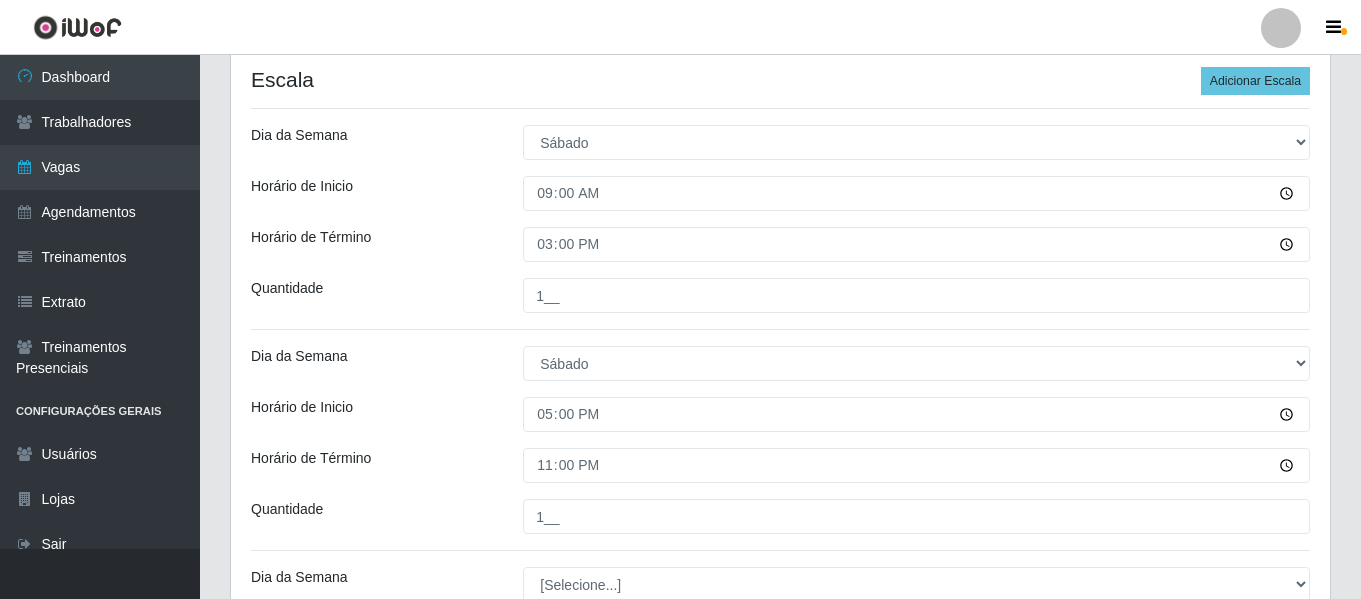 drag, startPoint x: 448, startPoint y: 355, endPoint x: 486, endPoint y: 383, distance: 47.201694 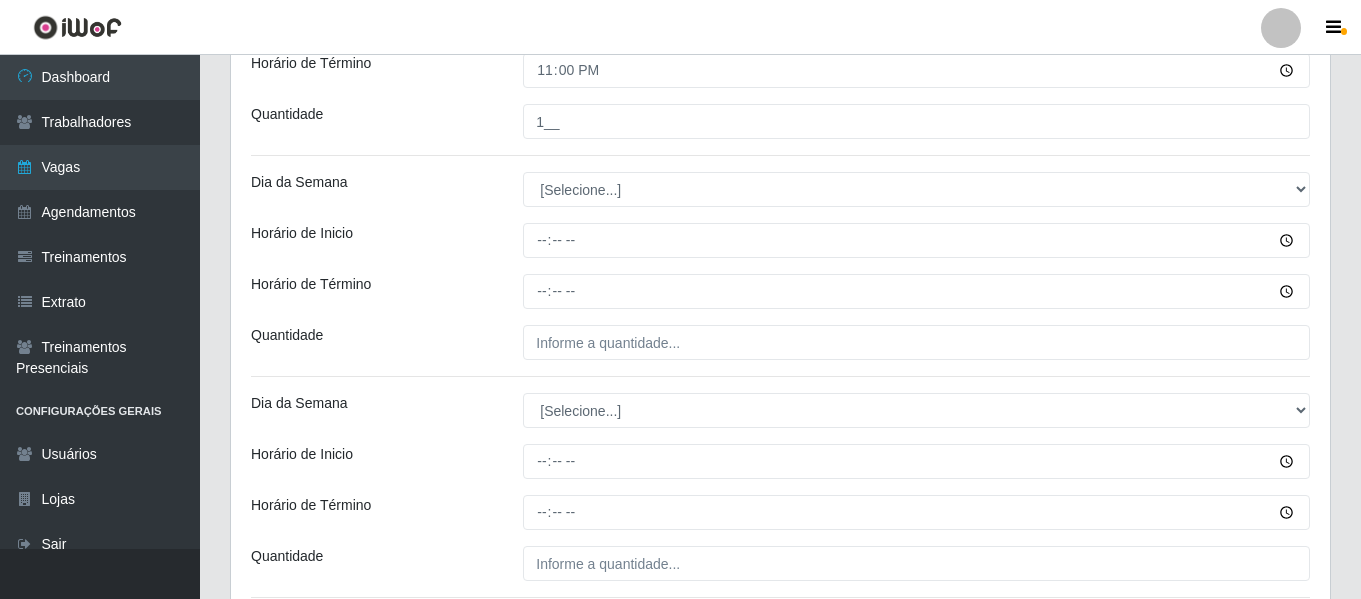 scroll, scrollTop: 765, scrollLeft: 0, axis: vertical 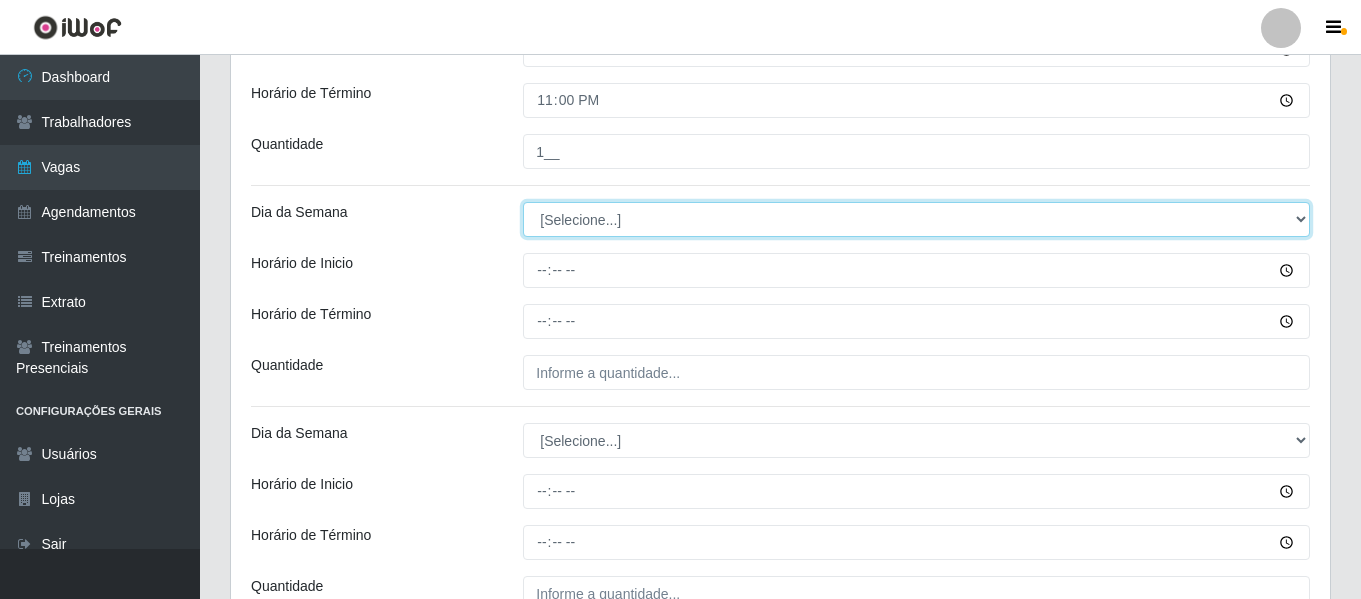 drag, startPoint x: 617, startPoint y: 215, endPoint x: 617, endPoint y: 228, distance: 13 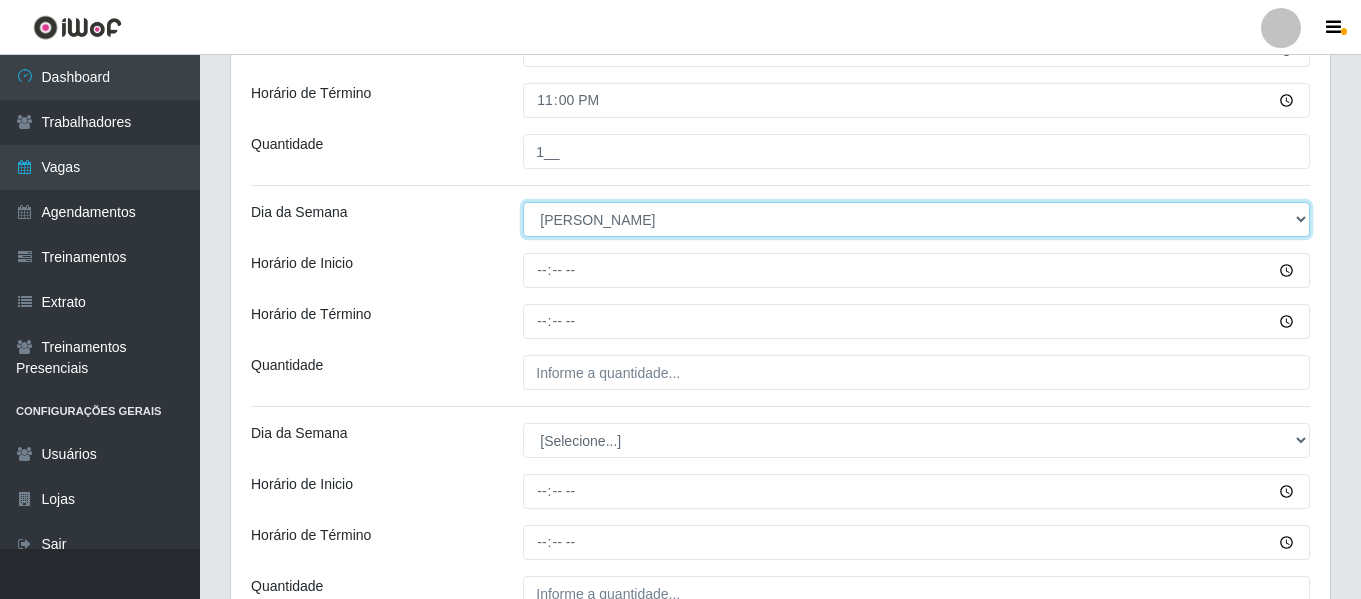 click on "[Selecione...] Segunda Terça Quarta Quinta Sexta Sábado Domingo" at bounding box center [916, 219] 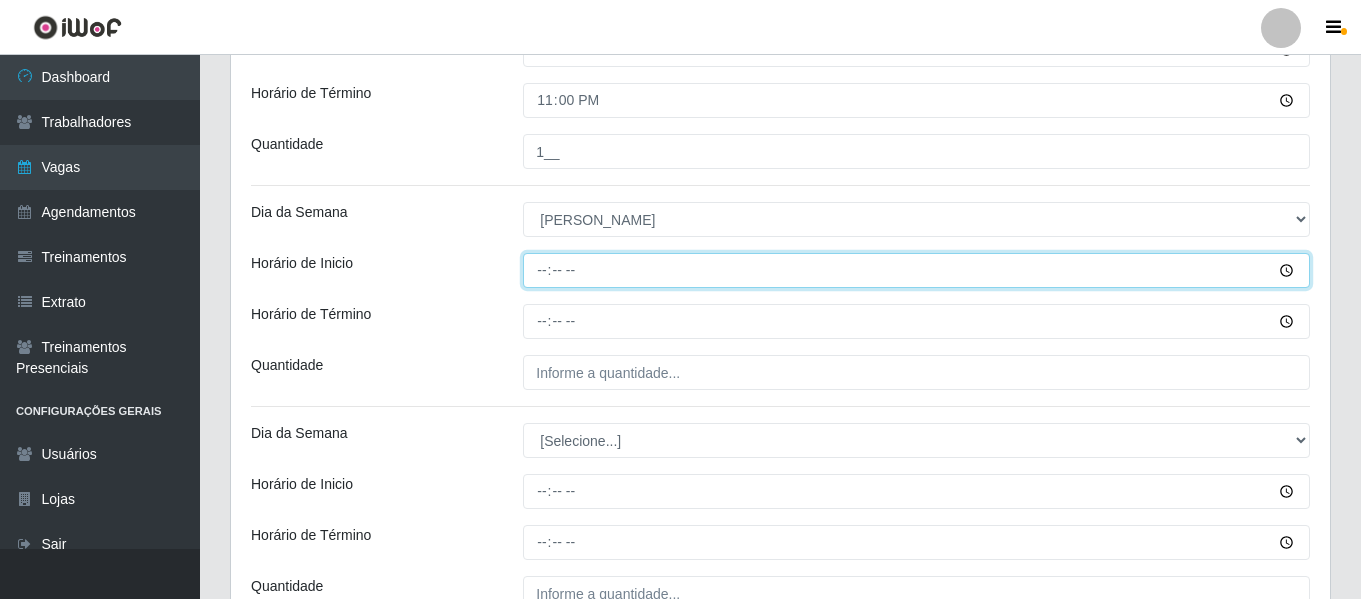 click on "Horário de Inicio" at bounding box center [916, 270] 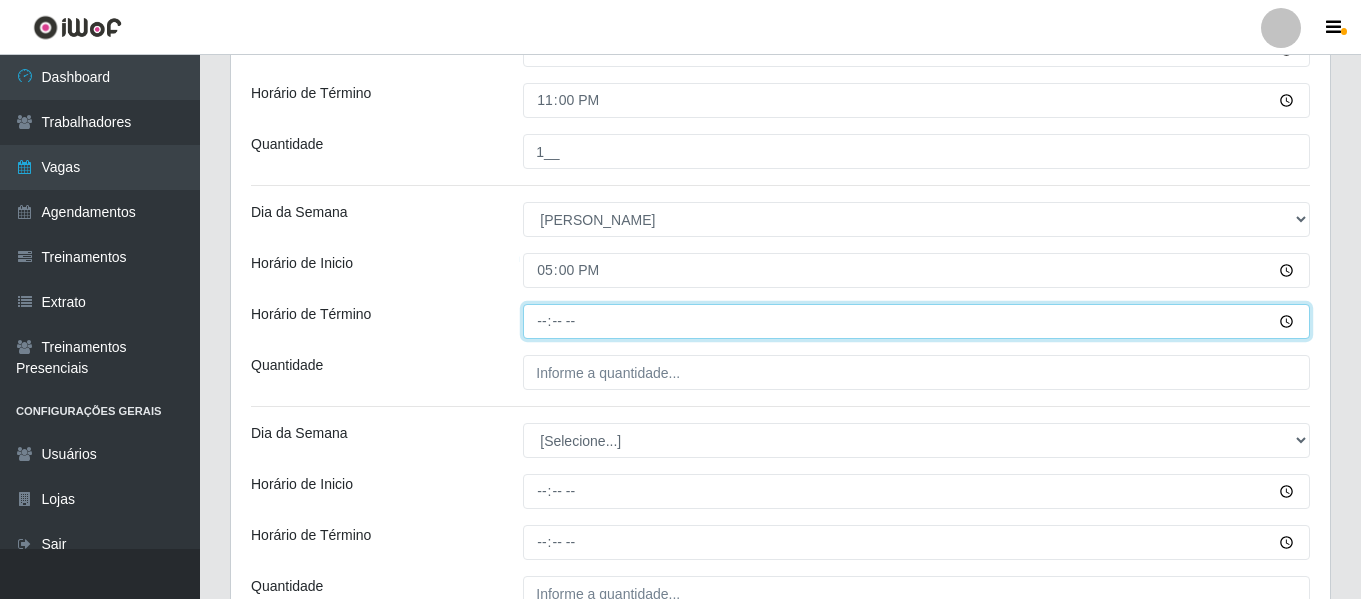 click on "Horário de Término" at bounding box center (916, 321) 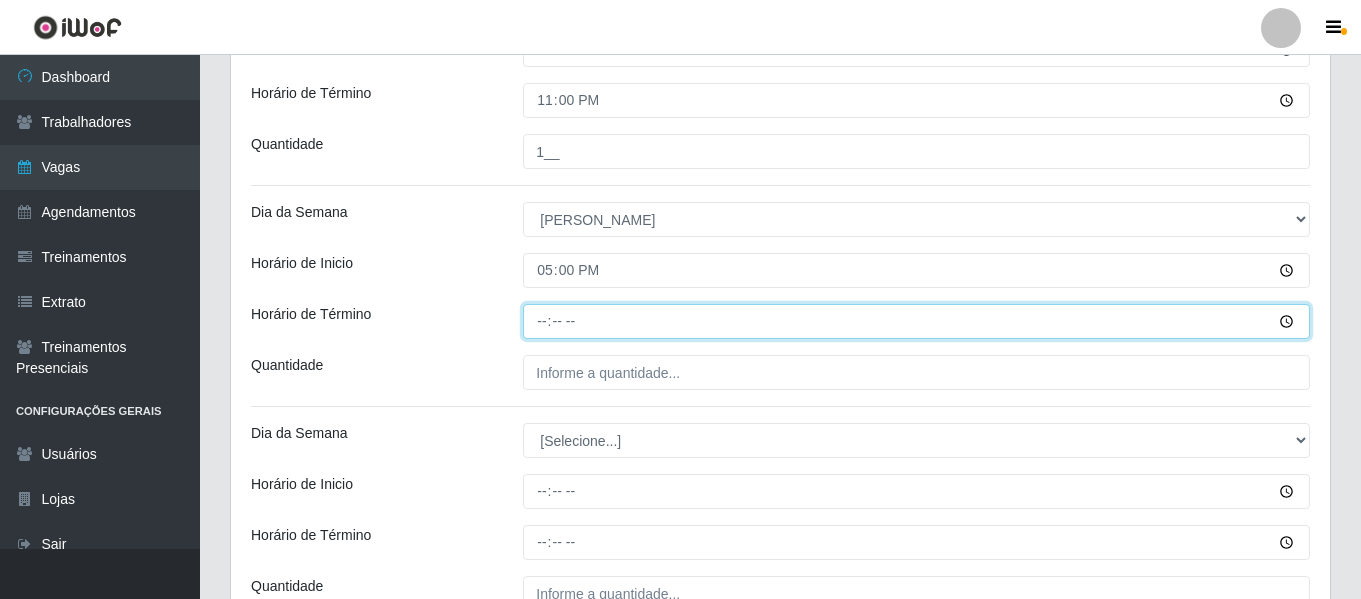 type on "23:00" 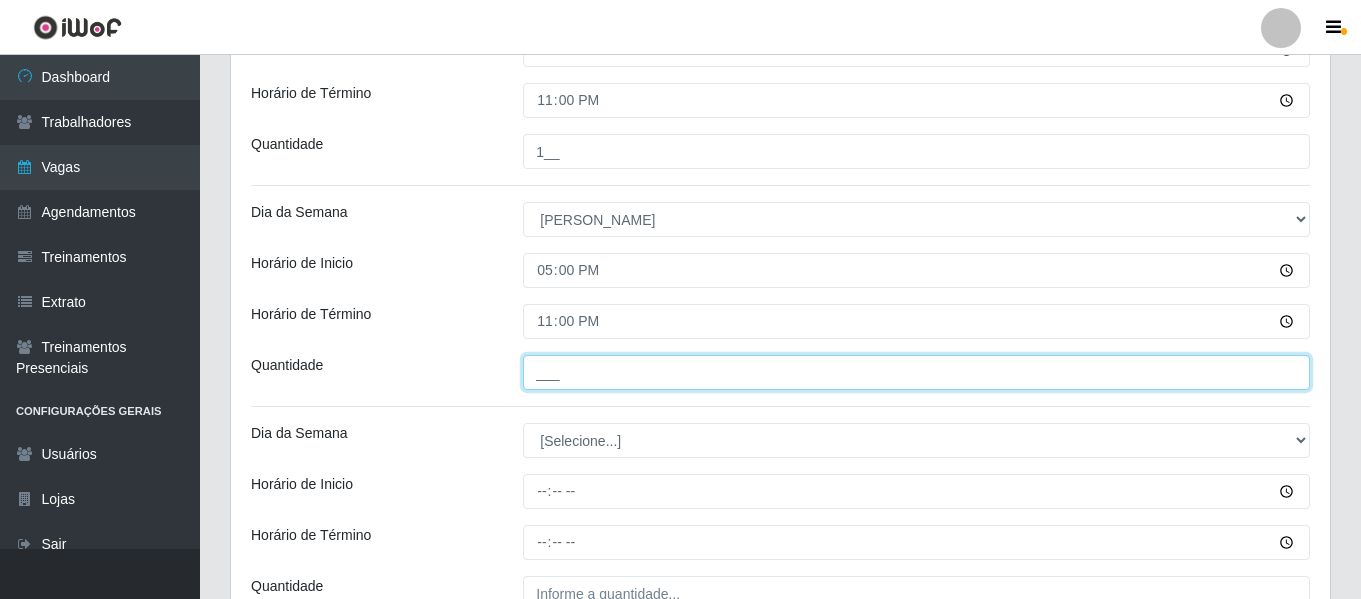 click on "___" at bounding box center [916, 372] 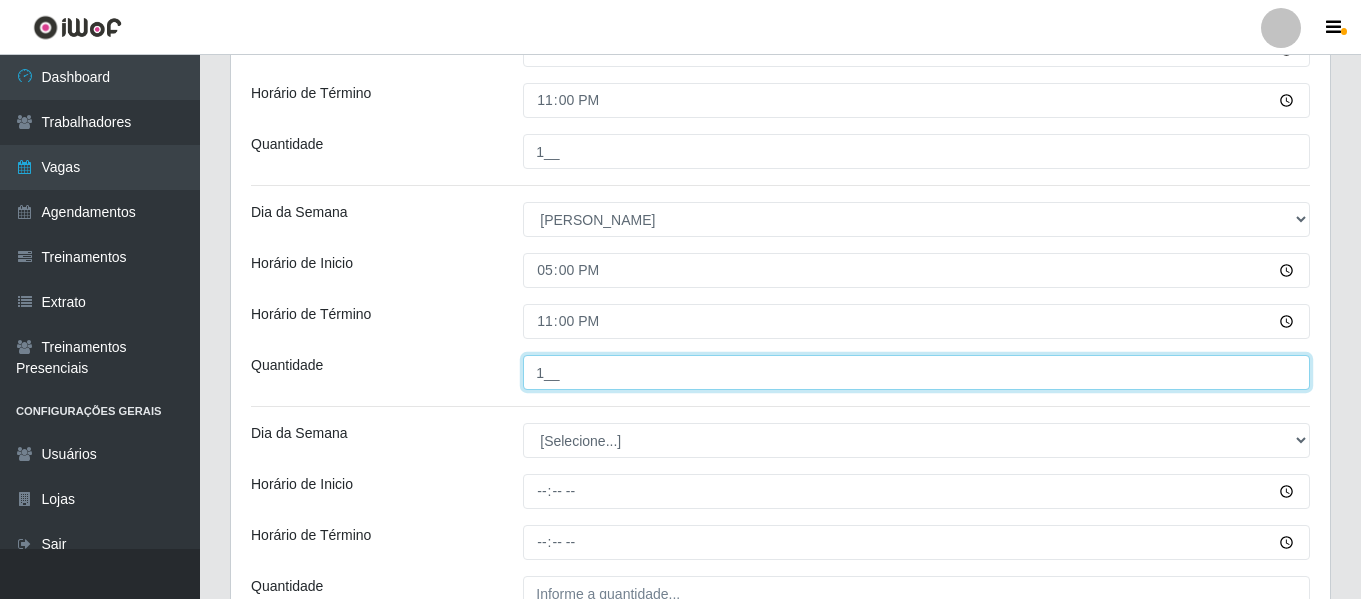 type on "1__" 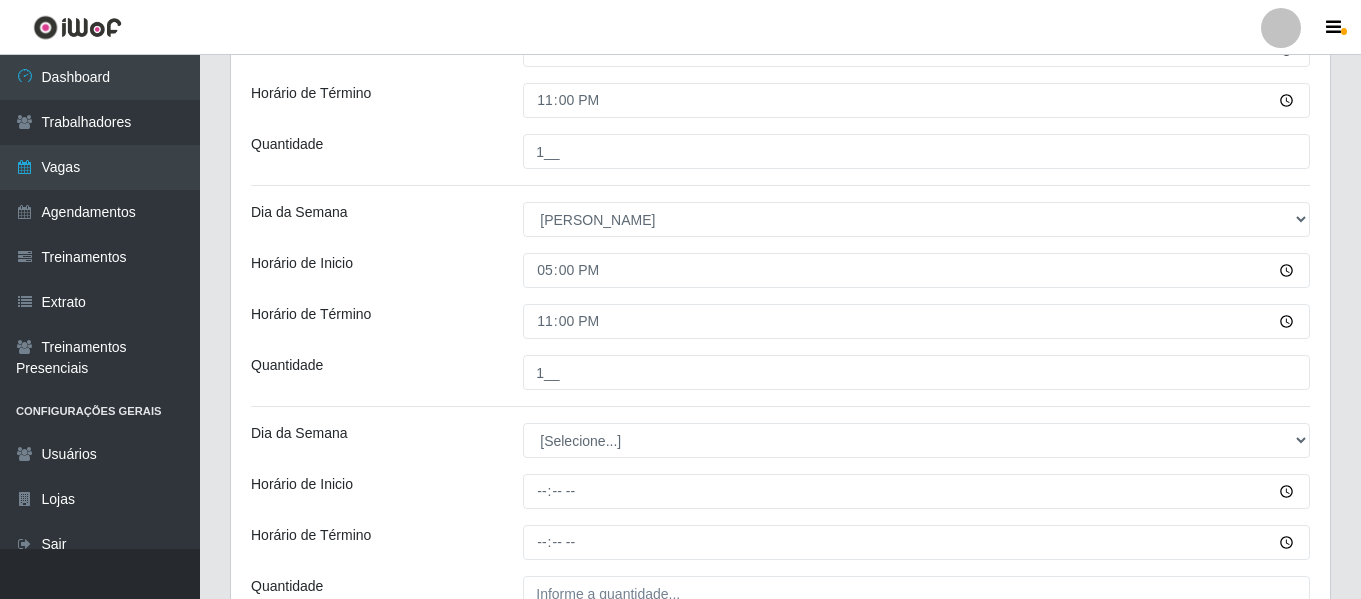 click on "Loja Divino Fogão Função [Selecione...] ASG ASG + ASG ++ Auxiliar de Cozinha Auxiliar de Cozinha + Auxiliar de Cozinha ++ Sexo do Trabalhador [Selecione...] Inicia em Termina em Escala Adicionar Escala Dia da Semana [Selecione...] Segunda Terça Quarta Quinta Sexta Sábado Domingo Horário de Inicio 09:00 Horário de Término 15:00 Quantidade 1__ Dia da Semana [Selecione...] Segunda Terça Quarta Quinta Sexta Sábado Domingo Horário de Inicio 17:00 Horário de Término 23:00 Quantidade 1__ Dia da Semana [Selecione...] Segunda Terça Quarta Quinta Sexta Sábado Domingo Horário de Inicio 17:00 Horário de Término 23:00 Quantidade 1__ Dia da Semana [Selecione...] Segunda Terça Quarta Quinta Sexta Sábado Domingo Horário de Inicio Horário de Término Quantidade" at bounding box center [780, 35] 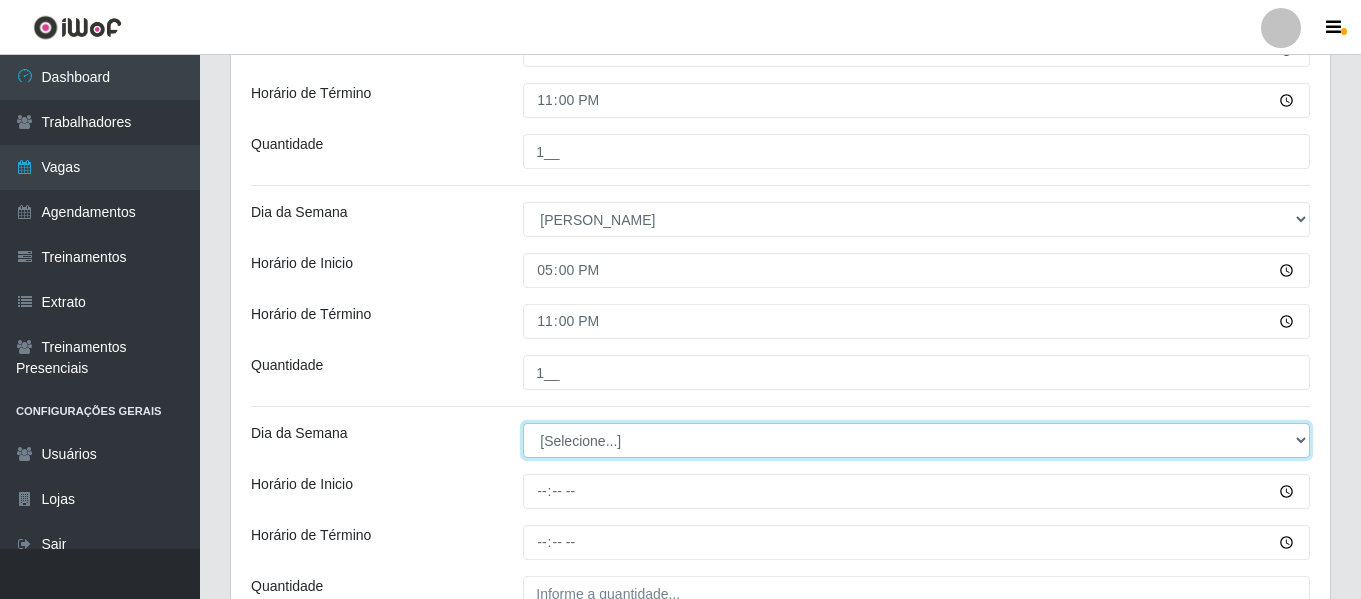 click on "[Selecione...] Segunda Terça Quarta Quinta Sexta Sábado Domingo" at bounding box center (916, 440) 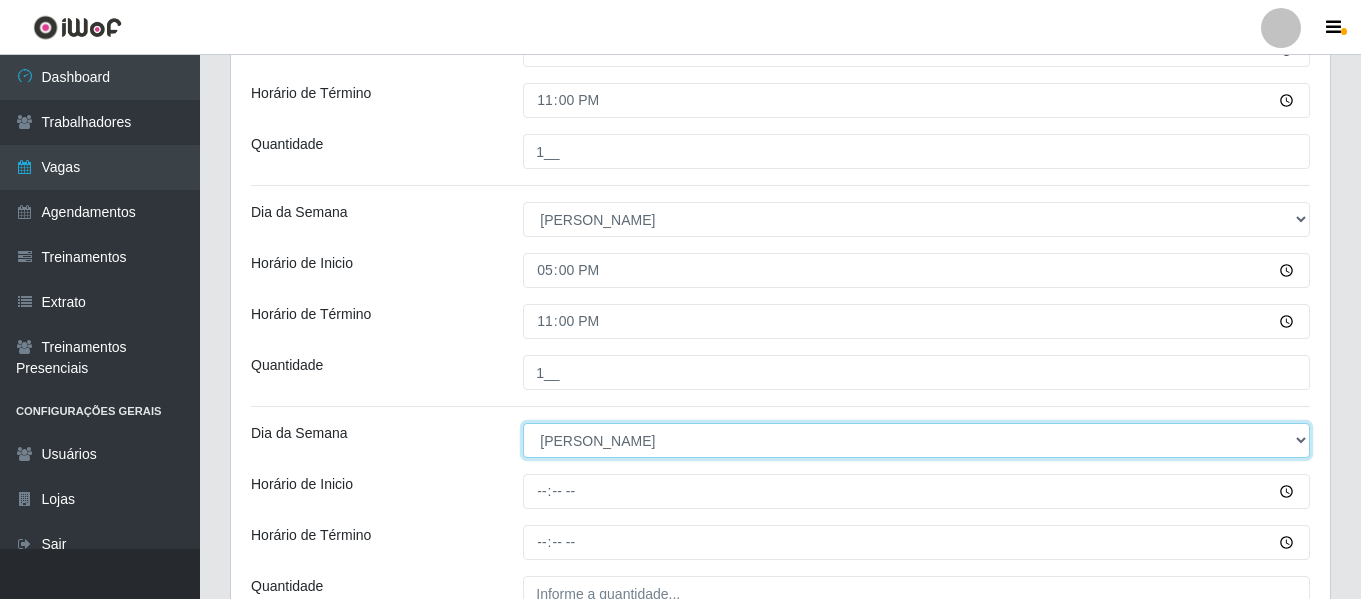 click on "[Selecione...] Segunda Terça Quarta Quinta Sexta Sábado Domingo" at bounding box center [916, 440] 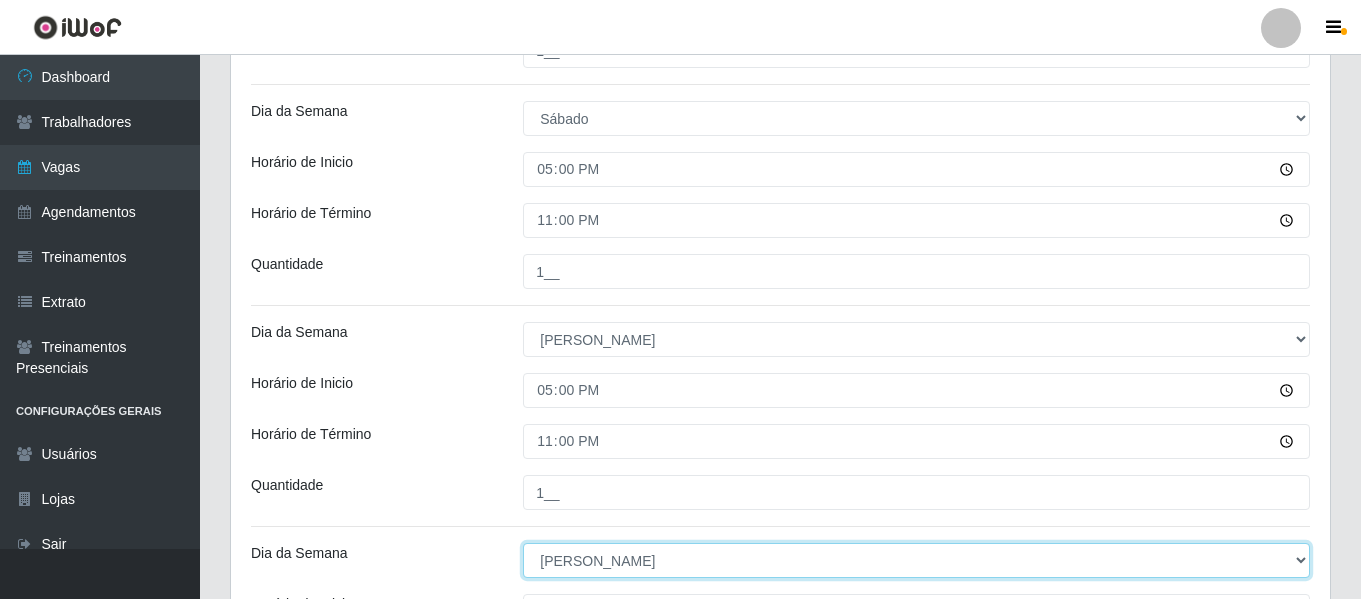 scroll, scrollTop: 665, scrollLeft: 0, axis: vertical 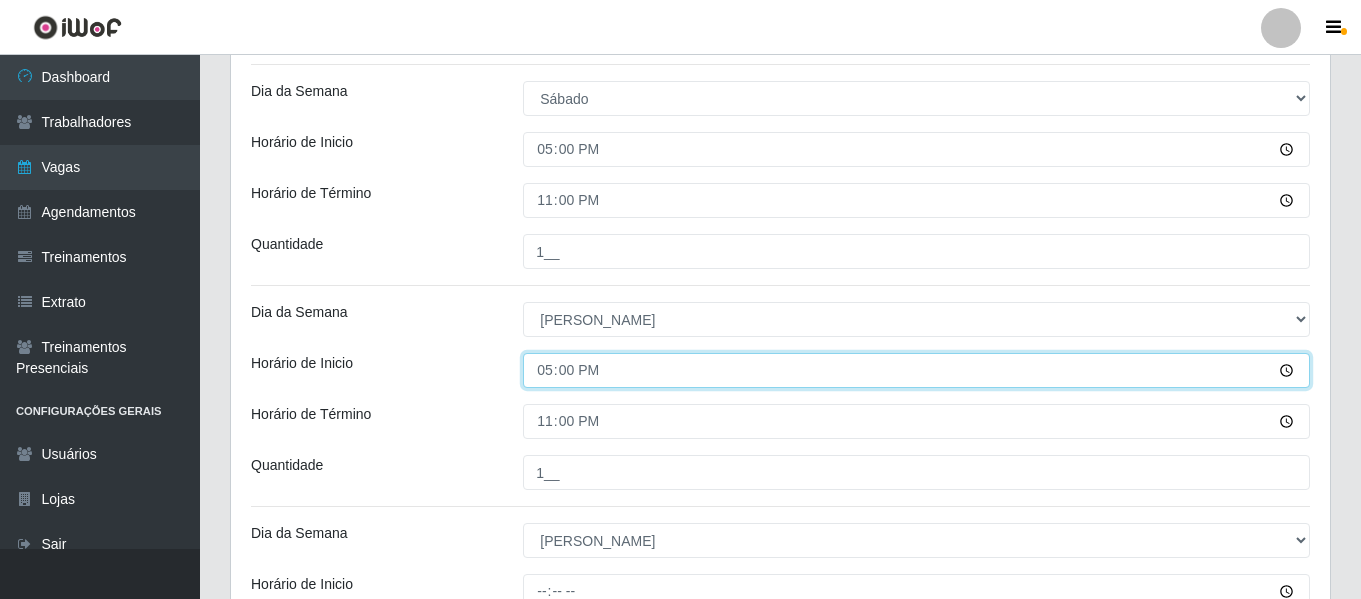 click on "17:00" at bounding box center (916, 370) 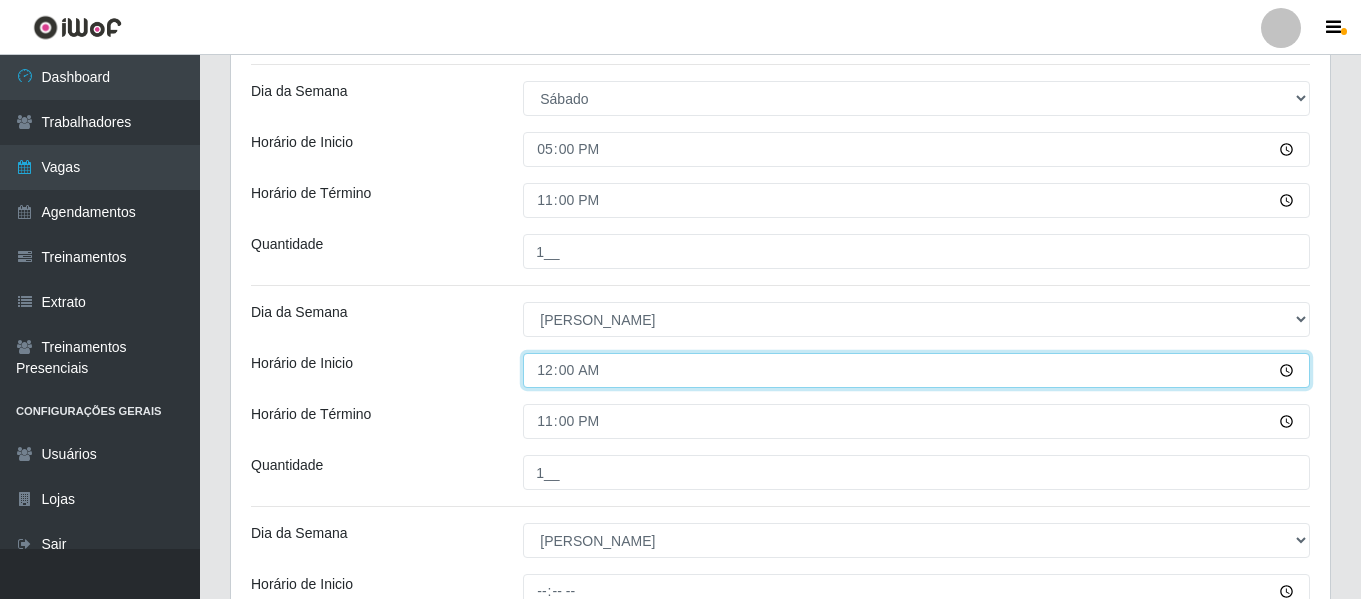 type on "09:00" 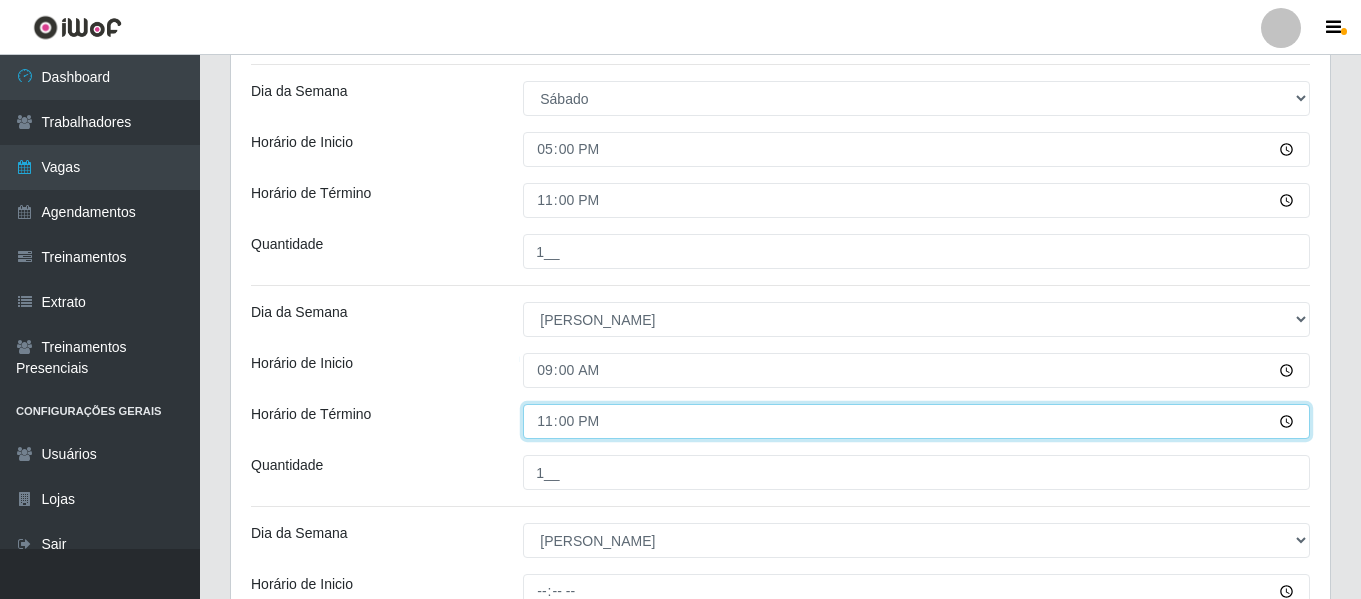 click on "23:00" at bounding box center [916, 421] 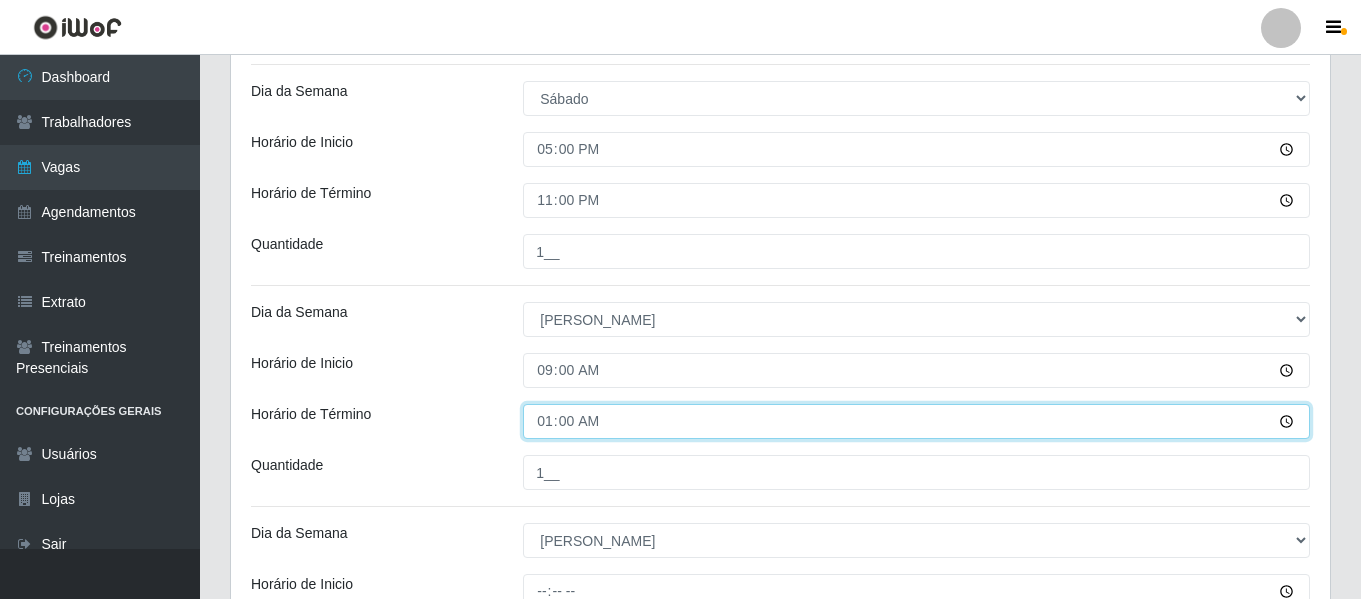 type on "15:00" 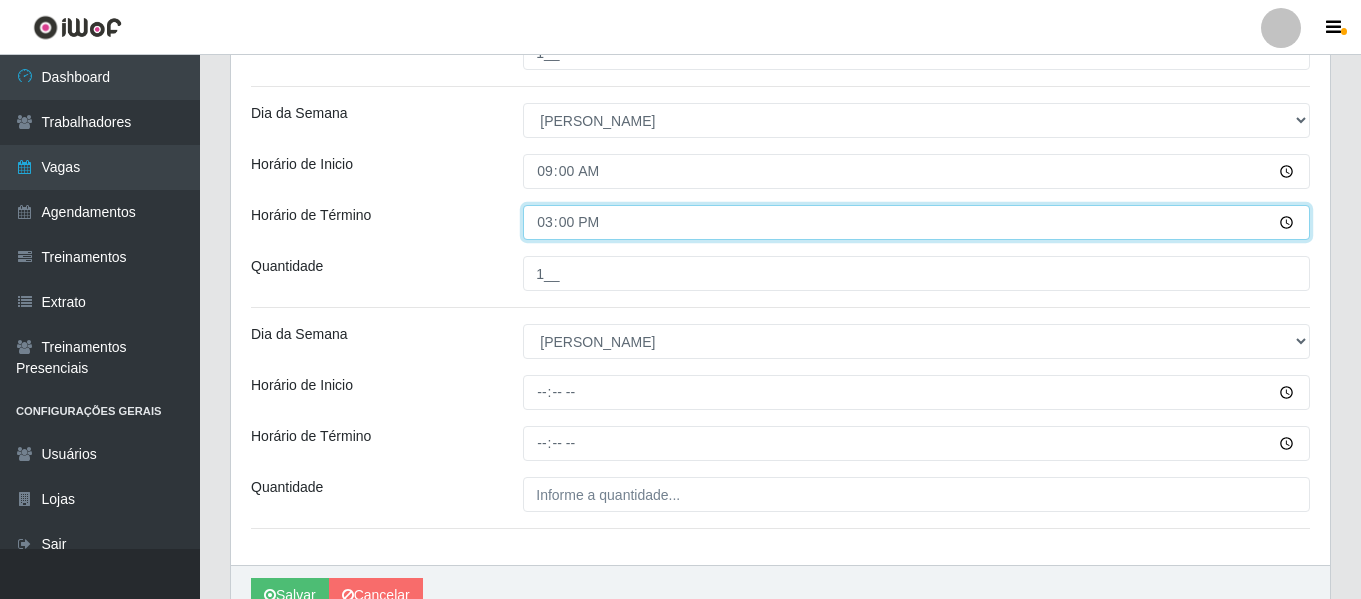 scroll, scrollTop: 865, scrollLeft: 0, axis: vertical 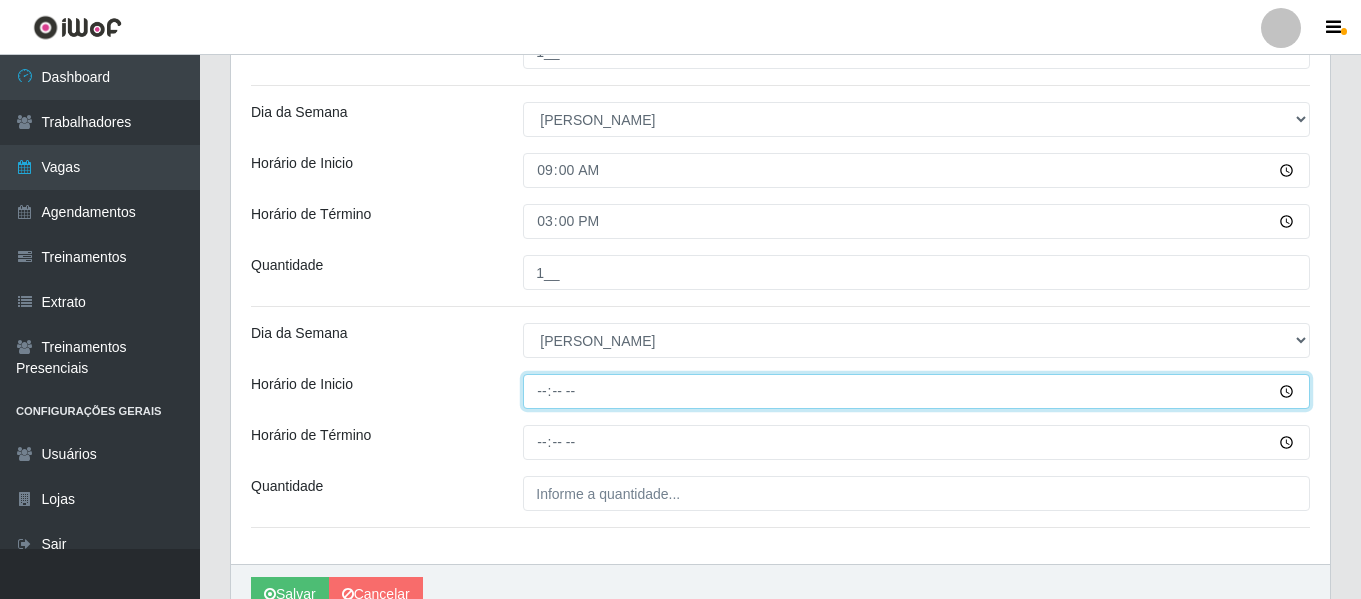 click on "Horário de Inicio" at bounding box center (916, 391) 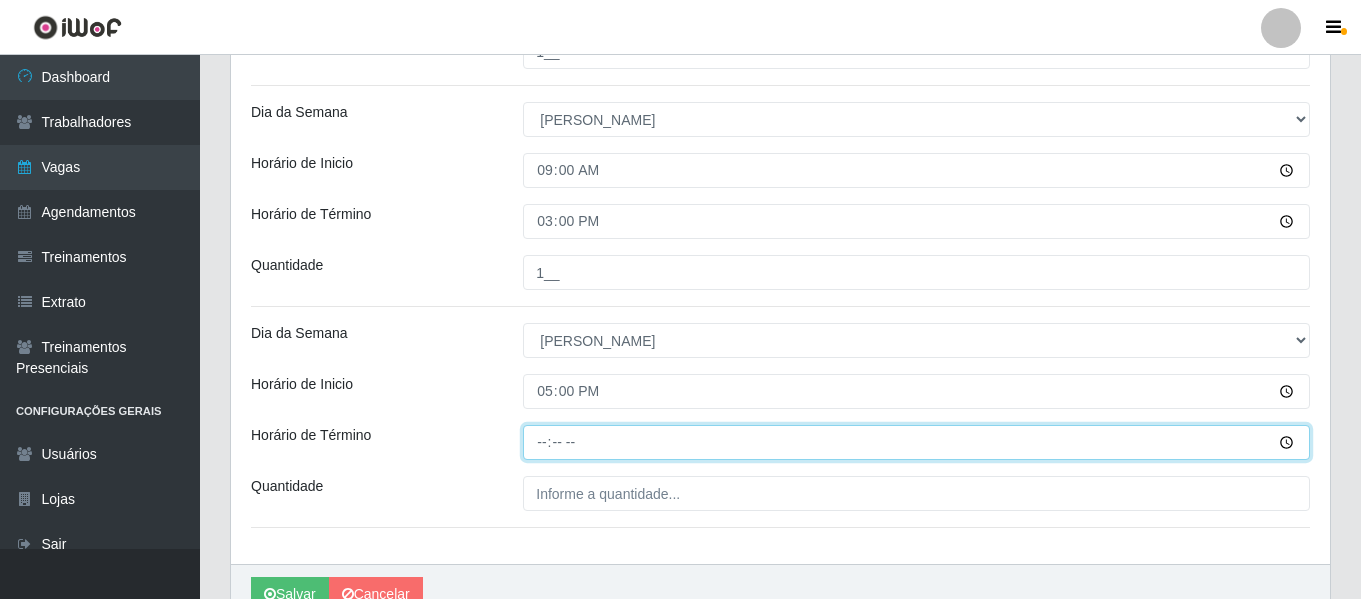 click on "Horário de Término" at bounding box center [916, 442] 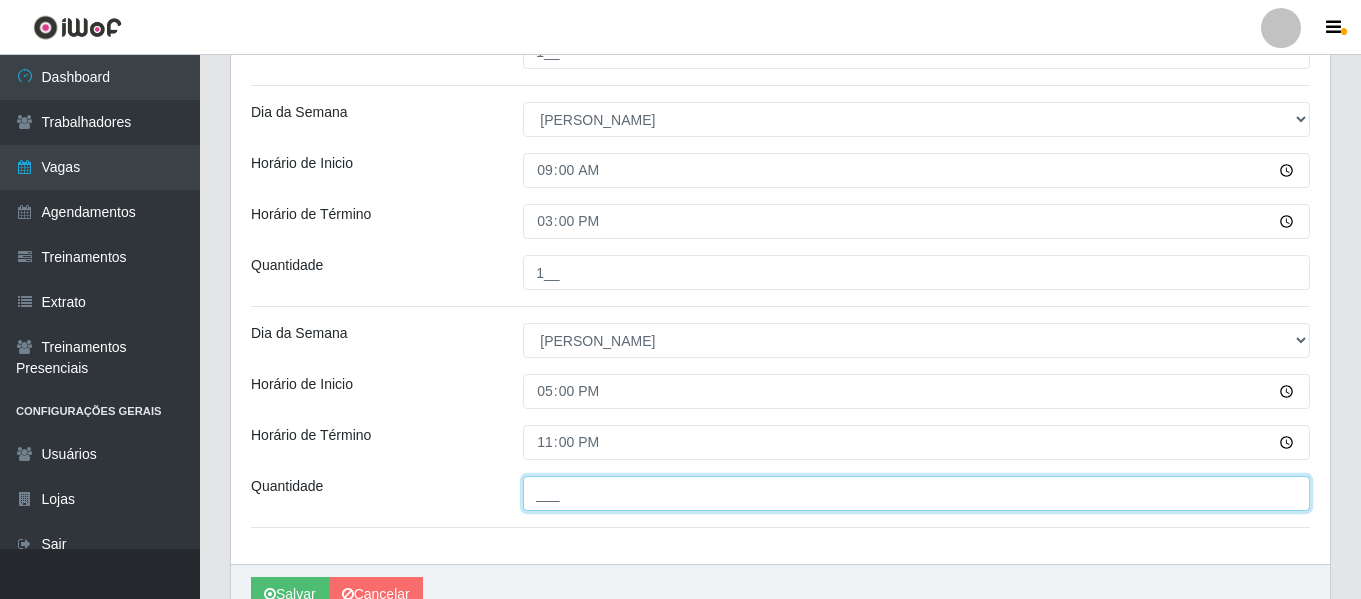 click on "___" at bounding box center [916, 493] 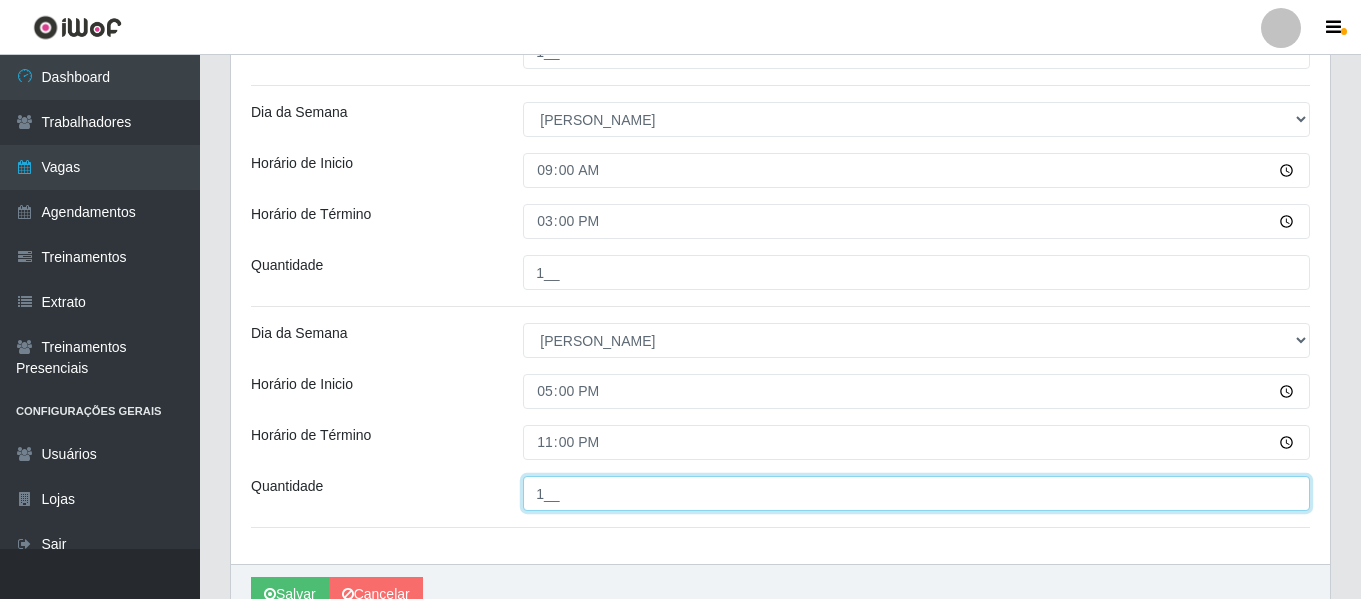 type on "1__" 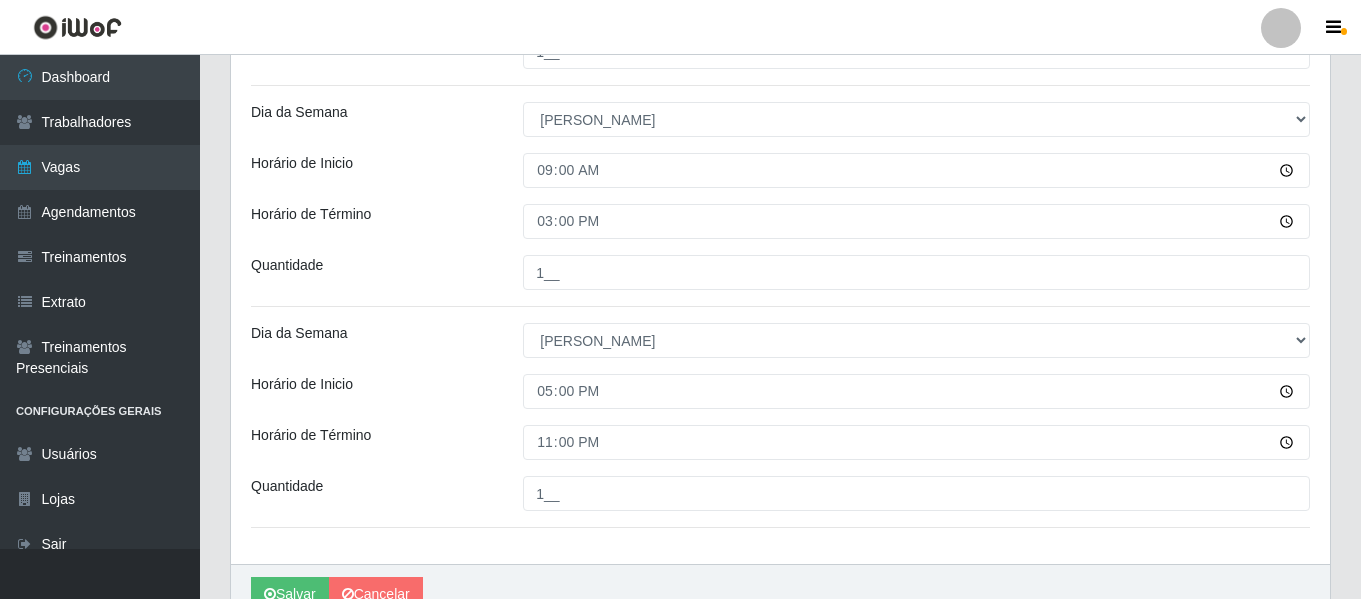 click on "Dia da Semana" at bounding box center (372, 340) 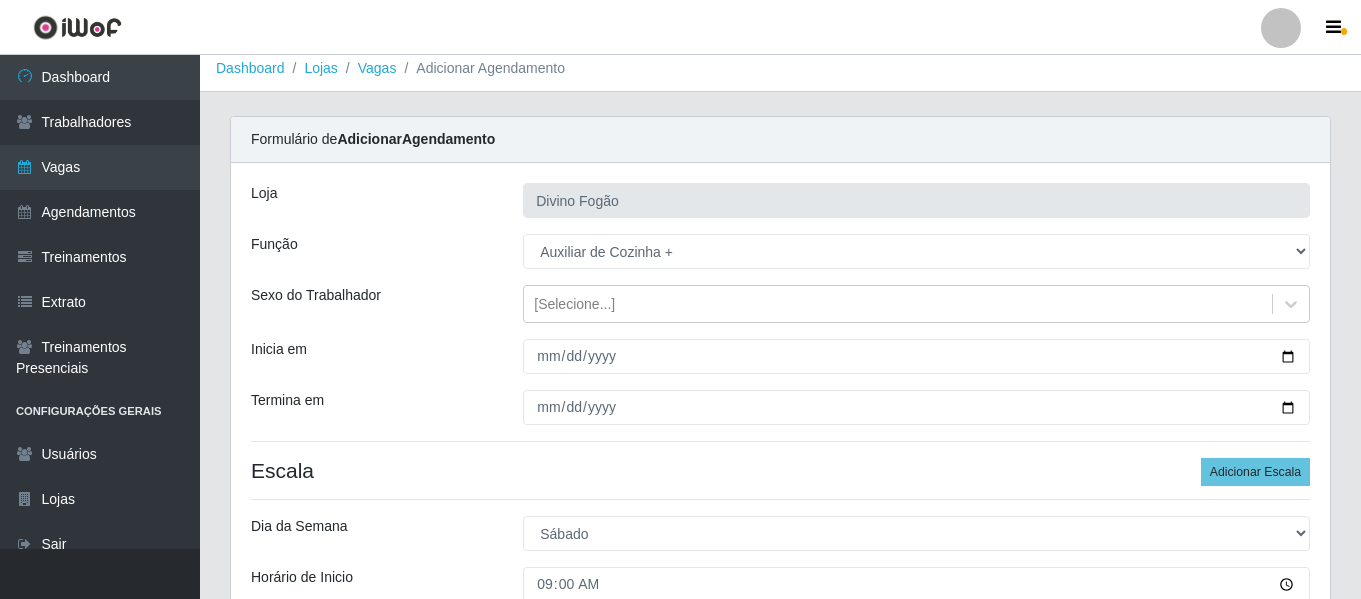 scroll, scrollTop: 0, scrollLeft: 0, axis: both 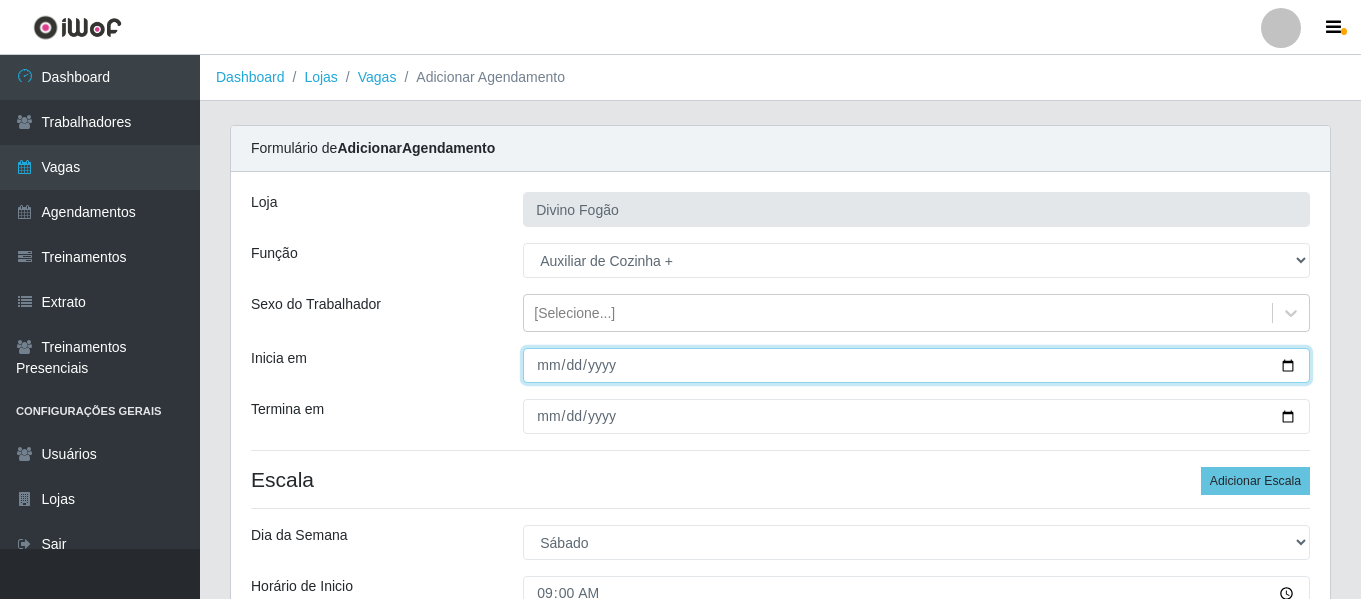 click on "Inicia em" at bounding box center (916, 365) 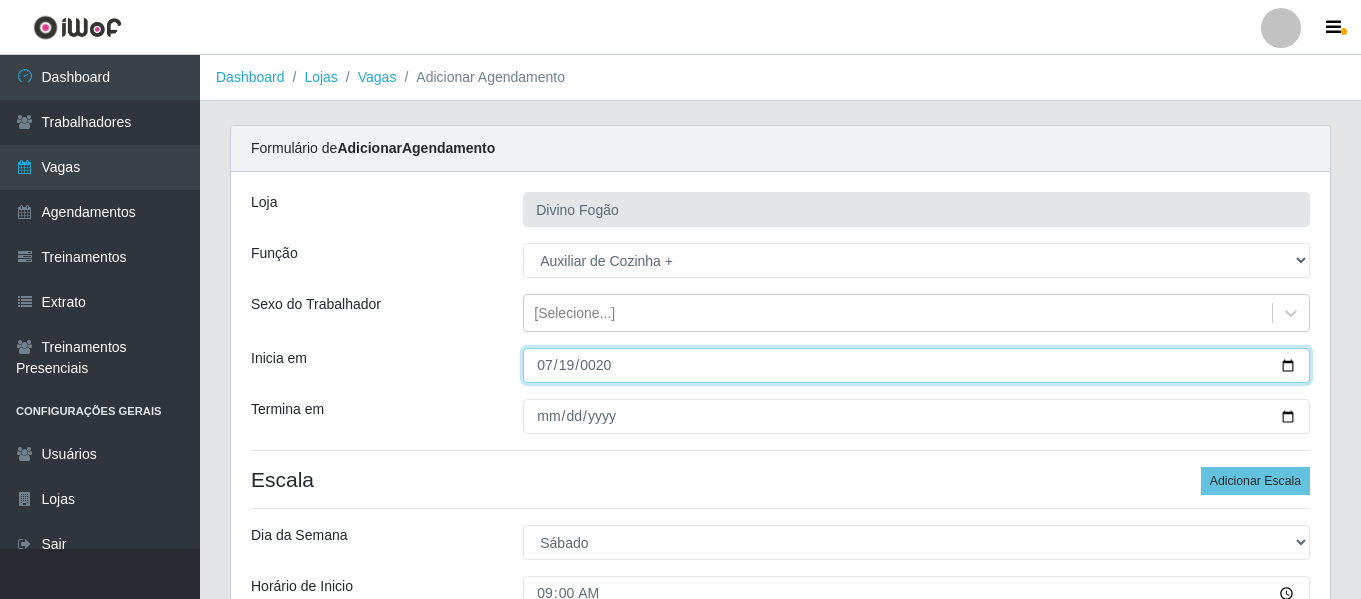 type on "0205-07-19" 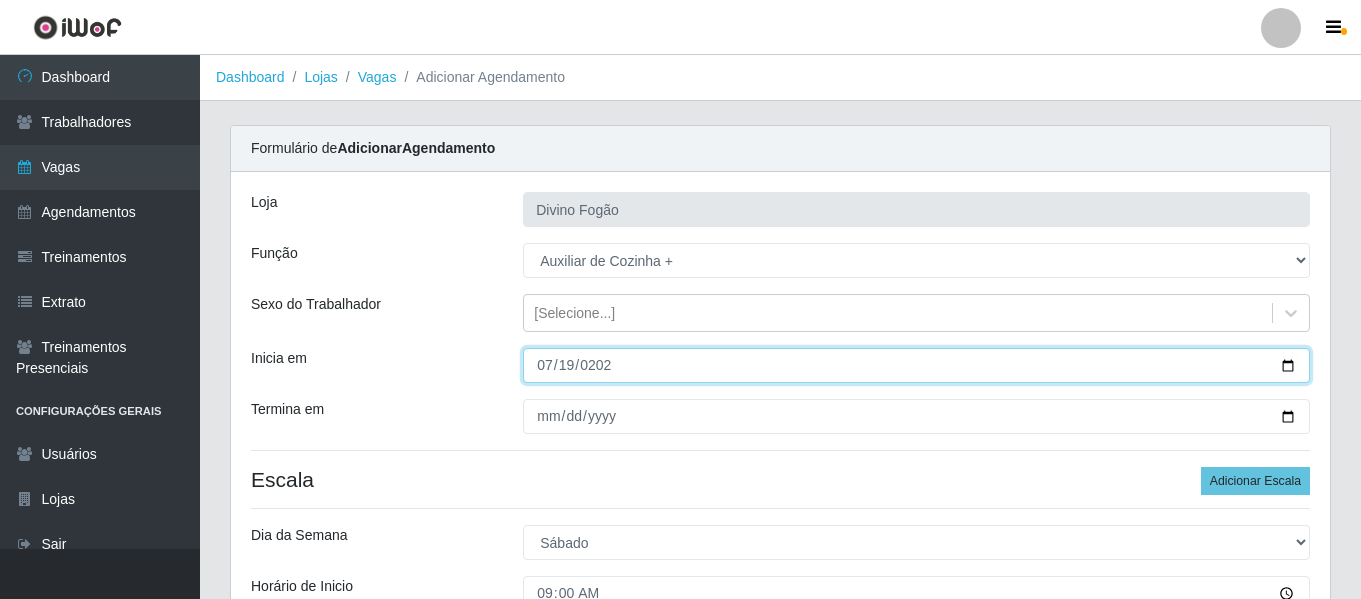 type on "2025-07-19" 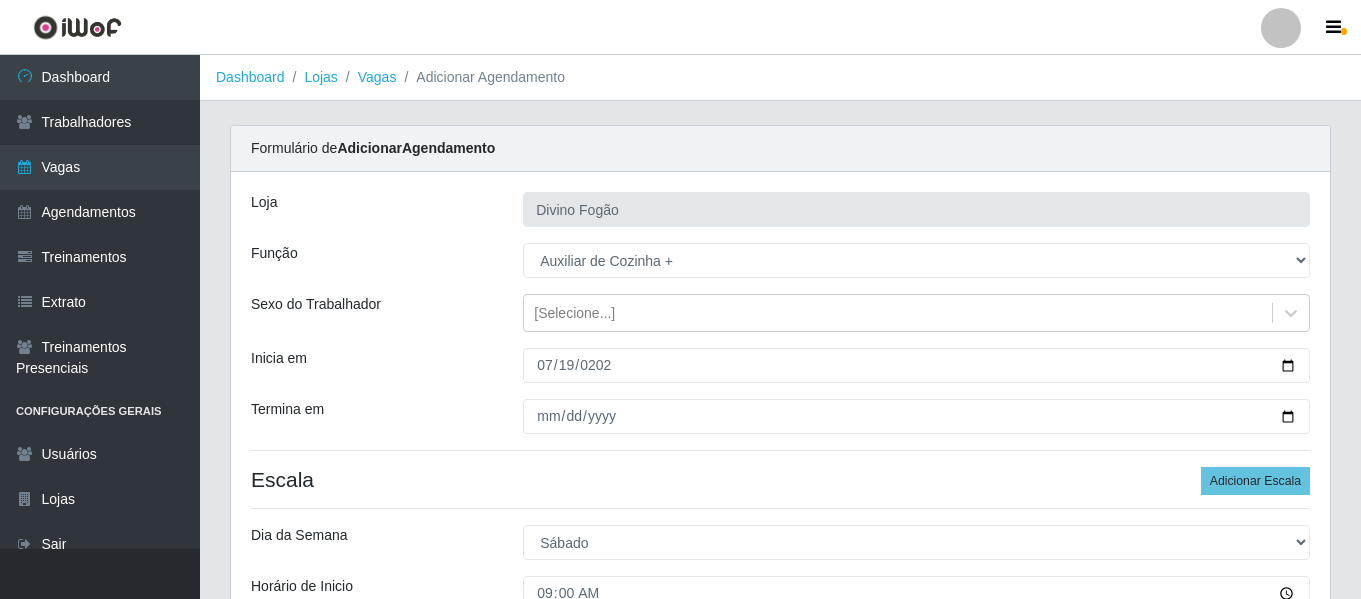click at bounding box center [916, 416] 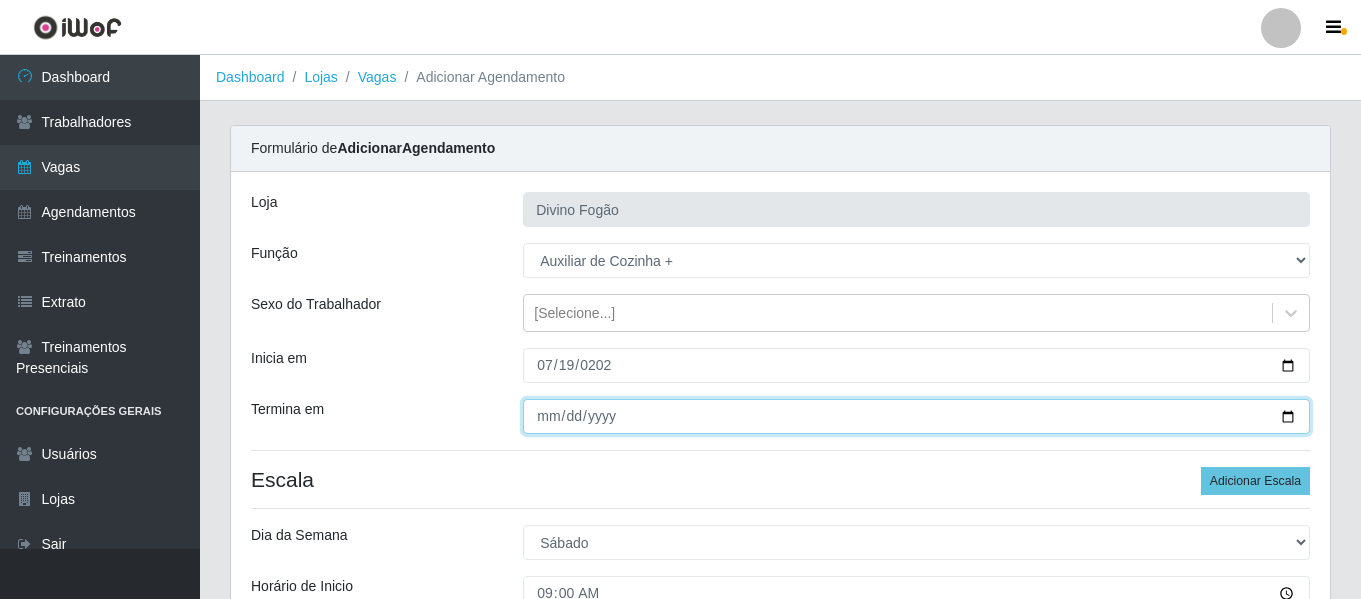 click on "Termina em" at bounding box center [916, 416] 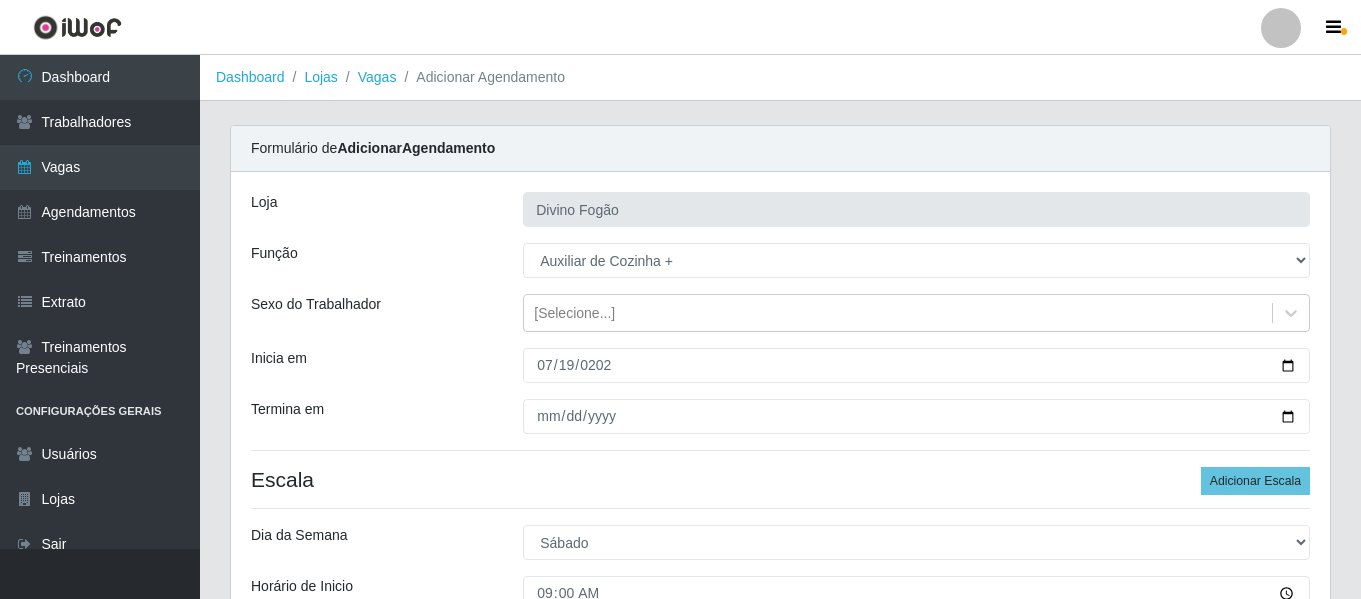 click on "Loja Divino Fogão Função [Selecione...] ASG ASG + ASG ++ Auxiliar de Cozinha Auxiliar de Cozinha + Auxiliar de Cozinha ++ Sexo do Trabalhador [Selecione...] Inicia em 2025-07-19 Termina em 2025-10-14 Escala Adicionar Escala Dia da Semana [Selecione...] Segunda Terça Quarta Quinta Sexta Sábado Domingo Horário de Inicio 09:00 Horário de Término 15:00 Quantidade 1__ Dia da Semana [Selecione...] Segunda Terça Quarta Quinta Sexta Sábado Domingo Horário de Inicio 17:00 Horário de Término 23:00 Quantidade 1__ Dia da Semana [Selecione...] Segunda Terça Quarta Quinta Sexta Sábado Domingo Horário de Inicio 09:00 Horário de Término 15:00 Quantidade 1__ Dia da Semana [Selecione...] Segunda Terça Quarta Quinta Sexta Sábado Domingo Horário de Inicio 17:00 Horário de Término 23:00 Quantidade 1__" at bounding box center (780, 800) 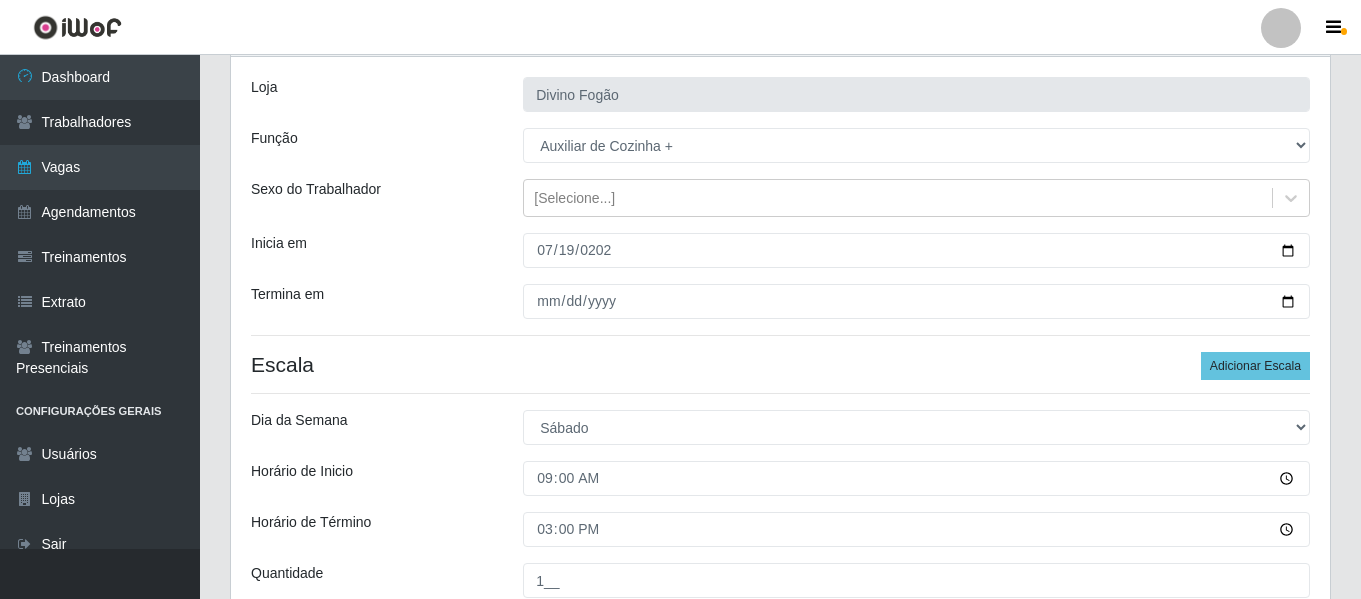 scroll, scrollTop: 200, scrollLeft: 0, axis: vertical 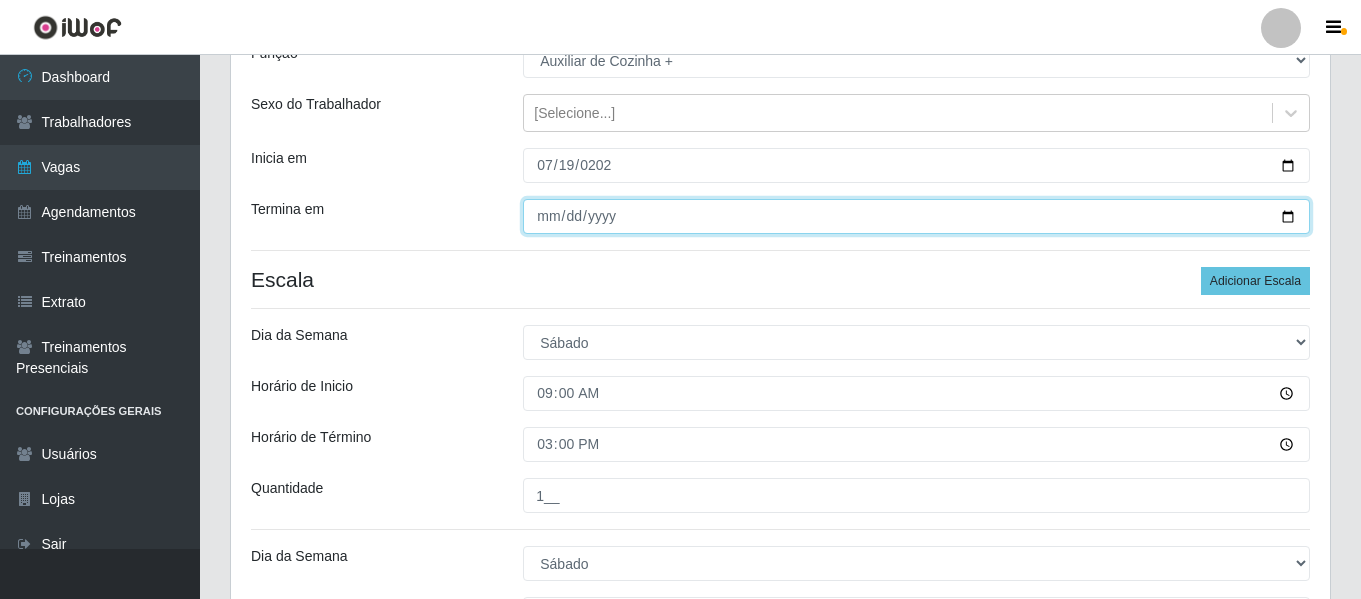 click on "2025-10-14" at bounding box center (916, 216) 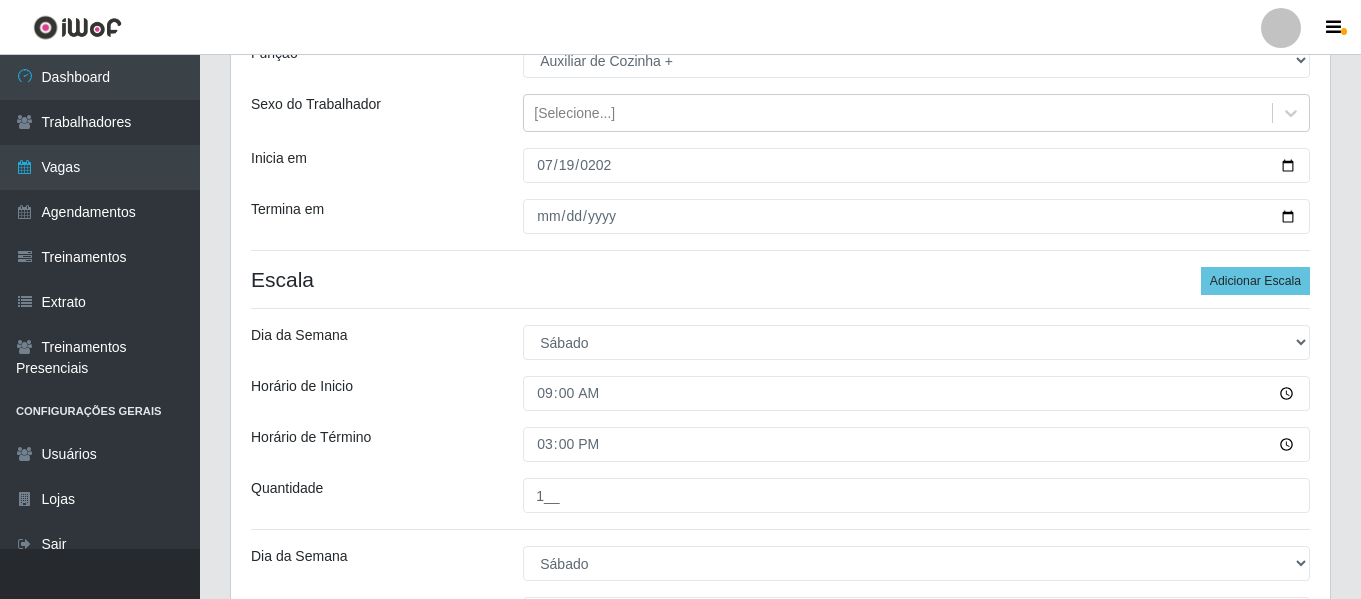 click on "Carregando...  Formulário de  Adicionar  Agendamento Loja Divino Fogão Função [Selecione...] ASG ASG + ASG ++ Auxiliar de Cozinha Auxiliar de Cozinha + Auxiliar de Cozinha ++ Sexo do Trabalhador [Selecione...] Inicia em 2025-07-19 Termina em 2025-10-19 Escala Adicionar Escala Dia da Semana [Selecione...] Segunda Terça Quarta Quinta Sexta Sábado Domingo Horário de Inicio 09:00 Horário de Término 15:00 Quantidade 1__ Dia da Semana [Selecione...] Segunda Terça Quarta Quinta Sexta Sábado Domingo Horário de Inicio 17:00 Horário de Término 23:00 Quantidade 1__ Dia da Semana [Selecione...] Segunda Terça Quarta Quinta Sexta Sábado Domingo Horário de Inicio 09:00 Horário de Término 15:00 Quantidade 1__ Dia da Semana [Selecione...] Segunda Terça Quarta Quinta Sexta Sábado Domingo Horário de Inicio 17:00 Horário de Término 23:00 Quantidade 1__  Salvar  Cancelar" at bounding box center [780, 619] 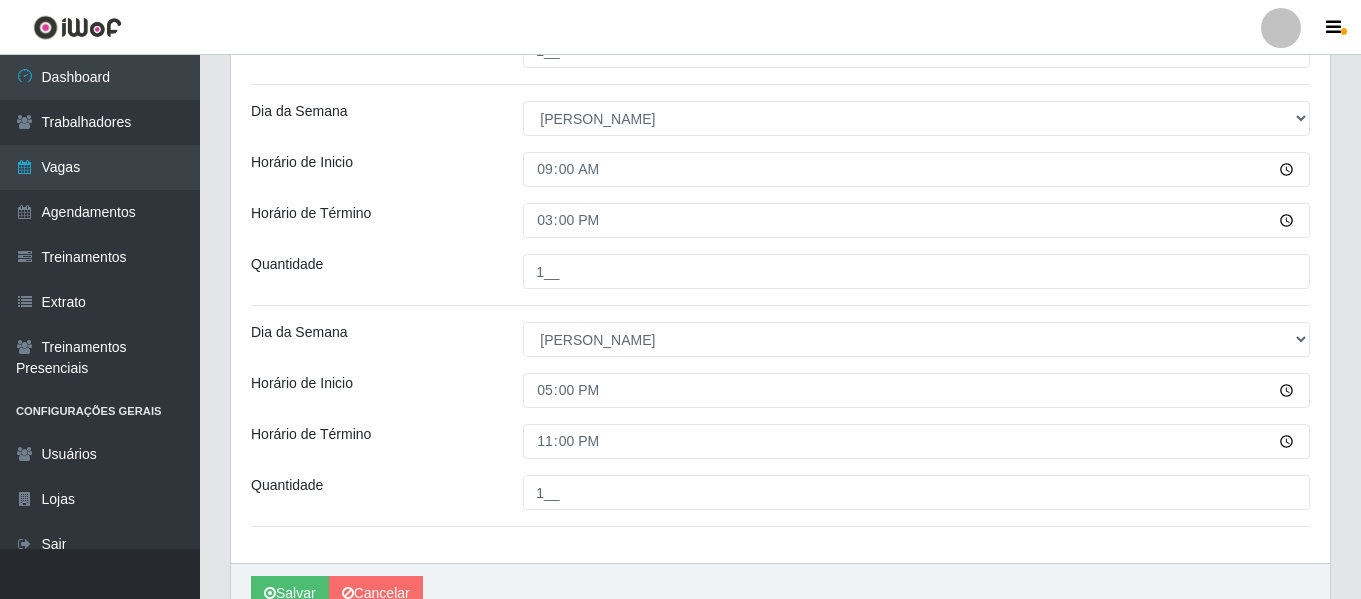 scroll, scrollTop: 900, scrollLeft: 0, axis: vertical 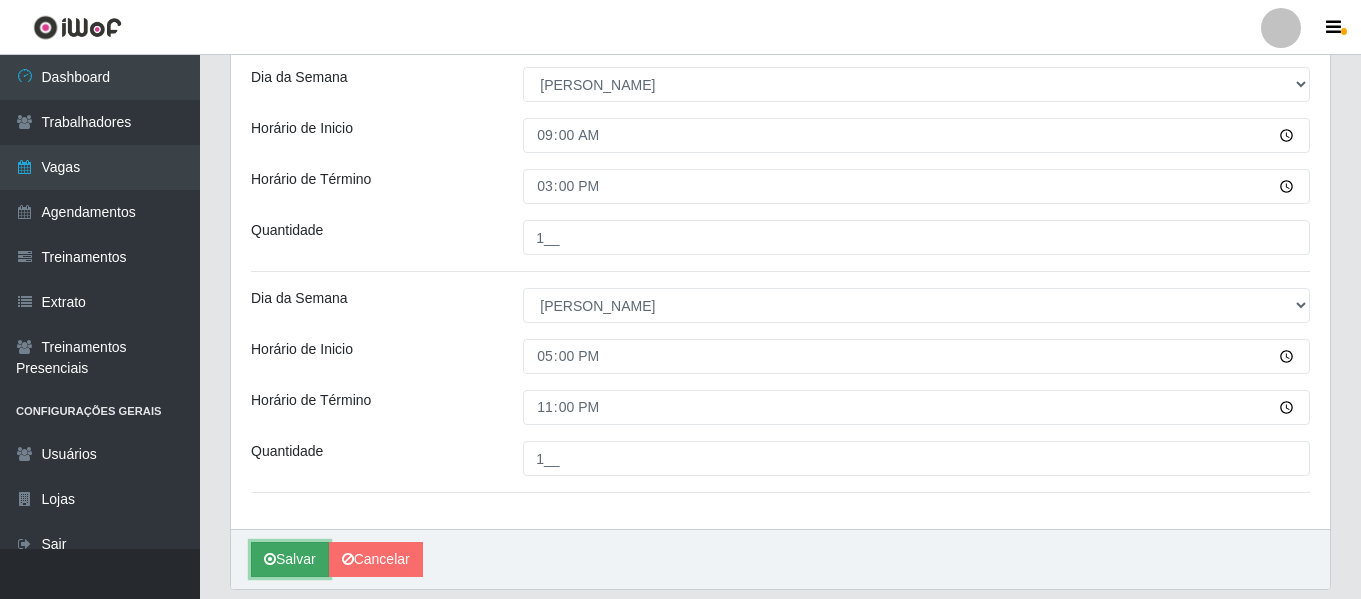 click on "Salvar" at bounding box center [290, 559] 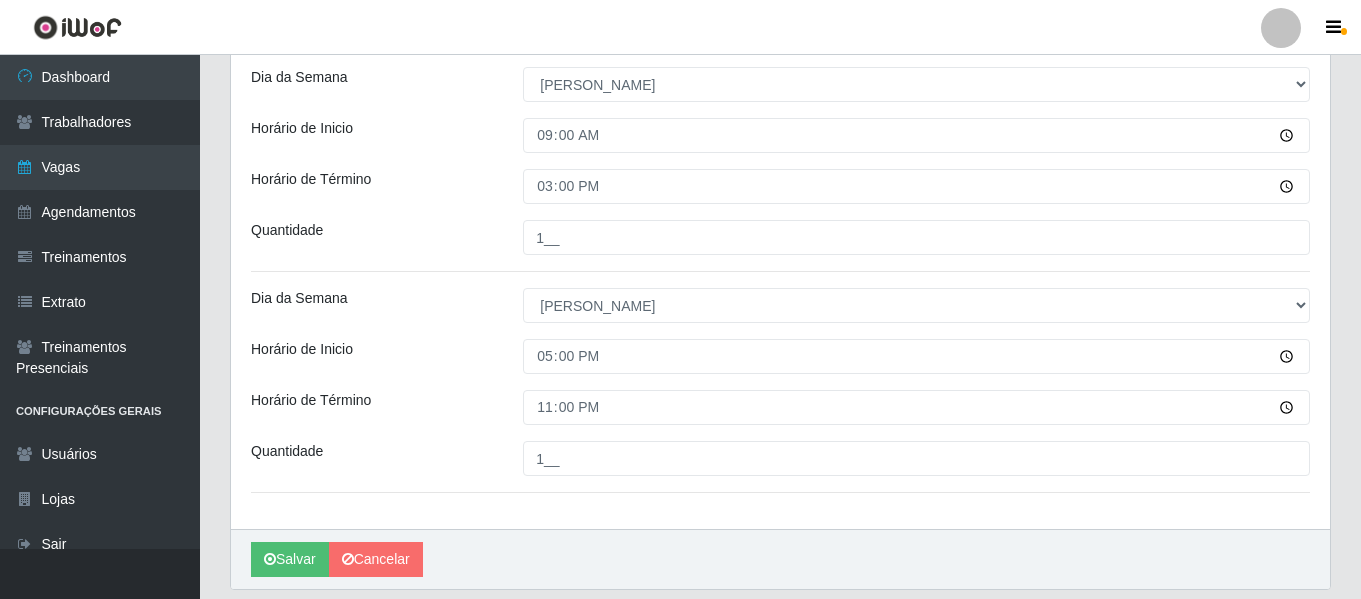 scroll, scrollTop: 0, scrollLeft: 0, axis: both 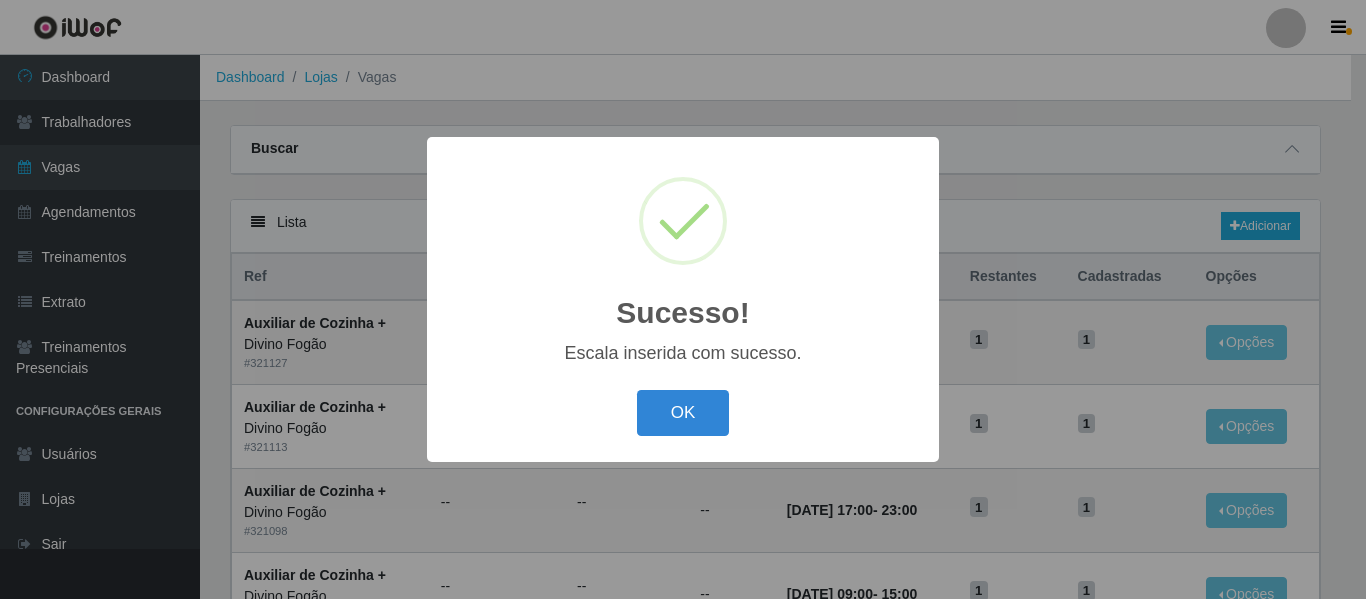 click on "OK Cancel" at bounding box center (683, 412) 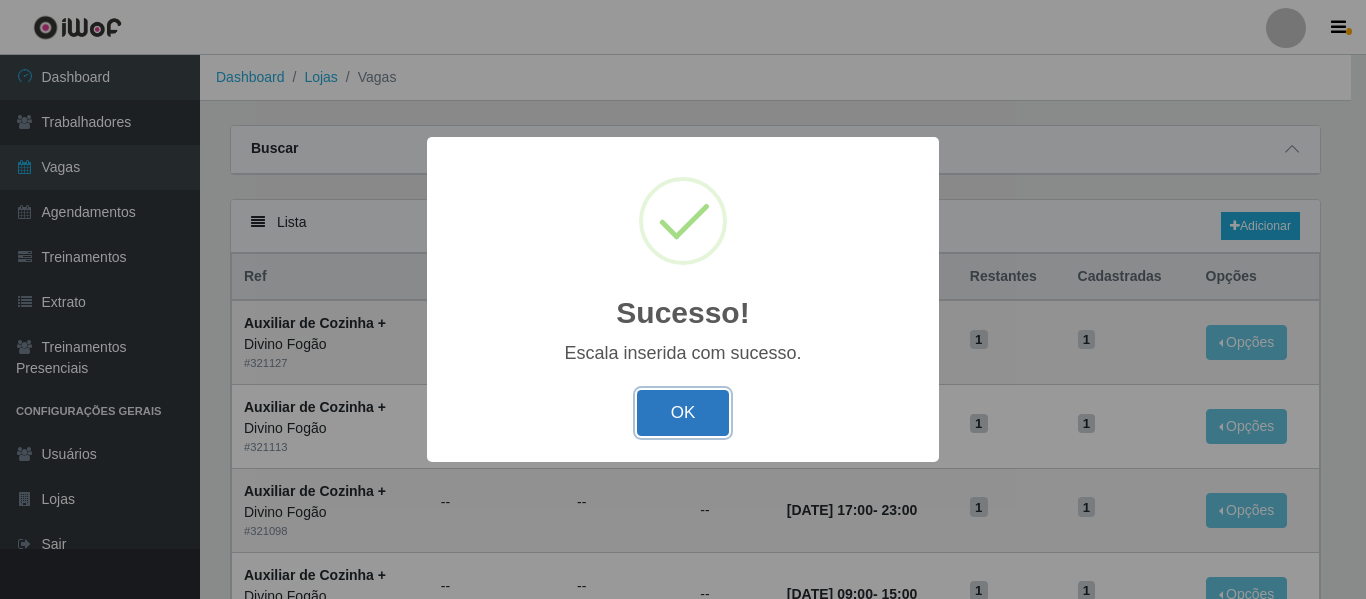 click on "OK" at bounding box center (683, 413) 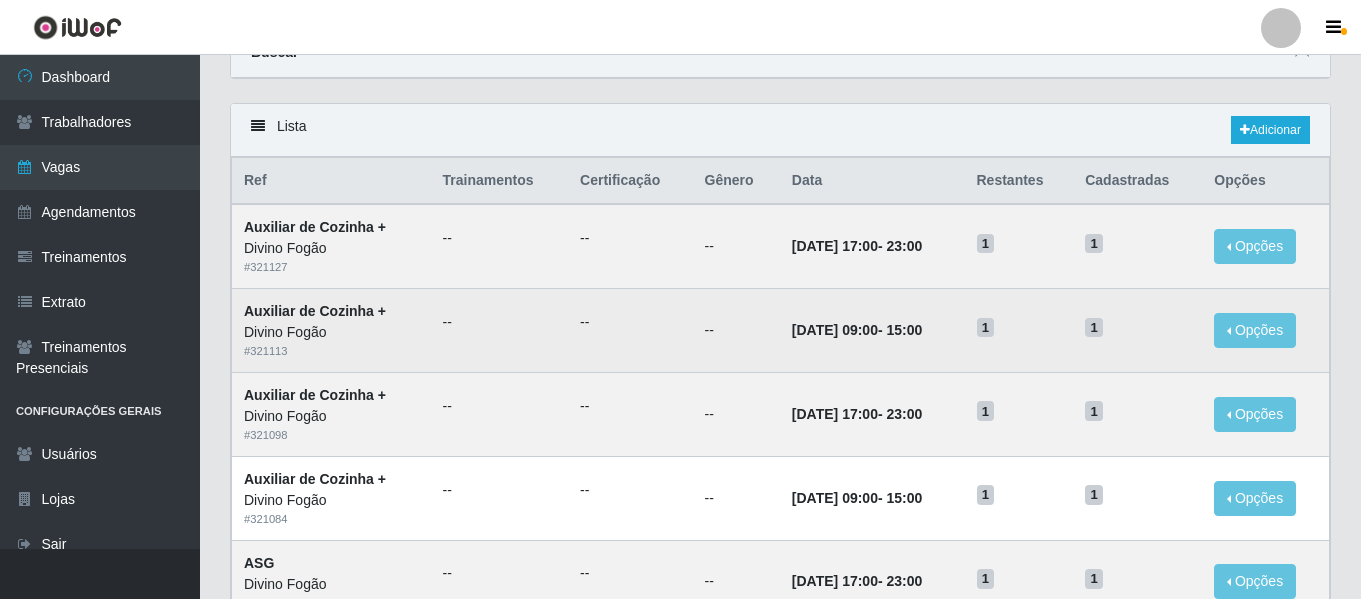 scroll, scrollTop: 0, scrollLeft: 0, axis: both 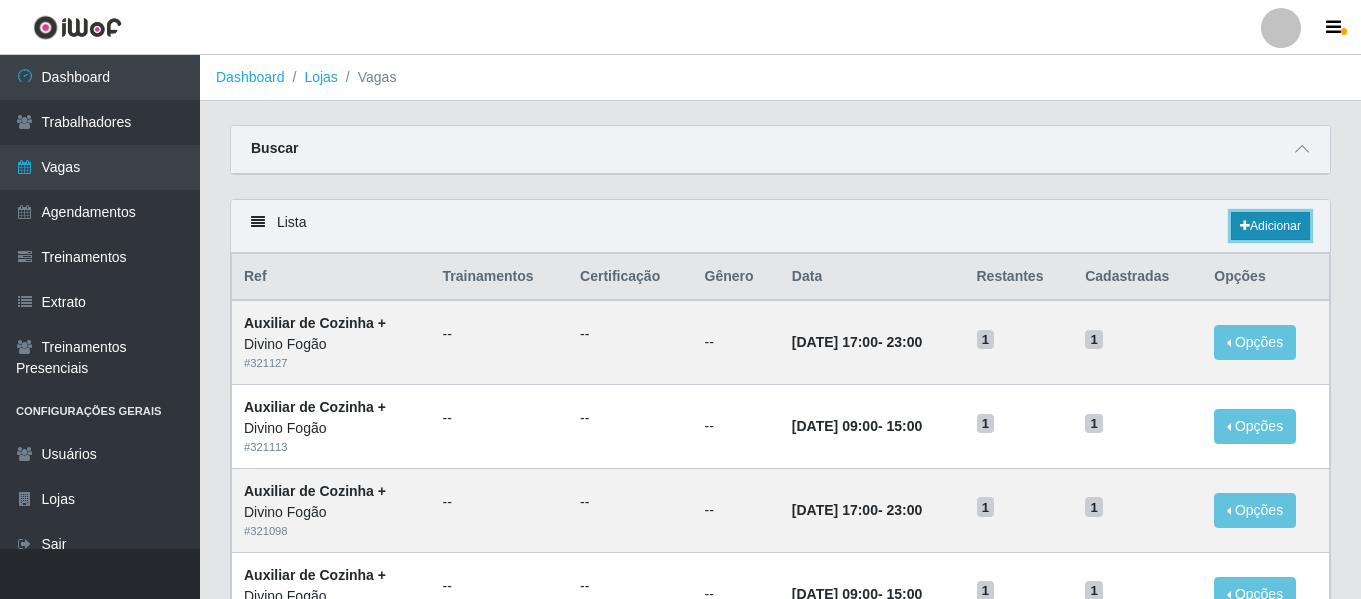 click on "Adicionar" at bounding box center (1270, 226) 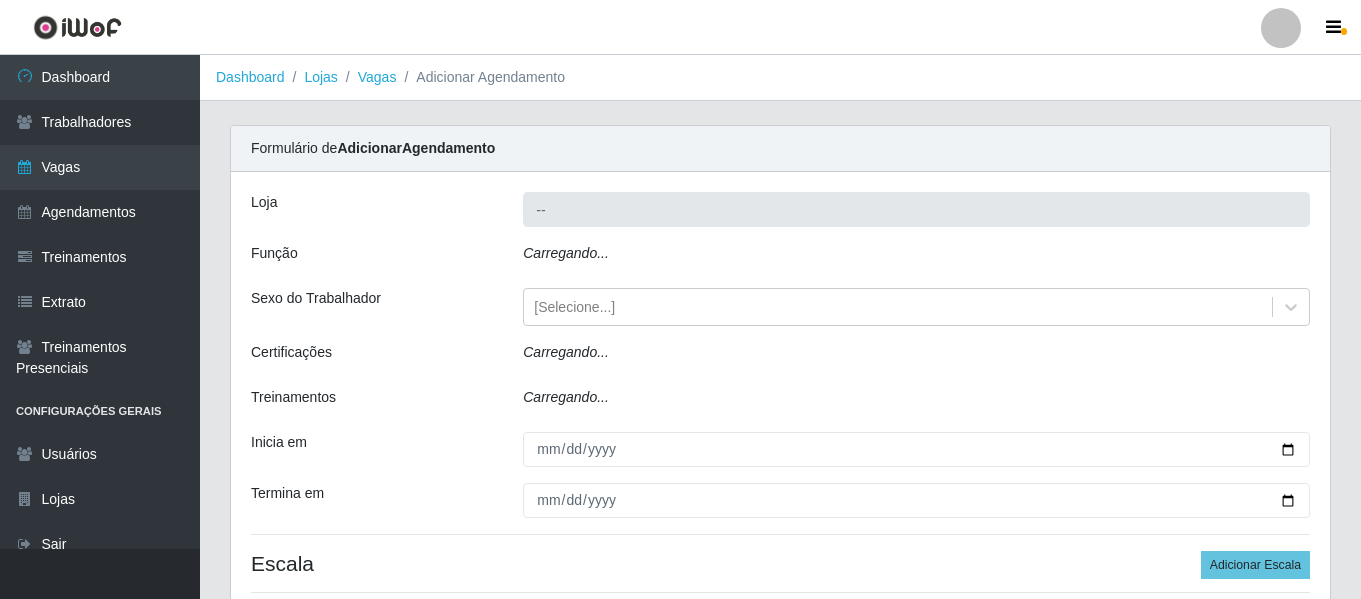 type on "Divino Fogão" 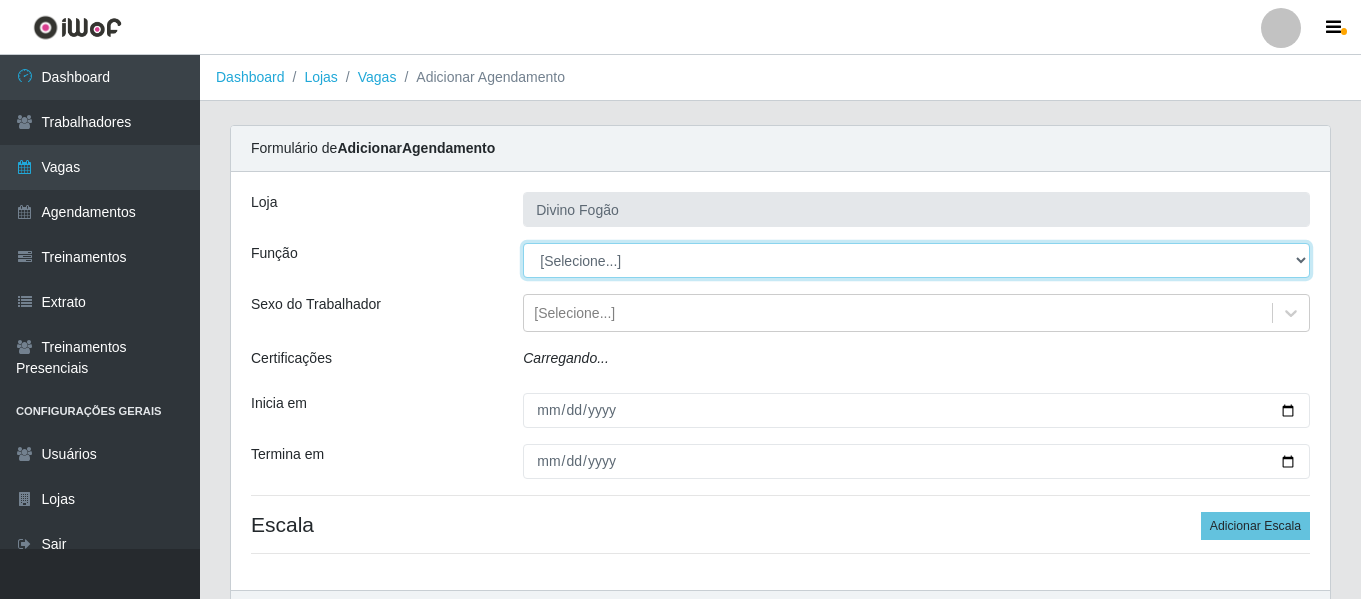 click on "[Selecione...] ASG ASG + ASG ++ Auxiliar de Cozinha Auxiliar de Cozinha + Auxiliar de Cozinha ++" at bounding box center (916, 260) 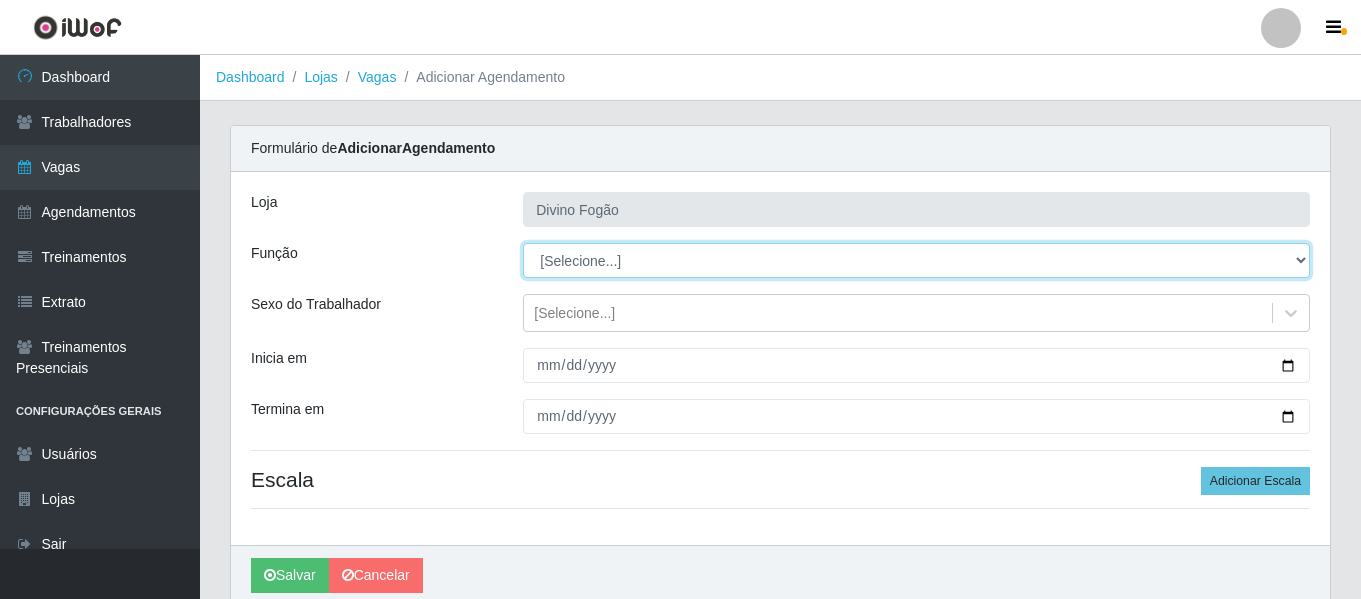 select on "9" 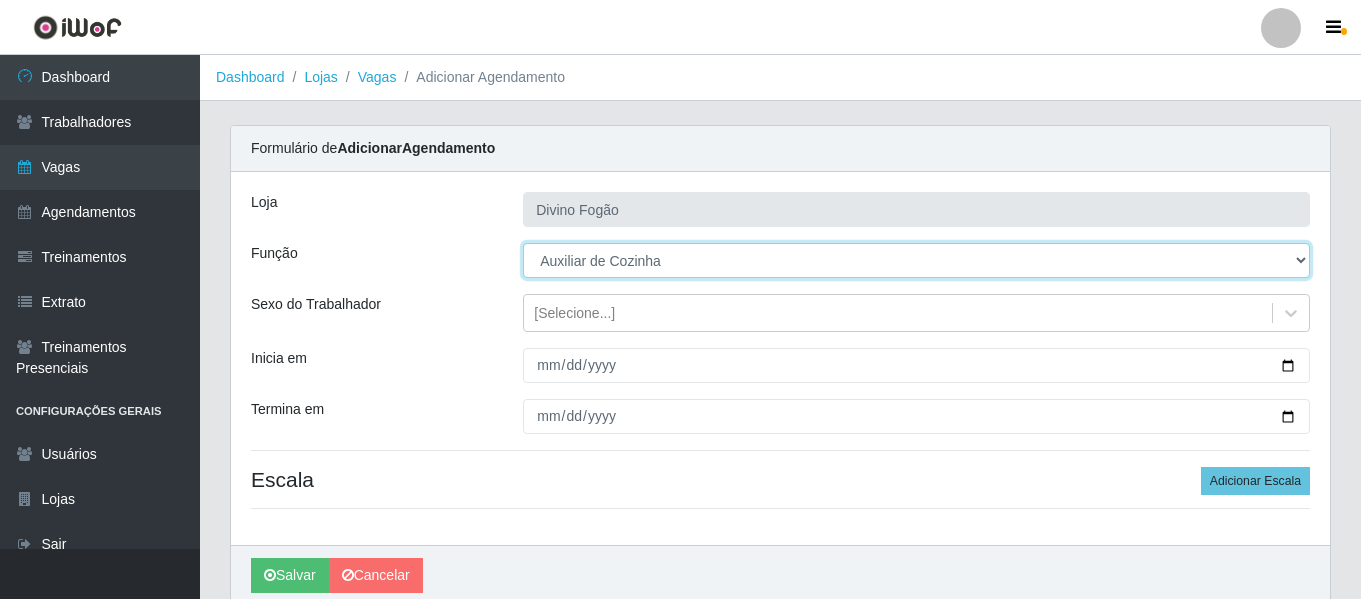 click on "[Selecione...] ASG ASG + ASG ++ Auxiliar de Cozinha Auxiliar de Cozinha + Auxiliar de Cozinha ++" at bounding box center (916, 260) 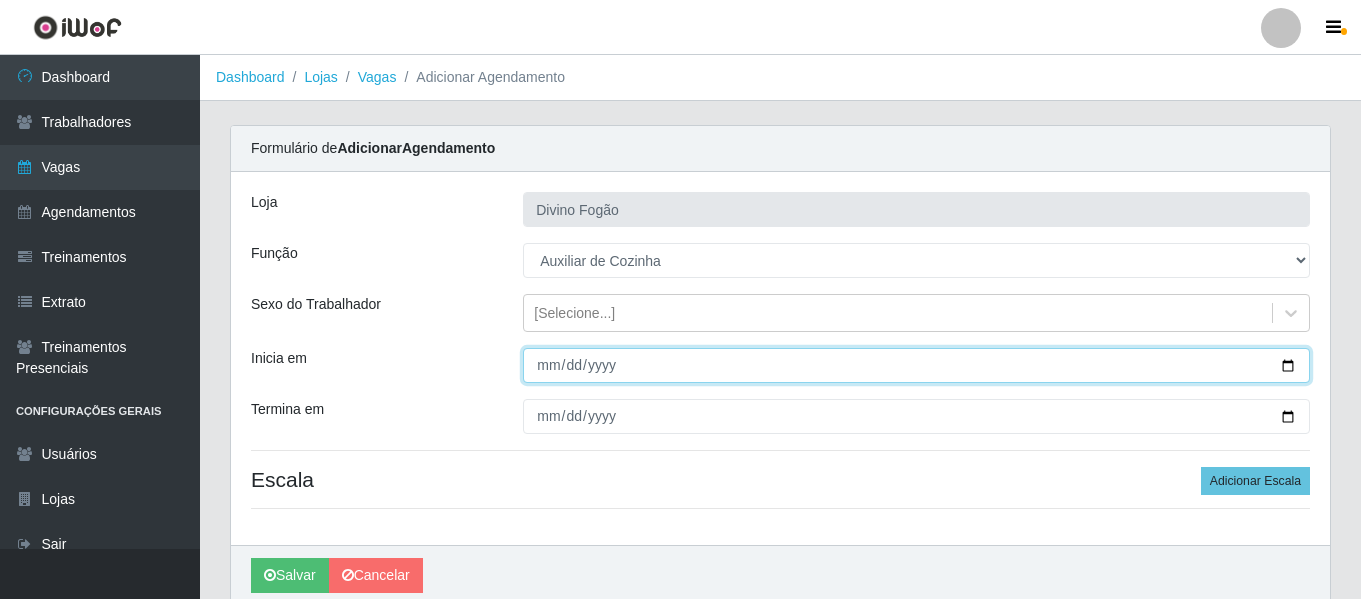 click on "Inicia em" at bounding box center (916, 365) 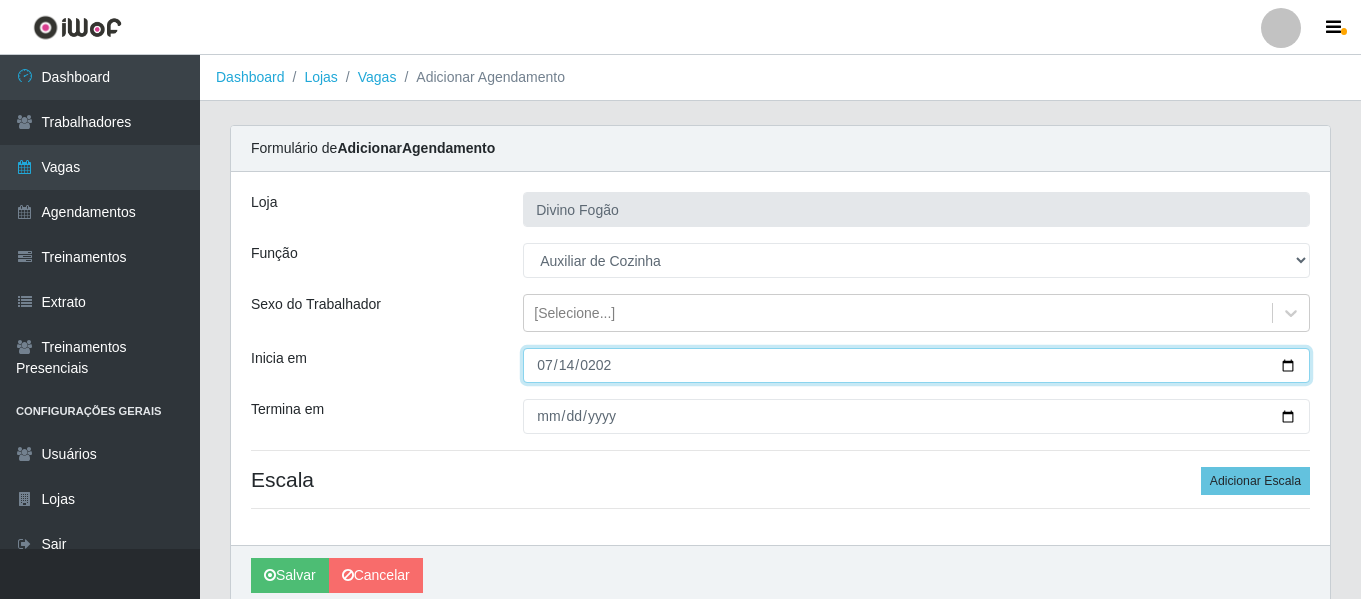 type on "2025-07-14" 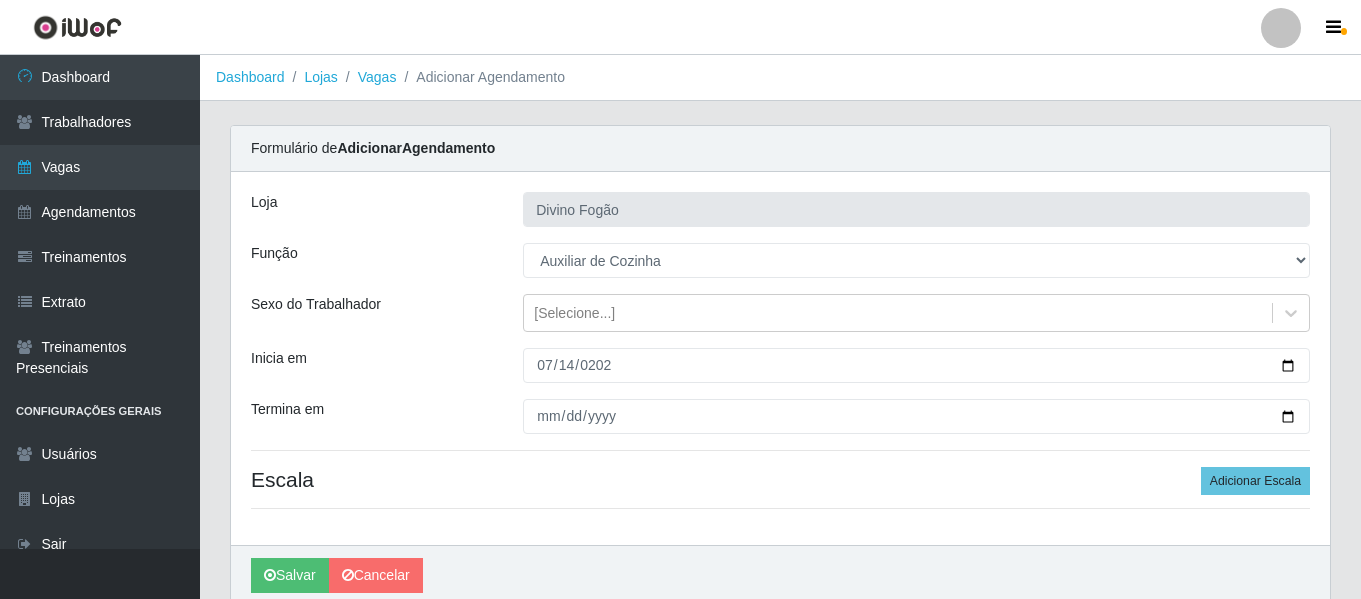 click on "Loja Divino Fogão Função [Selecione...] ASG ASG + ASG ++ Auxiliar de Cozinha Auxiliar de Cozinha + Auxiliar de Cozinha ++ Sexo do Trabalhador [Selecione...] Inicia em 2025-07-14 Termina em Escala Adicionar Escala" at bounding box center (780, 358) 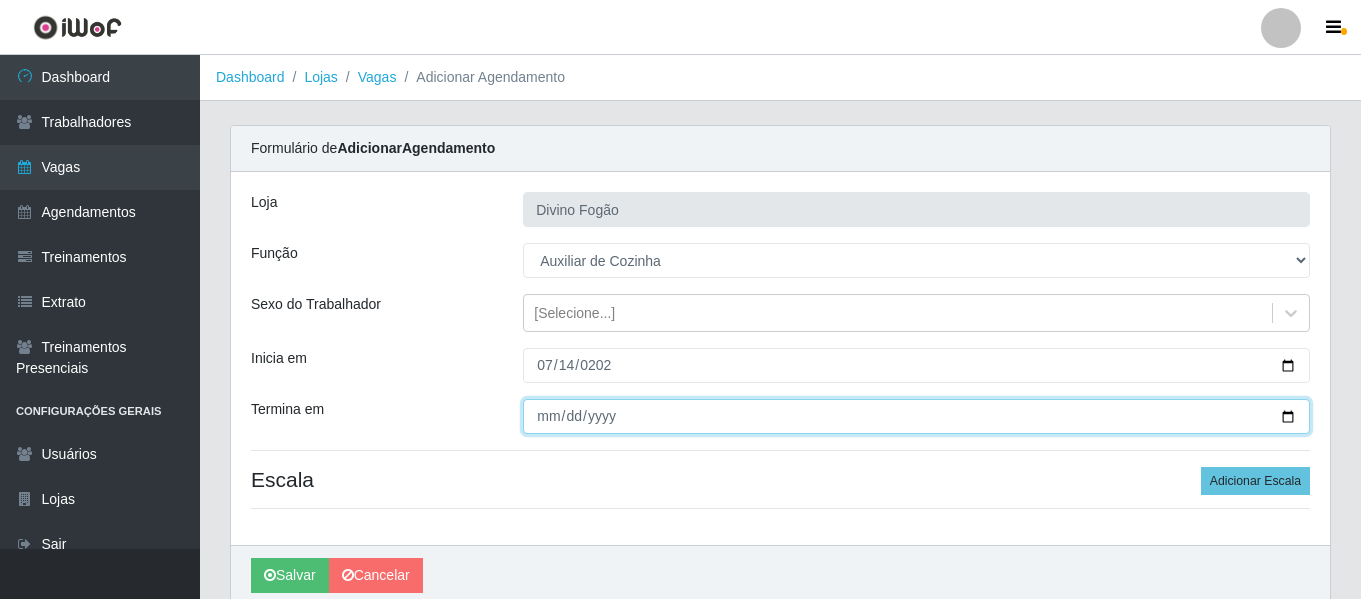 click on "Termina em" at bounding box center [916, 416] 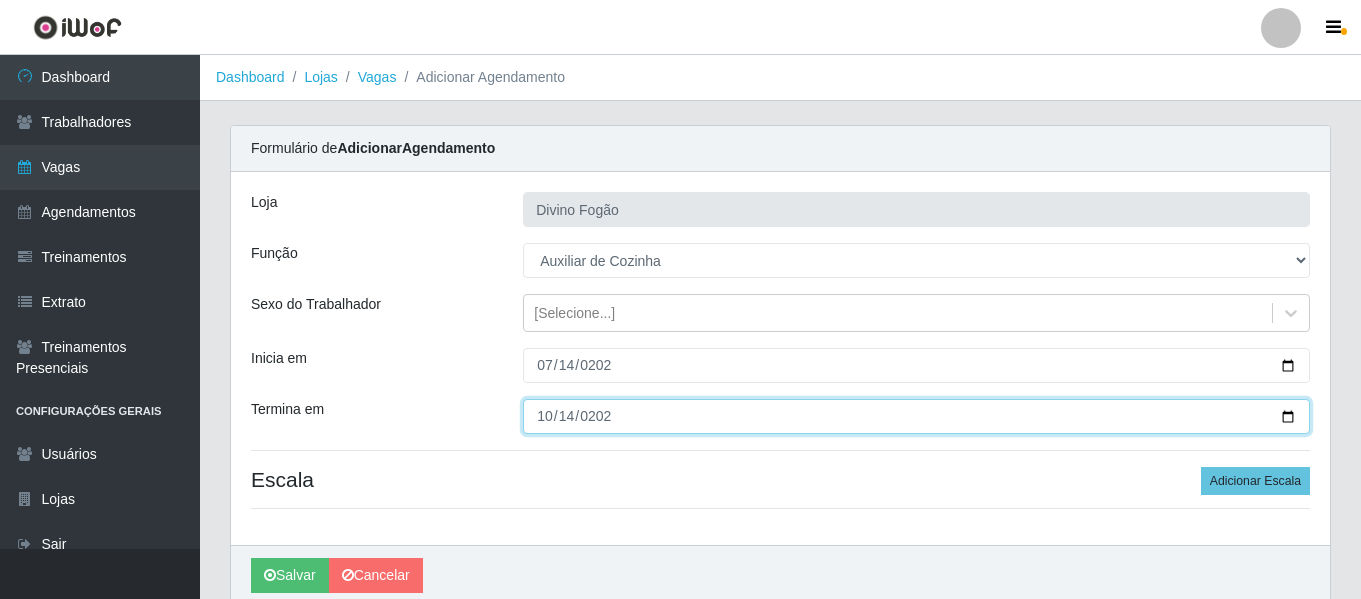 type on "2025-10-14" 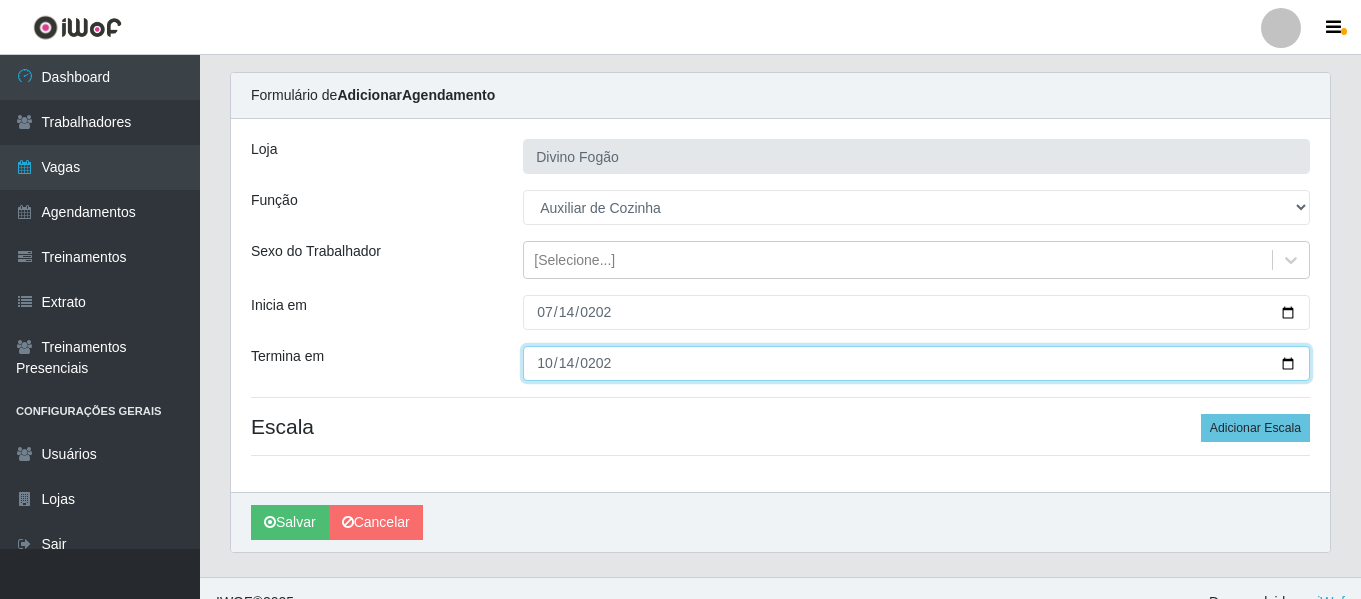 scroll, scrollTop: 81, scrollLeft: 0, axis: vertical 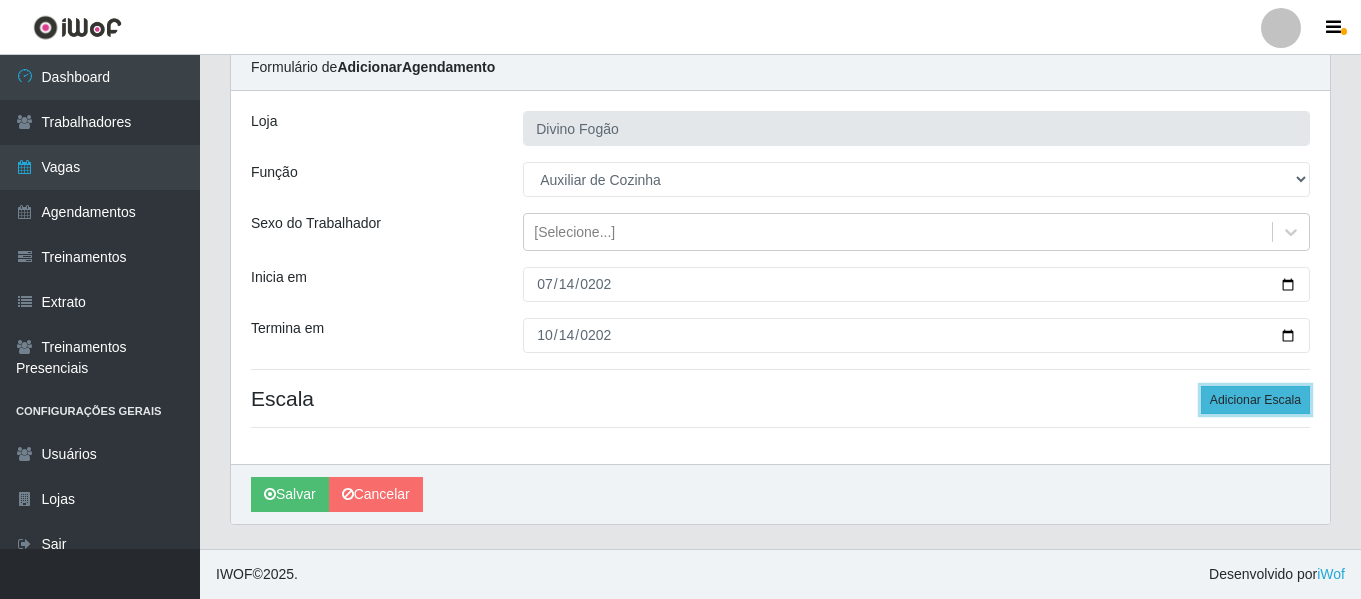 click on "Adicionar Escala" at bounding box center (1255, 400) 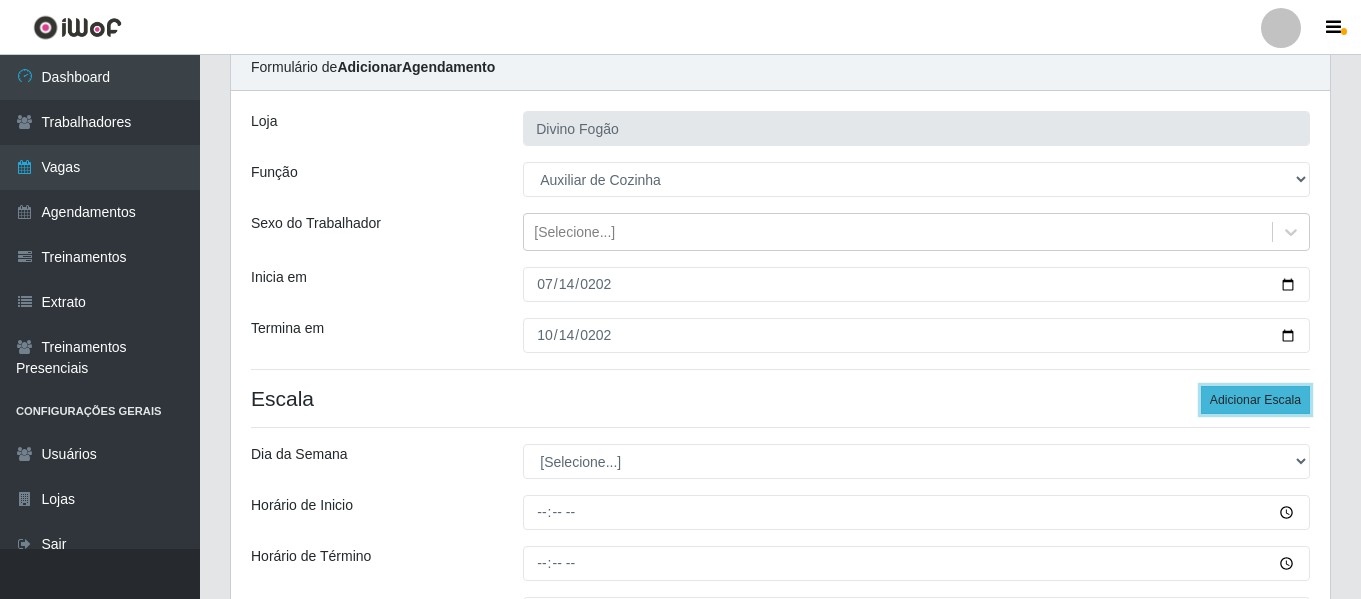 click on "Adicionar Escala" at bounding box center [1255, 400] 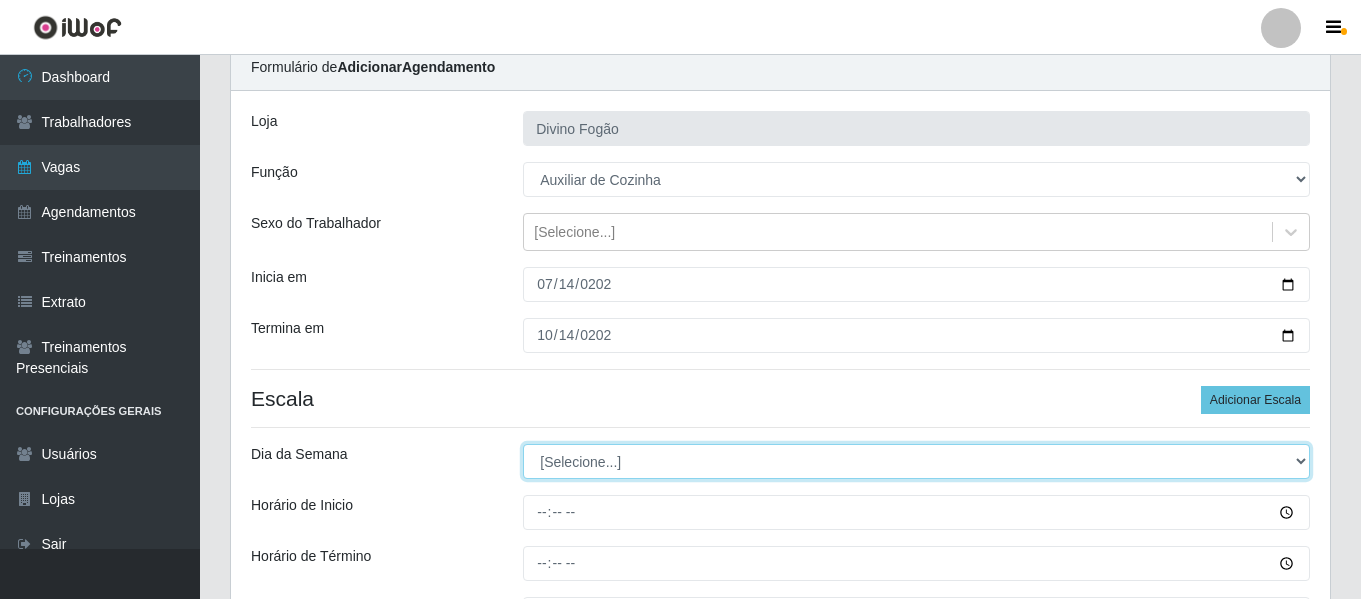 click on "[Selecione...] Segunda Terça Quarta Quinta Sexta Sábado Domingo" at bounding box center [916, 461] 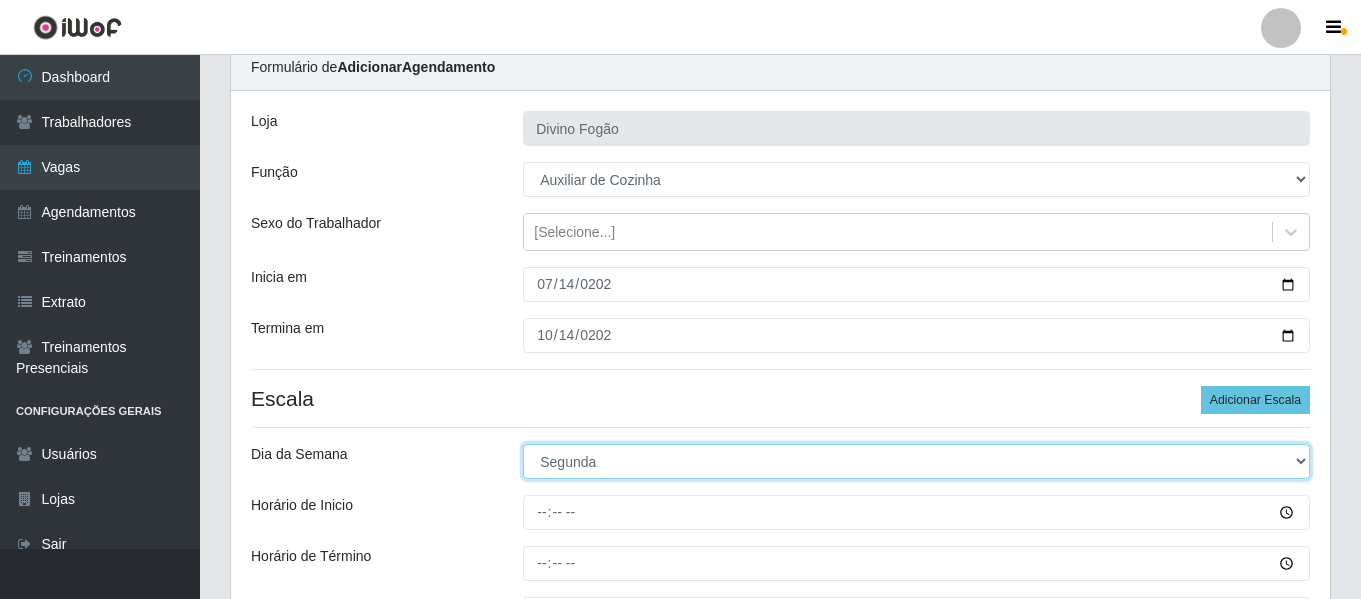click on "[Selecione...] Segunda Terça Quarta Quinta Sexta Sábado Domingo" at bounding box center [916, 461] 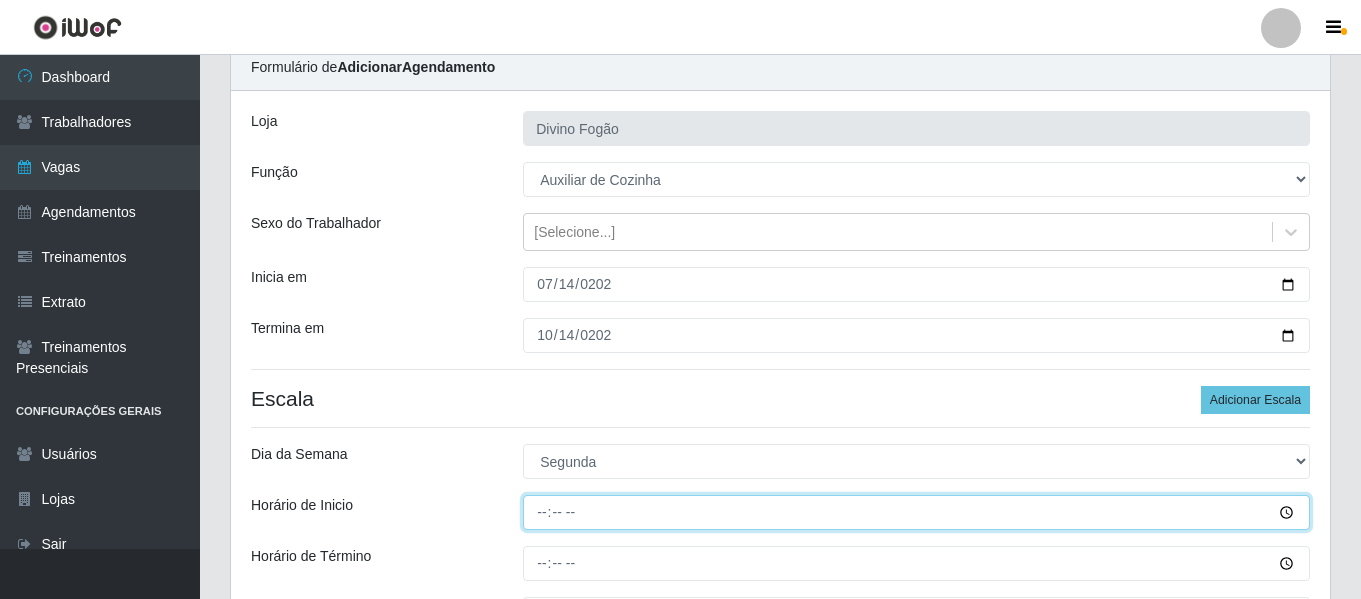 click on "Horário de Inicio" at bounding box center [916, 512] 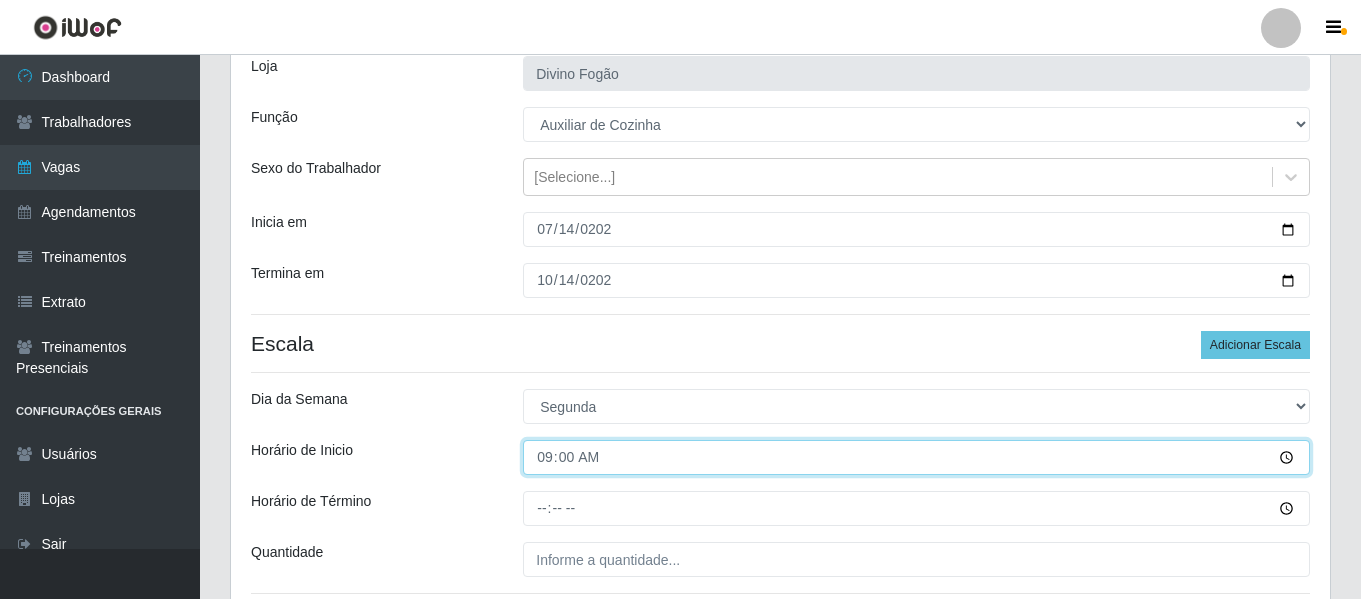 scroll, scrollTop: 181, scrollLeft: 0, axis: vertical 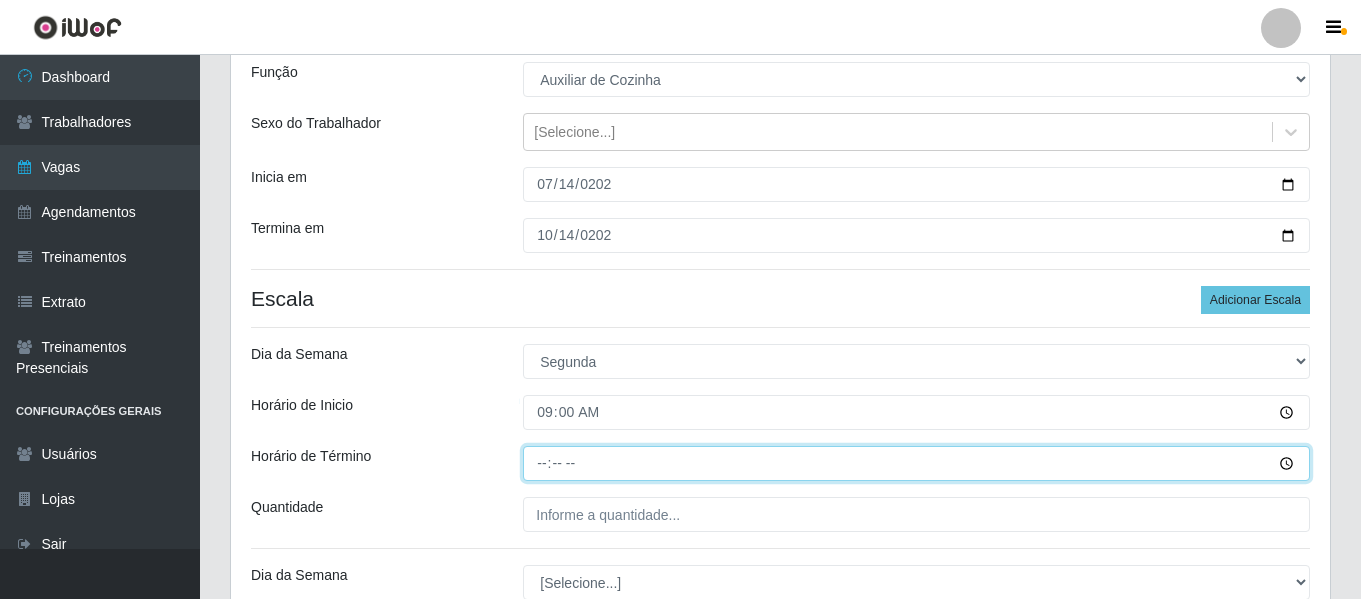 click on "Horário de Término" at bounding box center (916, 463) 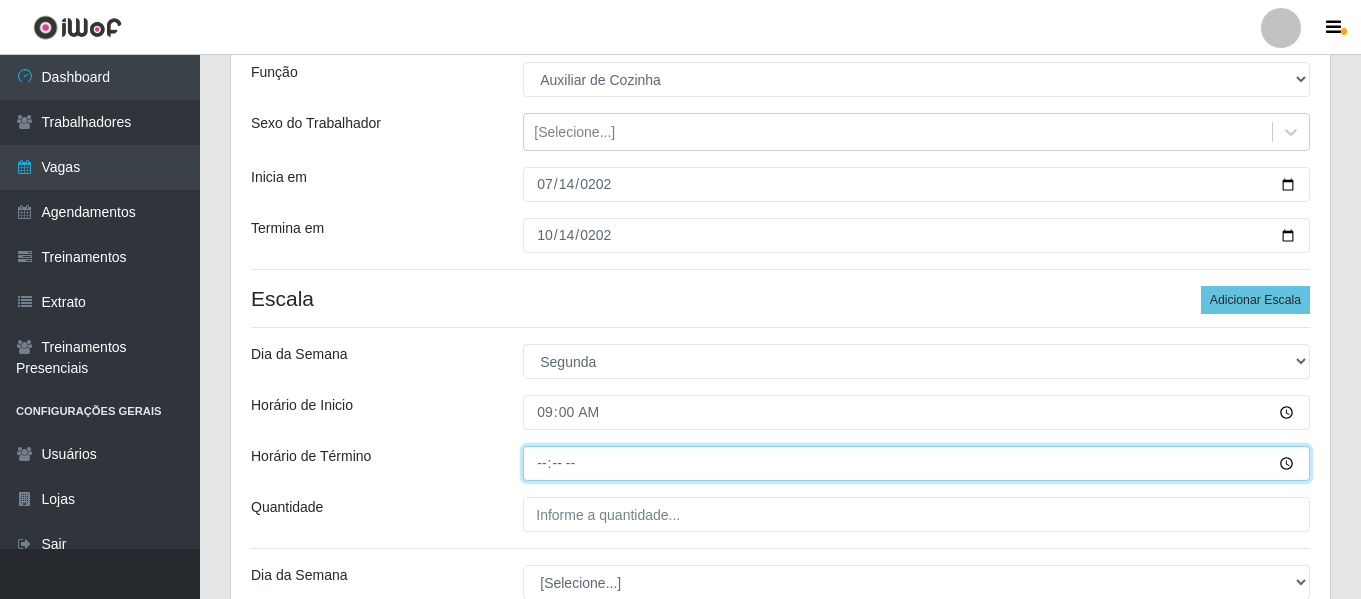 type on "15:00" 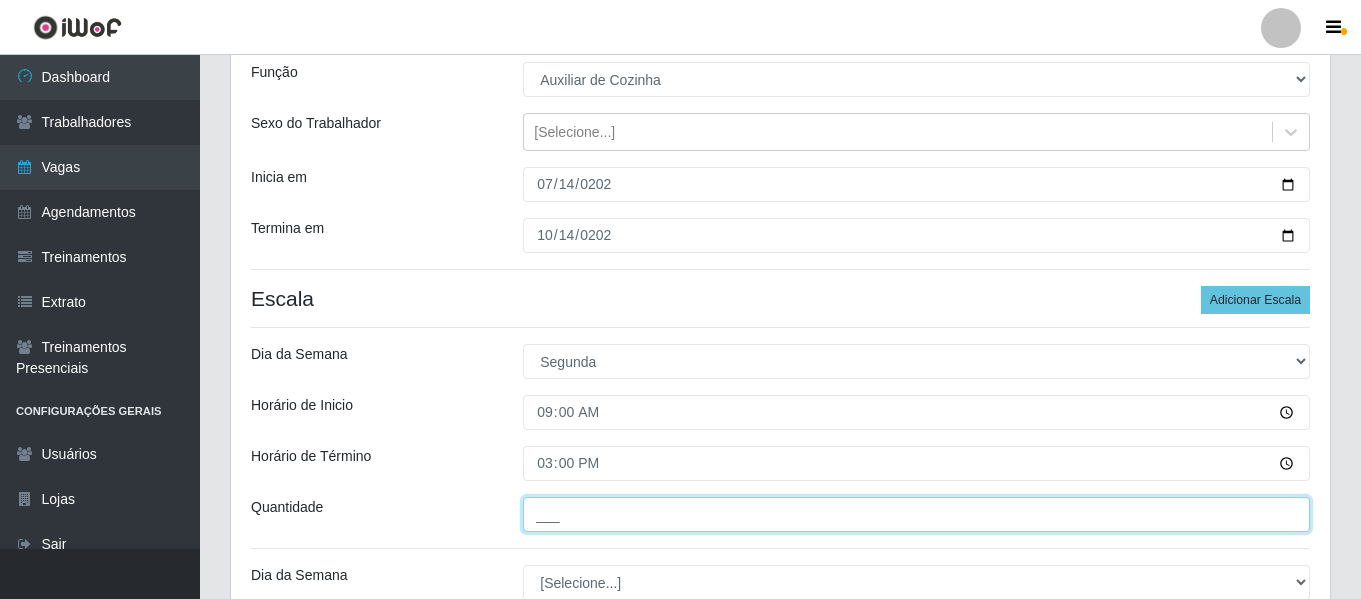 click on "___" at bounding box center (916, 514) 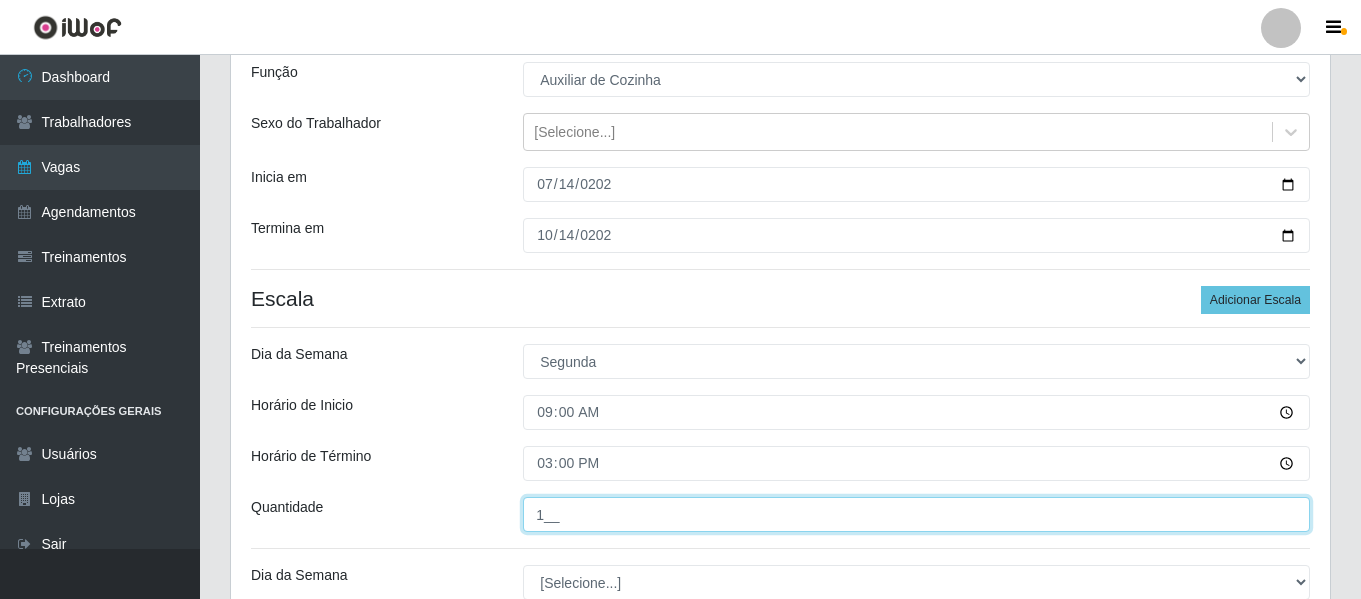 type on "1__" 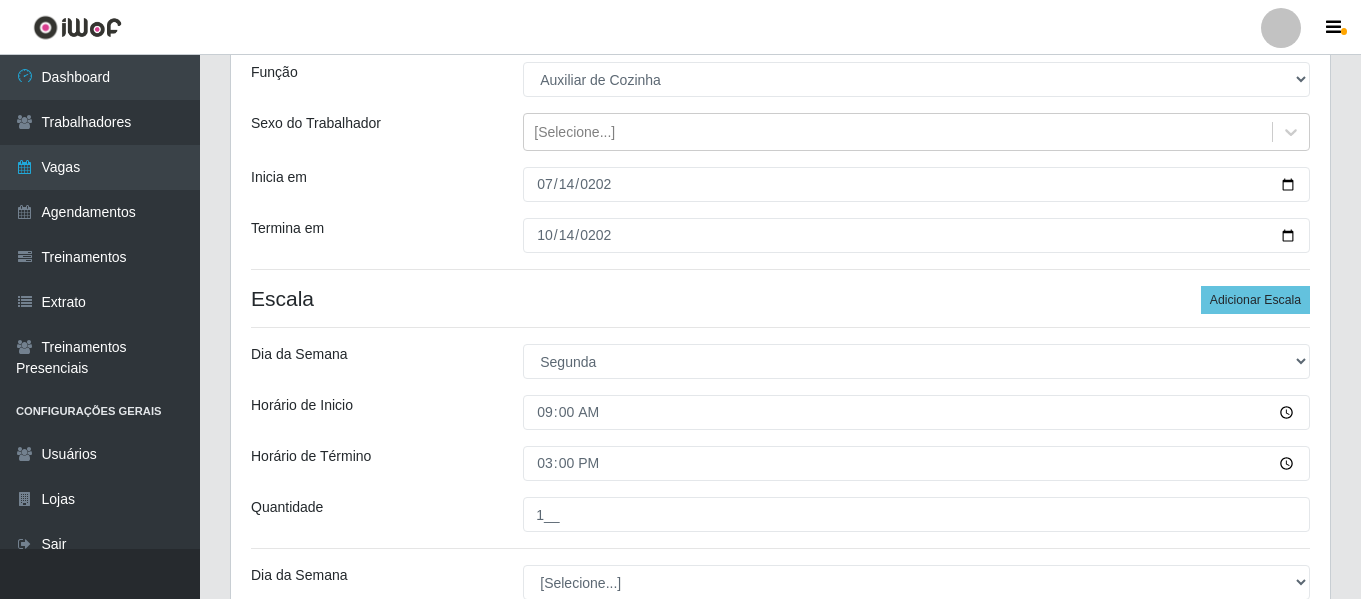 click on "Horário de Inicio" at bounding box center (372, 412) 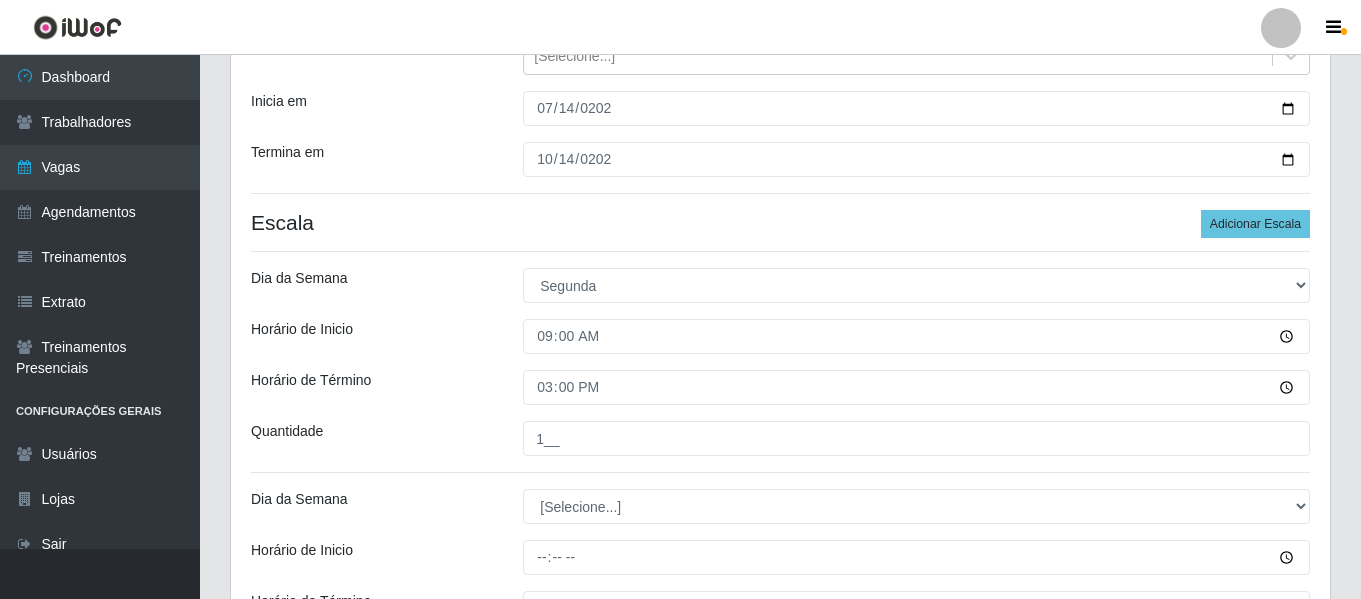 scroll, scrollTop: 381, scrollLeft: 0, axis: vertical 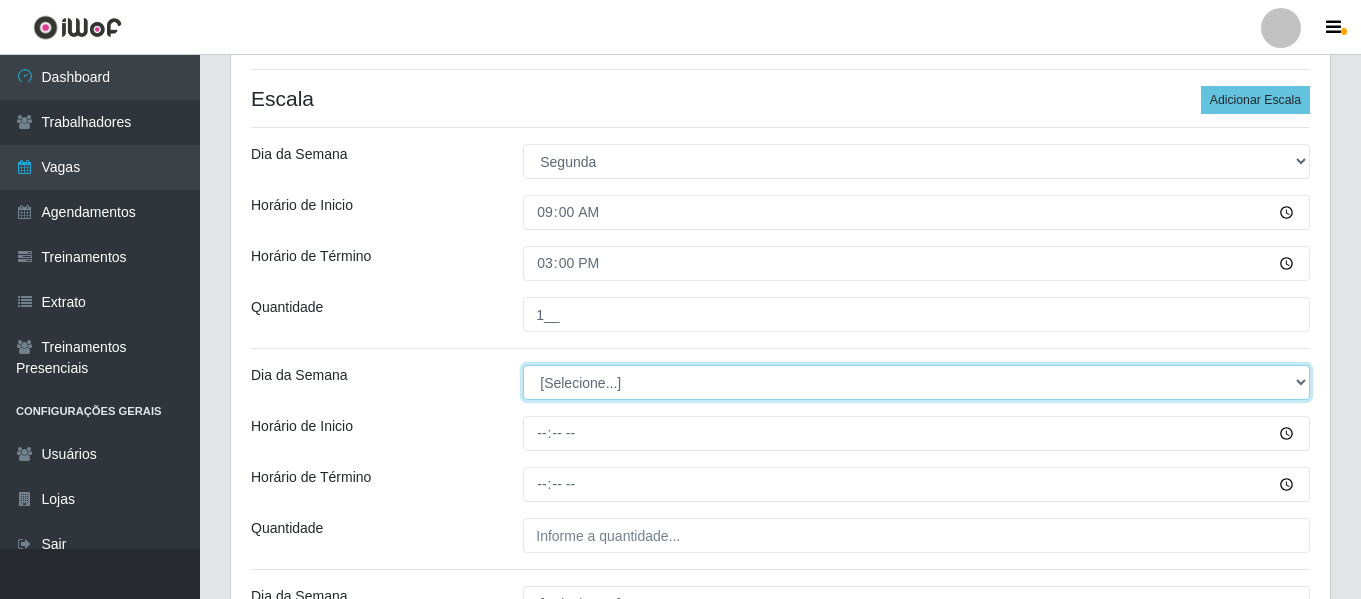 drag, startPoint x: 613, startPoint y: 378, endPoint x: 617, endPoint y: 365, distance: 13.601471 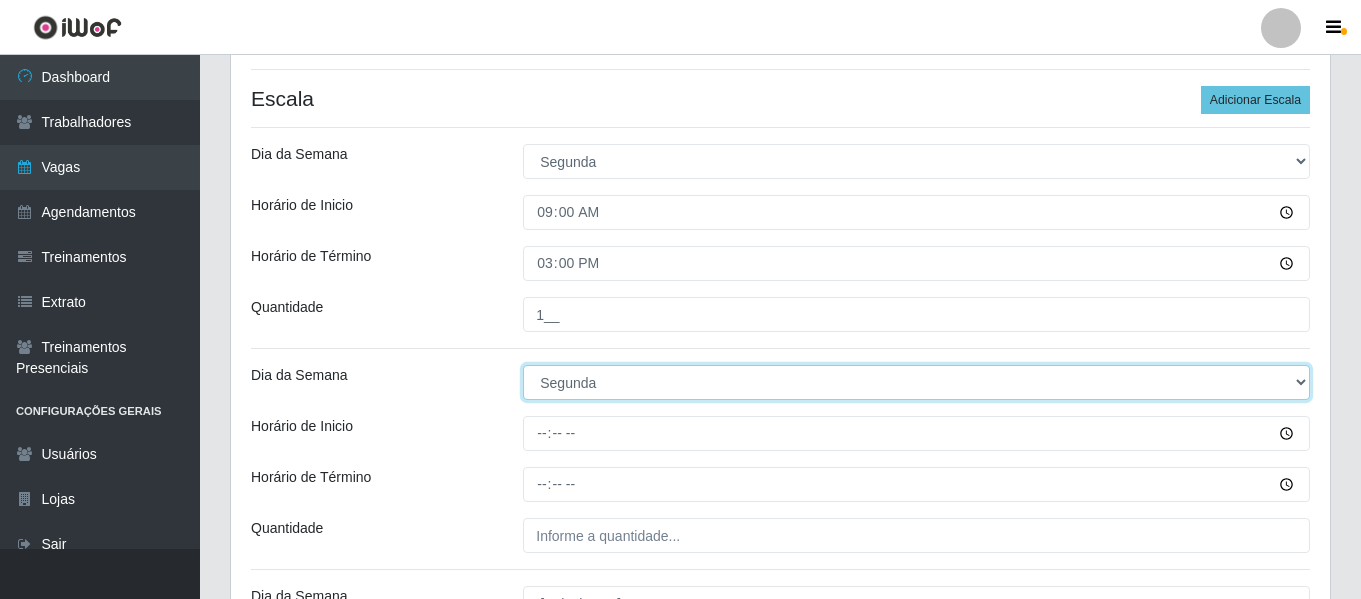 click on "[Selecione...] Segunda Terça Quarta Quinta Sexta Sábado Domingo" at bounding box center (916, 382) 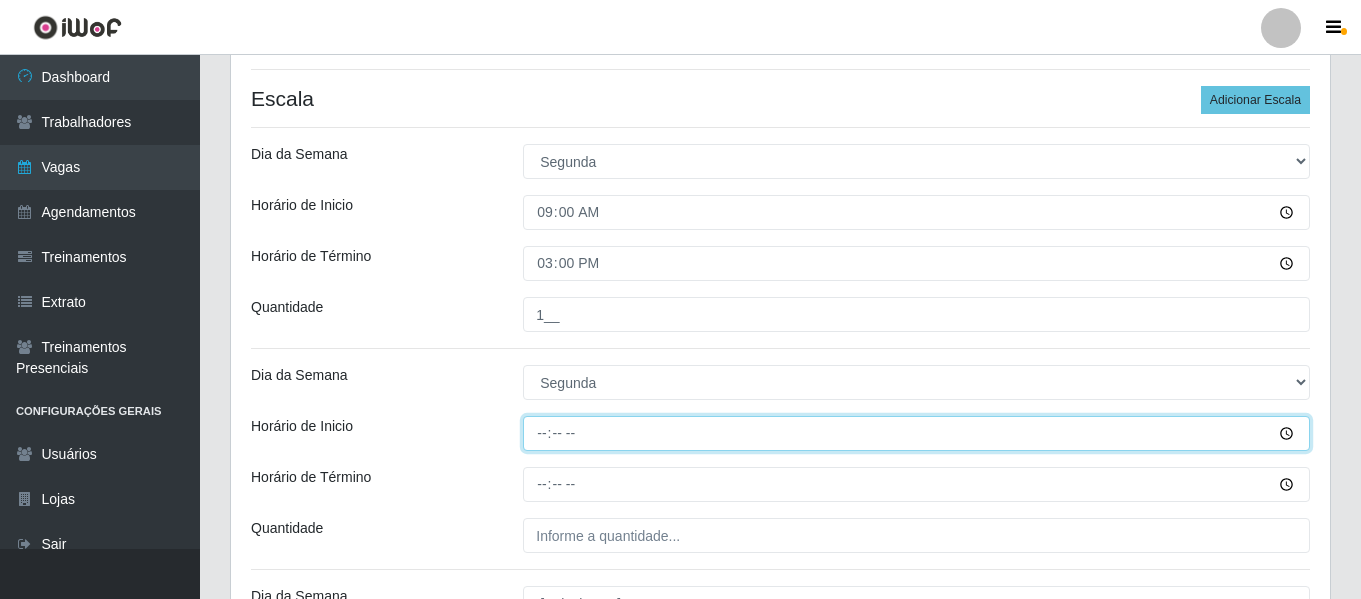 click on "Horário de Inicio" at bounding box center (916, 433) 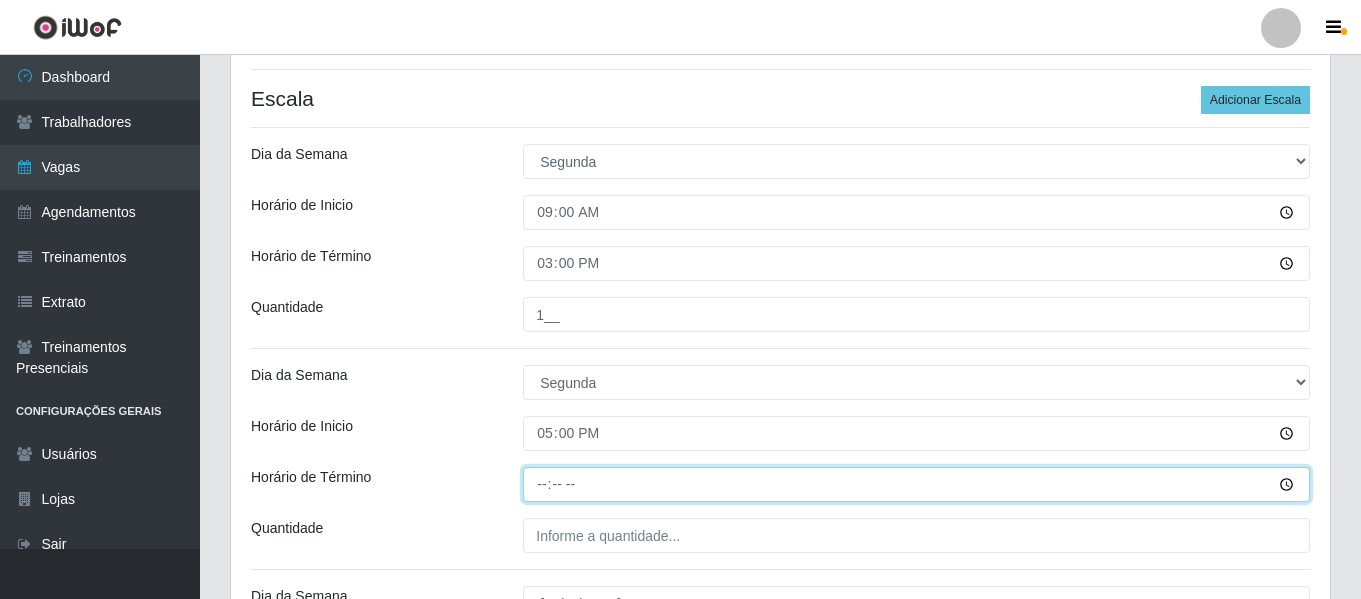 click on "Horário de Término" at bounding box center (916, 484) 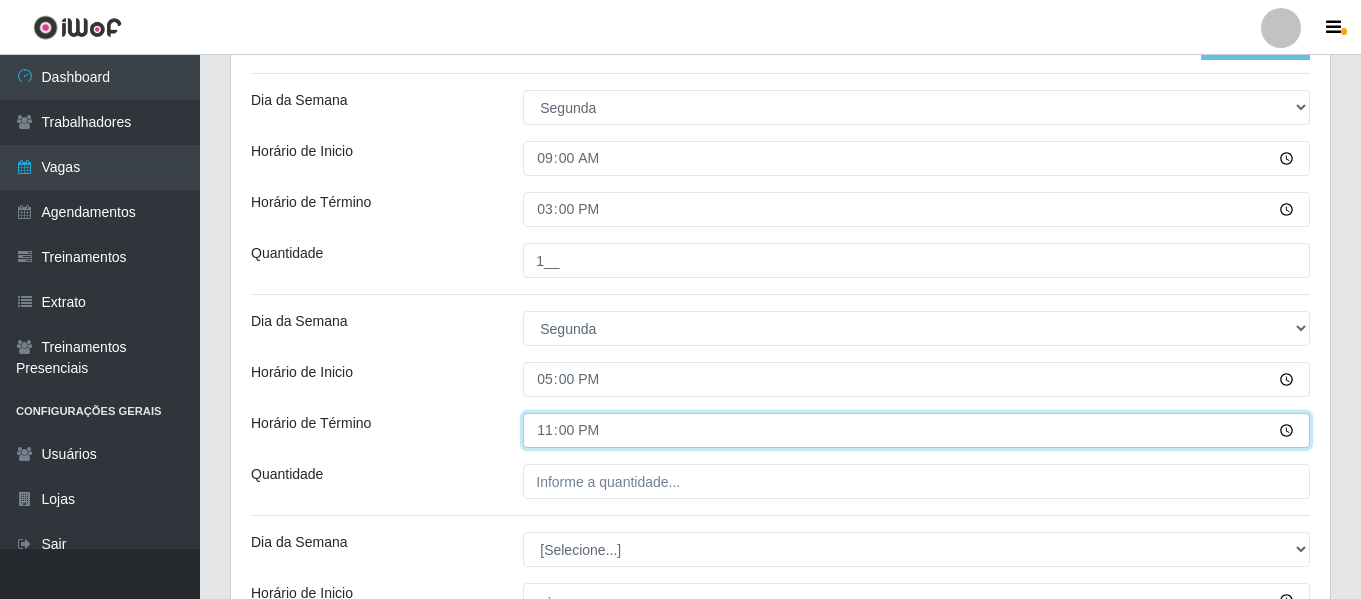 scroll, scrollTop: 481, scrollLeft: 0, axis: vertical 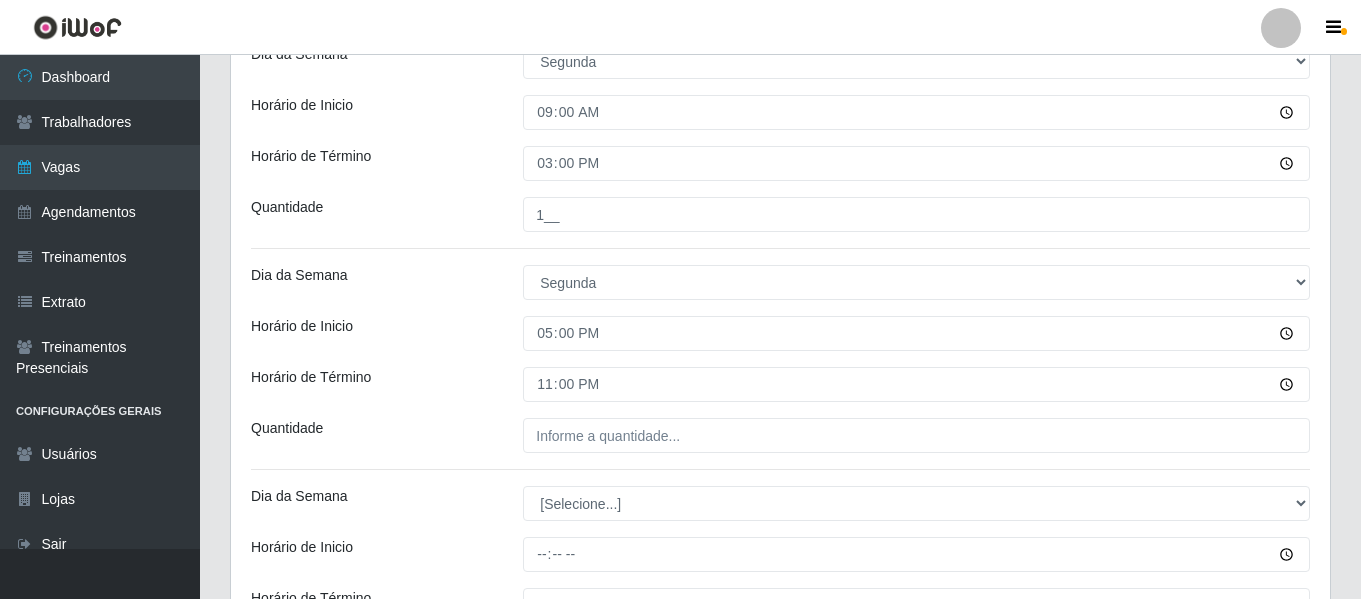 click on "Loja Divino Fogão Função [Selecione...] ASG ASG + ASG ++ Auxiliar de Cozinha Auxiliar de Cozinha + Auxiliar de Cozinha ++ Sexo do Trabalhador [Selecione...] Inicia em 2025-07-14 Termina em 2025-10-14 Escala Adicionar Escala Dia da Semana [Selecione...] Segunda Terça Quarta Quinta Sexta Sábado Domingo Horário de Inicio 09:00 Horário de Término 15:00 Quantidade 1__ Dia da Semana [Selecione...] Segunda Terça Quarta Quinta Sexta Sábado Domingo Horário de Inicio 17:00 Horário de Término 23:00 Quantidade Dia da Semana [Selecione...] Segunda Terça Quarta Quinta Sexta Sábado Domingo Horário de Inicio Horário de Término Quantidade Dia da Semana [Selecione...] Segunda Terça Quarta Quinta Sexta Sábado Domingo Horário de Inicio Horário de Término Quantidade Dia da Semana [Selecione...] Segunda Terça Quarta Quinta Sexta Sábado Domingo Horário de Inicio Horário de Término Quantidade Dia da Semana [Selecione...] Segunda Terça Quarta Quinta Sexta Sábado Domingo Horário de Inicio Quantidade" at bounding box center (780, 761) 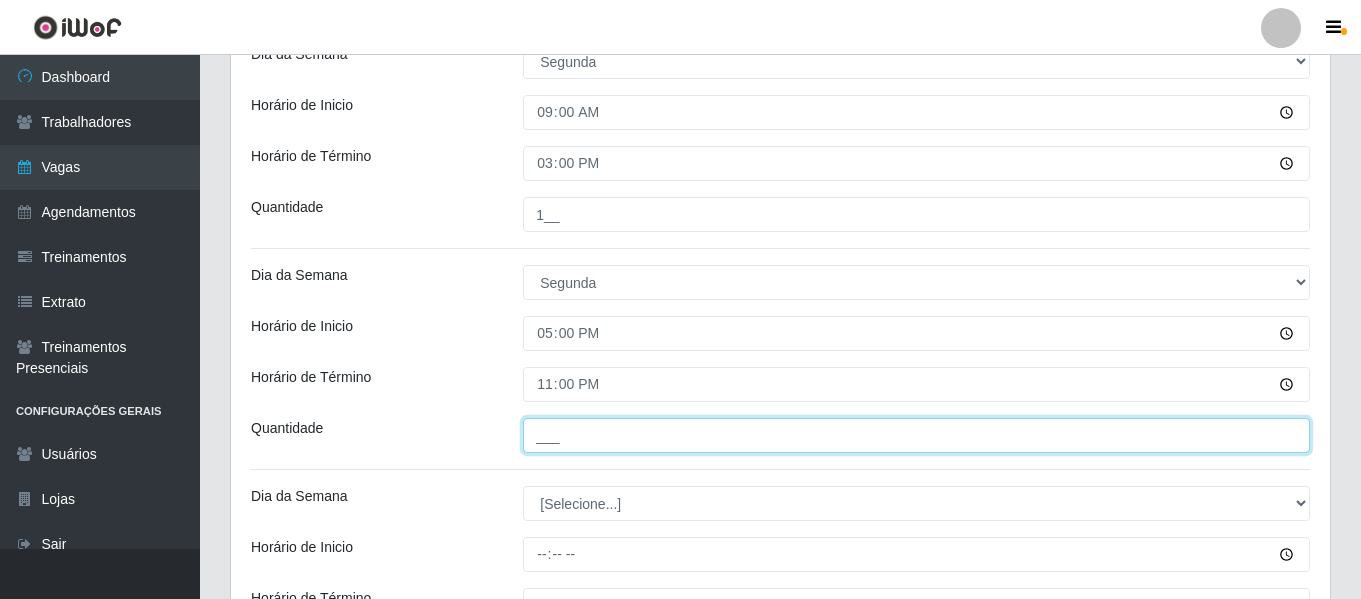 click on "___" at bounding box center (916, 435) 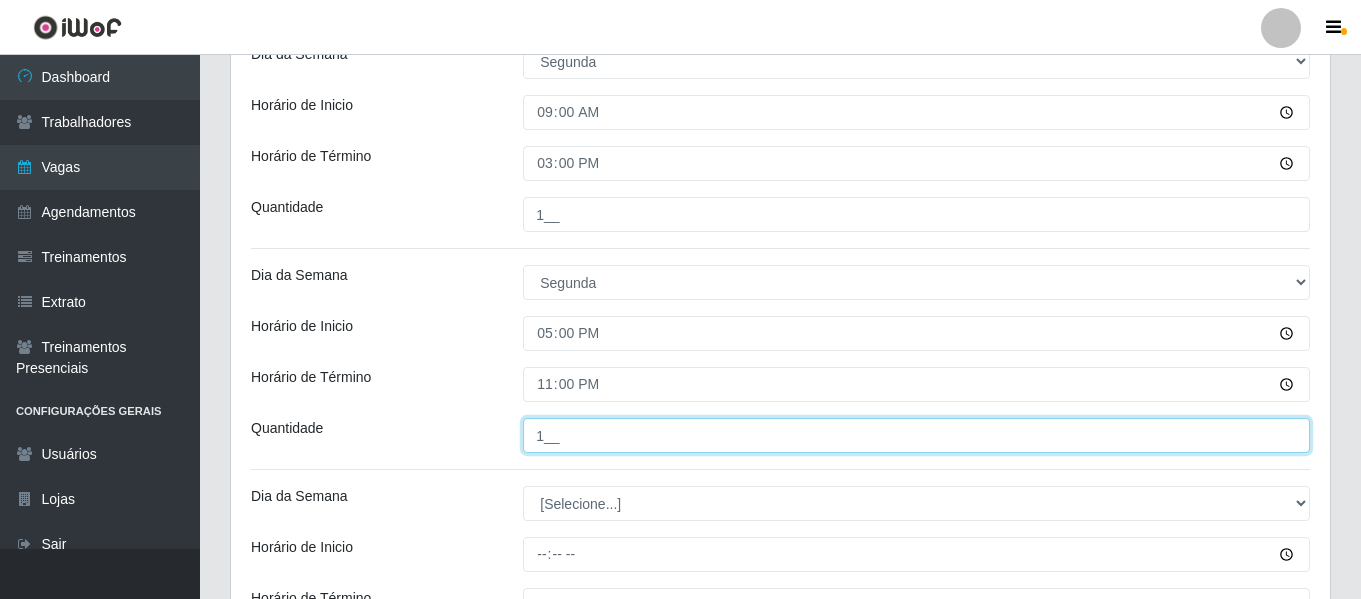 type on "1__" 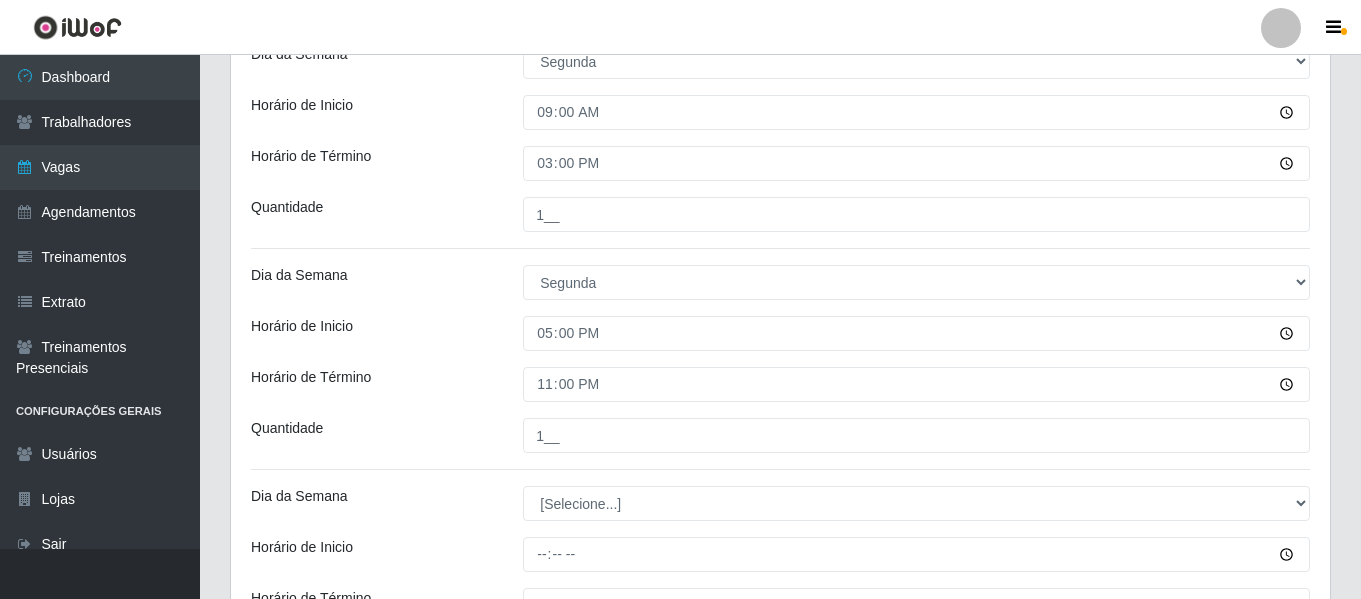 click on "Loja Divino Fogão Função [Selecione...] ASG ASG + ASG ++ Auxiliar de Cozinha Auxiliar de Cozinha + Auxiliar de Cozinha ++ Sexo do Trabalhador [Selecione...] Inicia em 2025-07-14 Termina em 2025-10-14 Escala Adicionar Escala Dia da Semana [Selecione...] Segunda Terça Quarta Quinta Sexta Sábado Domingo Horário de Inicio 09:00 Horário de Término 15:00 Quantidade 1__ Dia da Semana [Selecione...] Segunda Terça Quarta Quinta Sexta Sábado Domingo Horário de Inicio 17:00 Horário de Término 23:00 Quantidade 1__ Dia da Semana [Selecione...] Segunda Terça Quarta Quinta Sexta Sábado Domingo Horário de Inicio Horário de Término Quantidade Dia da Semana [Selecione...] Segunda Terça Quarta Quinta Sexta Sábado Domingo Horário de Inicio Horário de Término Quantidade Dia da Semana [Selecione...] Segunda Terça Quarta Quinta Sexta Sábado Domingo Horário de Inicio Horário de Término Quantidade Dia da Semana [Selecione...] Segunda Terça Quarta Quinta Sexta Sábado Domingo Horário de Inicio Quantidade" at bounding box center [780, 761] 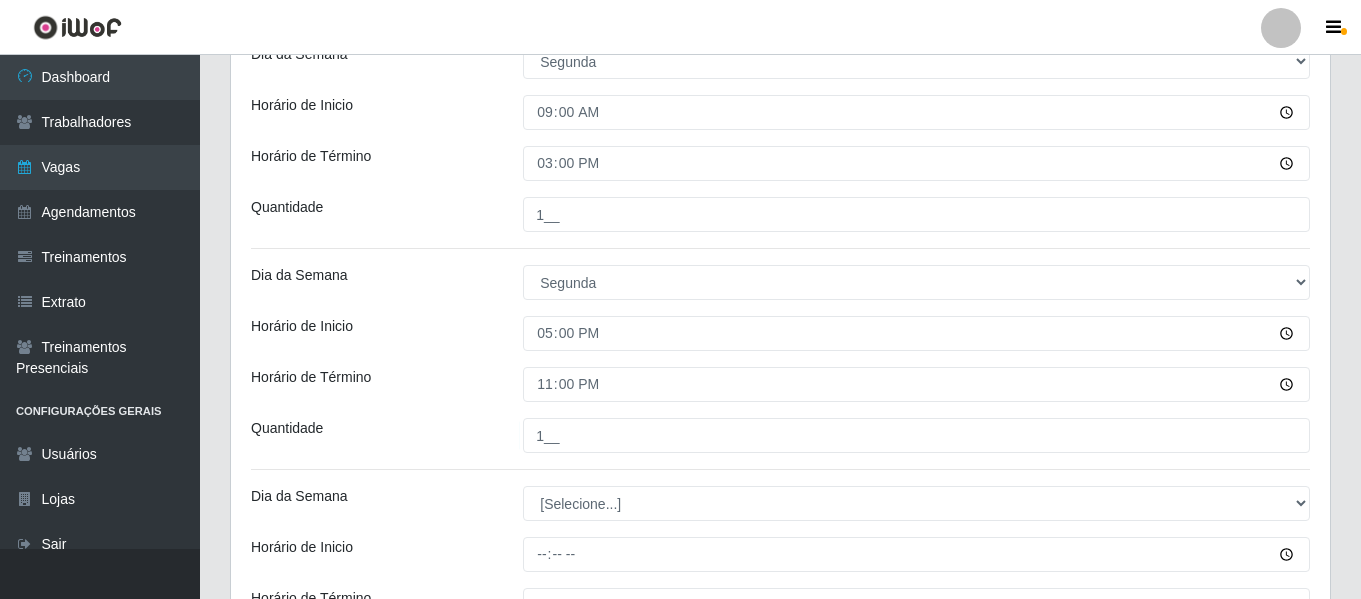 scroll, scrollTop: 581, scrollLeft: 0, axis: vertical 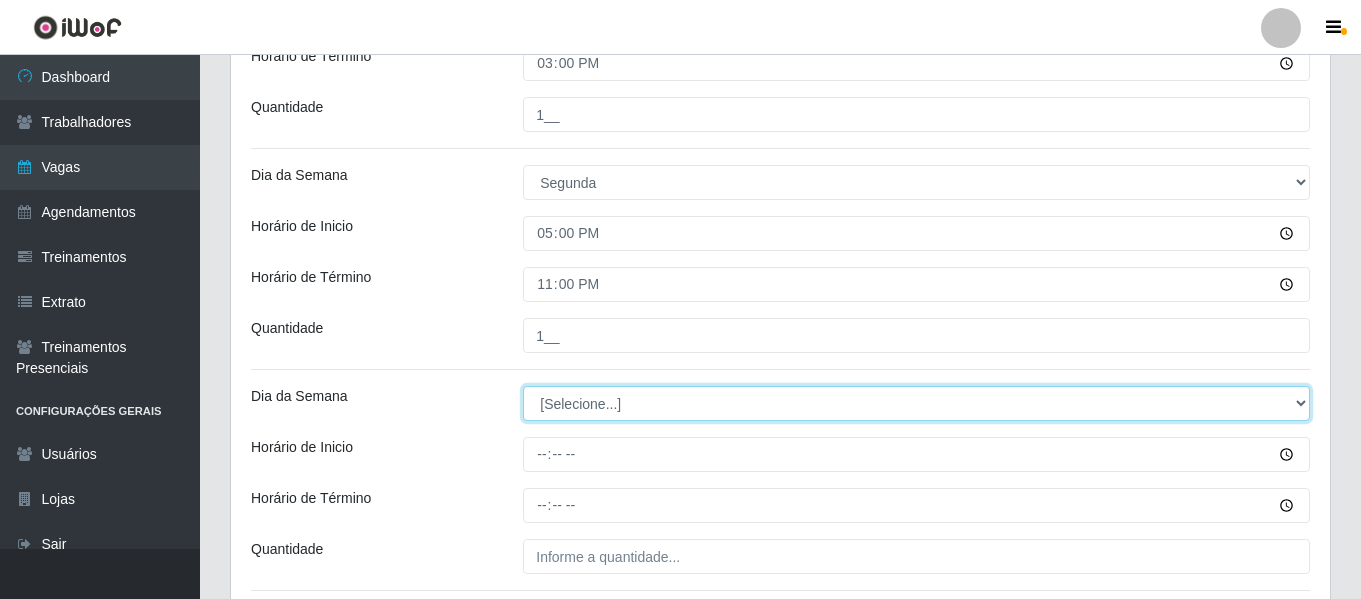 click on "[Selecione...] Segunda Terça Quarta Quinta Sexta Sábado Domingo" at bounding box center [916, 403] 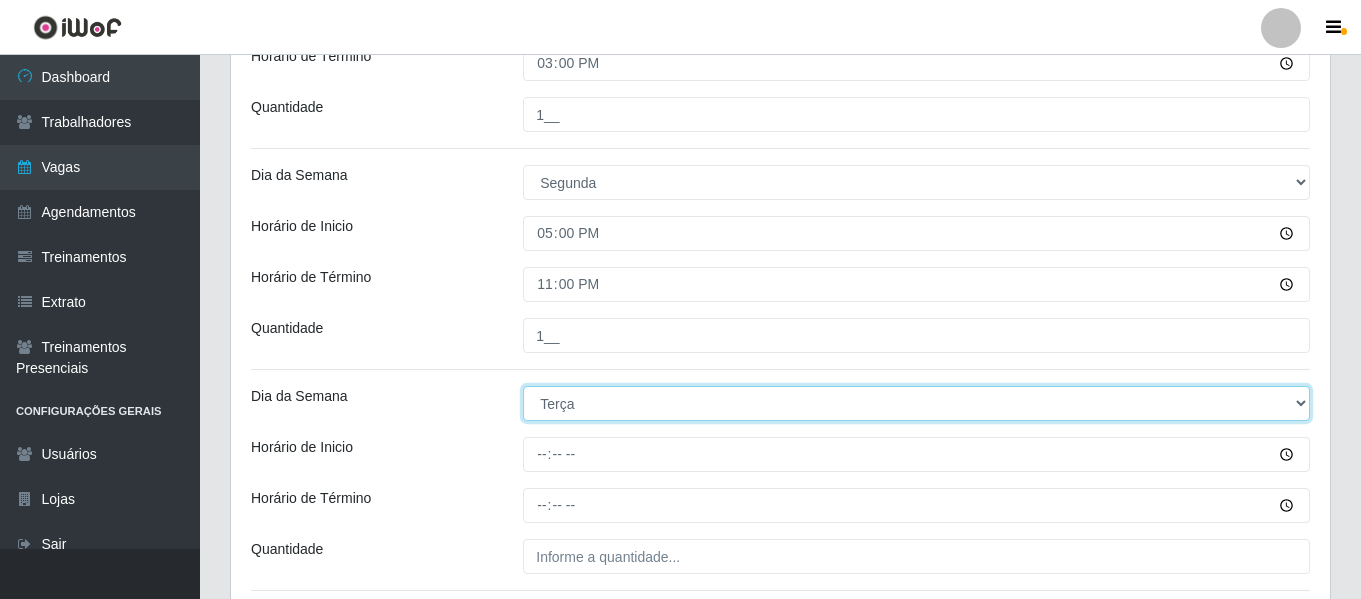 click on "[Selecione...] Segunda Terça Quarta Quinta Sexta Sábado Domingo" at bounding box center [916, 403] 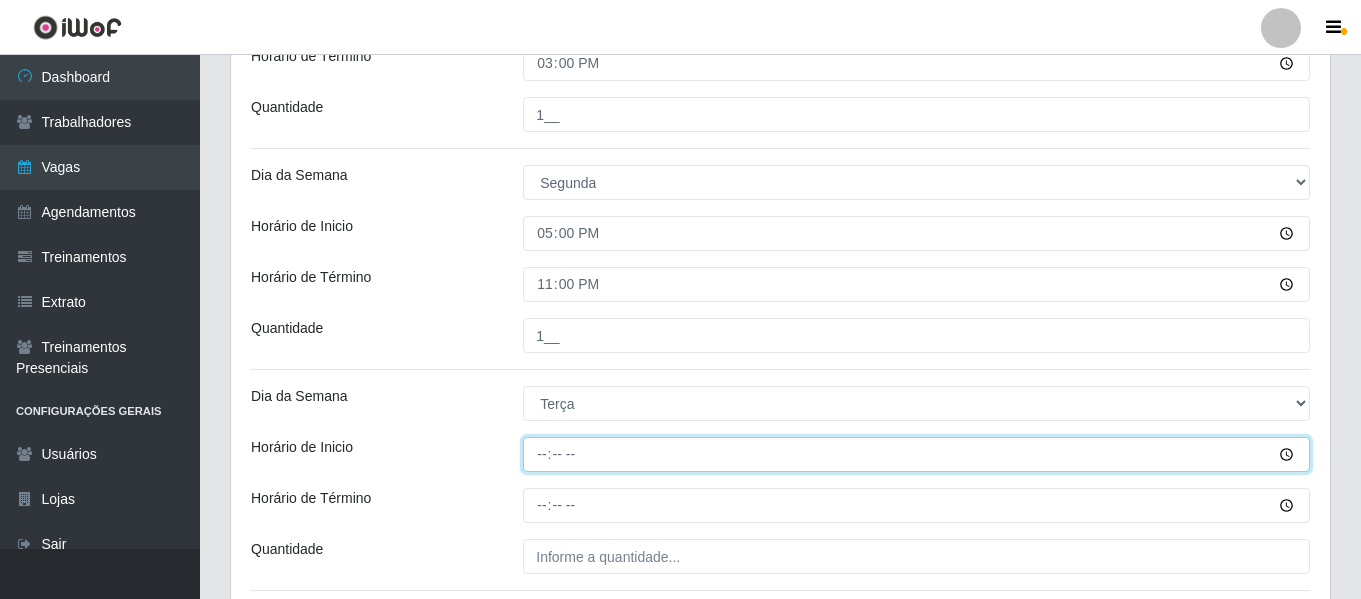 click on "Horário de Inicio" at bounding box center (916, 454) 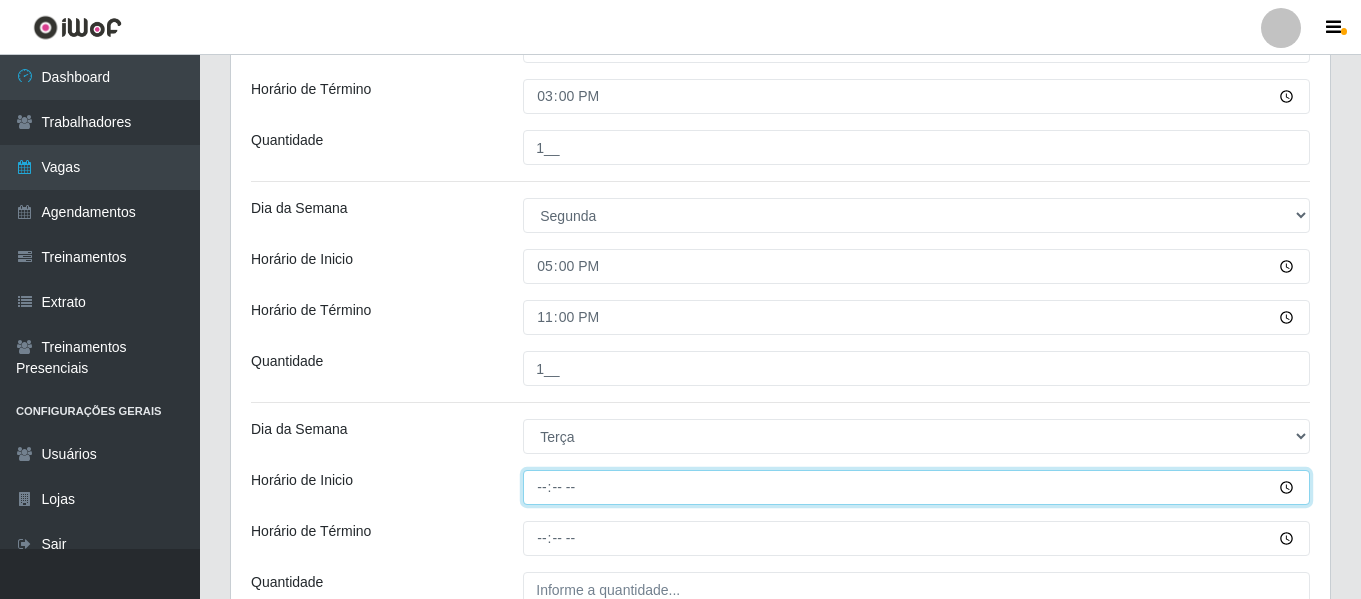 scroll, scrollTop: 781, scrollLeft: 0, axis: vertical 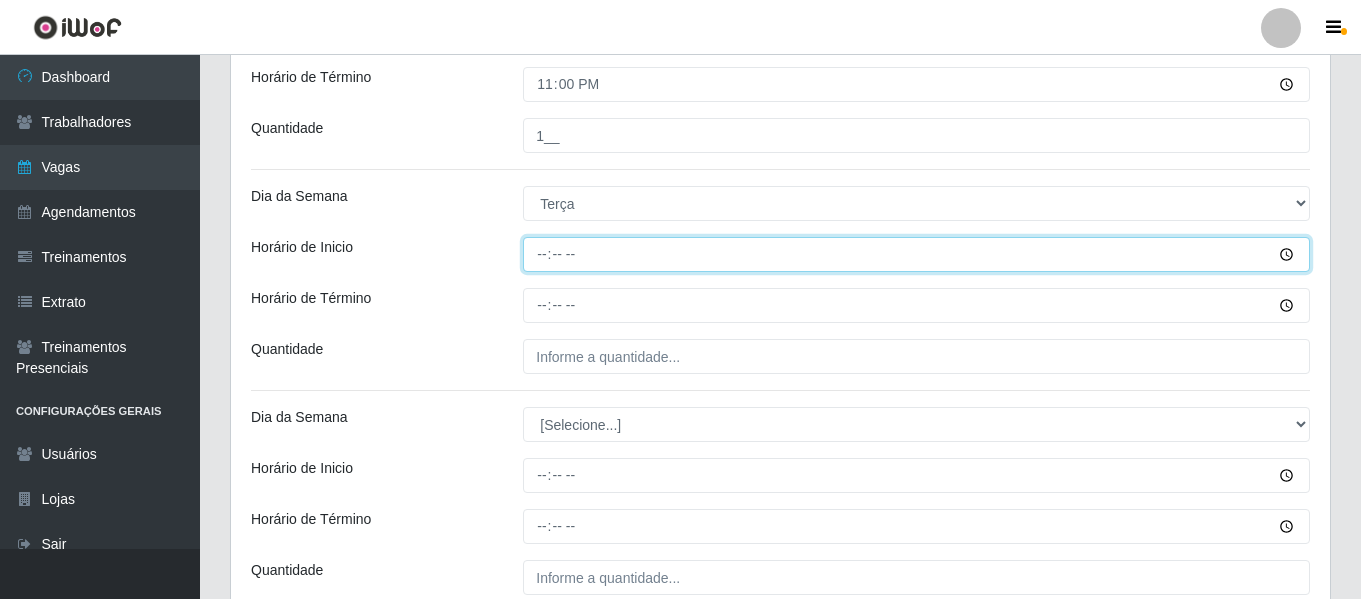 type on "09:00" 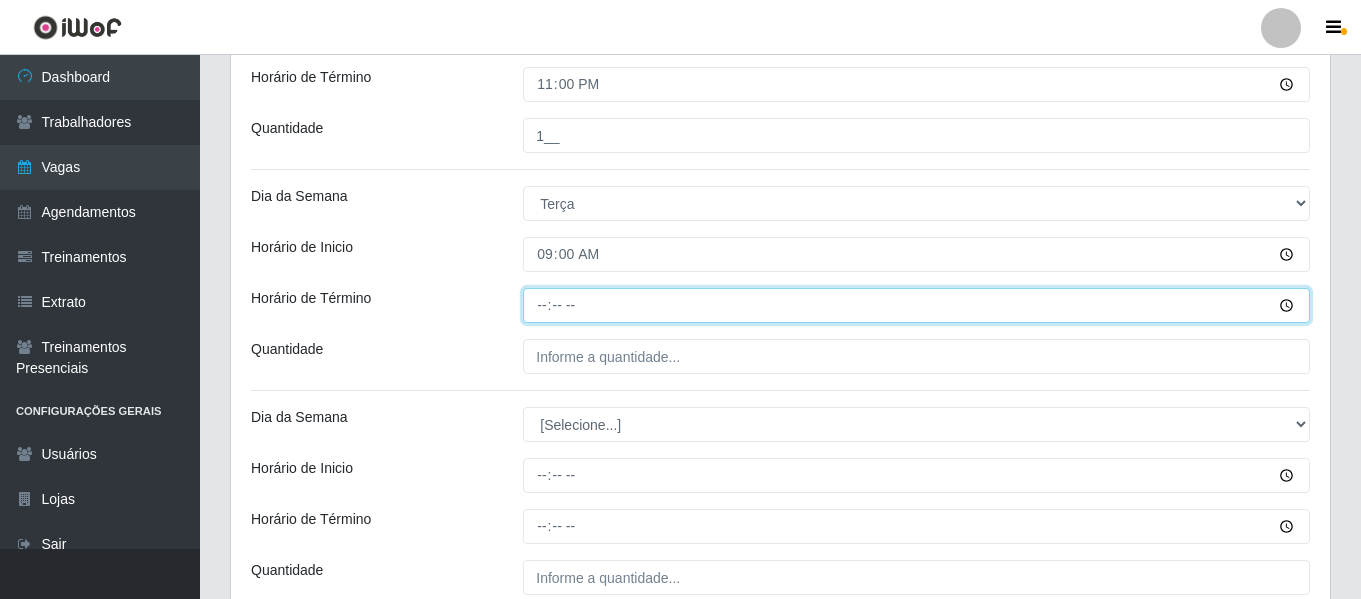 click on "Horário de Término" at bounding box center [916, 305] 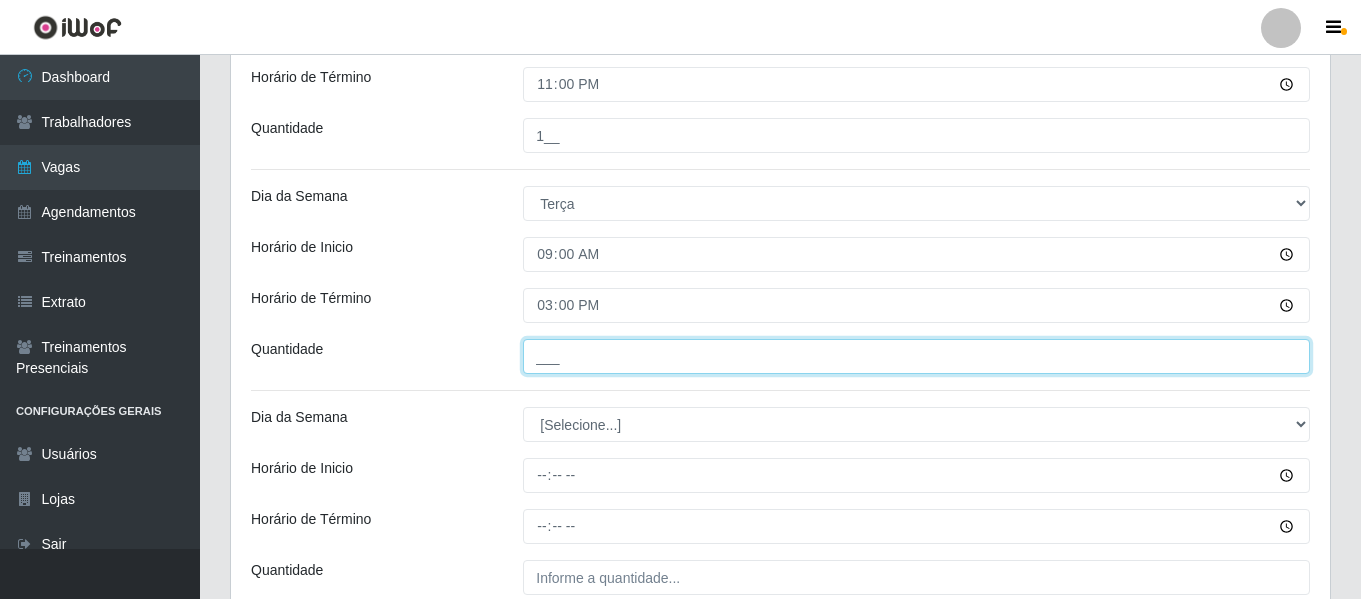 drag, startPoint x: 574, startPoint y: 363, endPoint x: 594, endPoint y: 369, distance: 20.880613 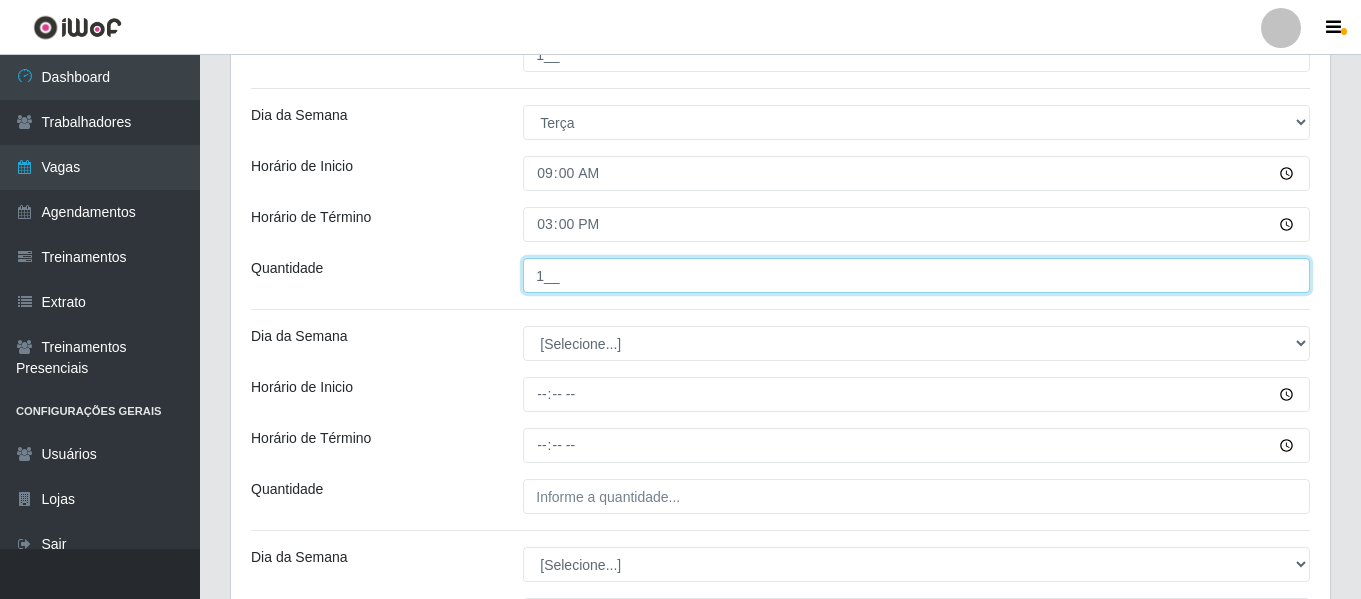 scroll, scrollTop: 881, scrollLeft: 0, axis: vertical 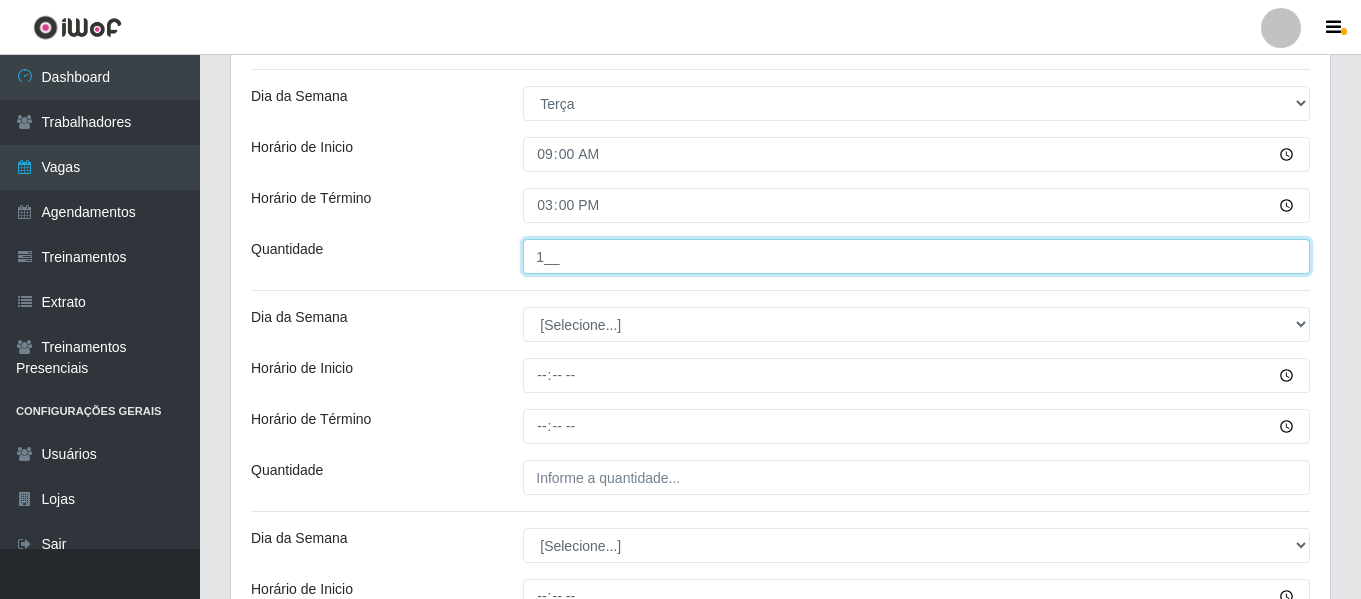 type on "1__" 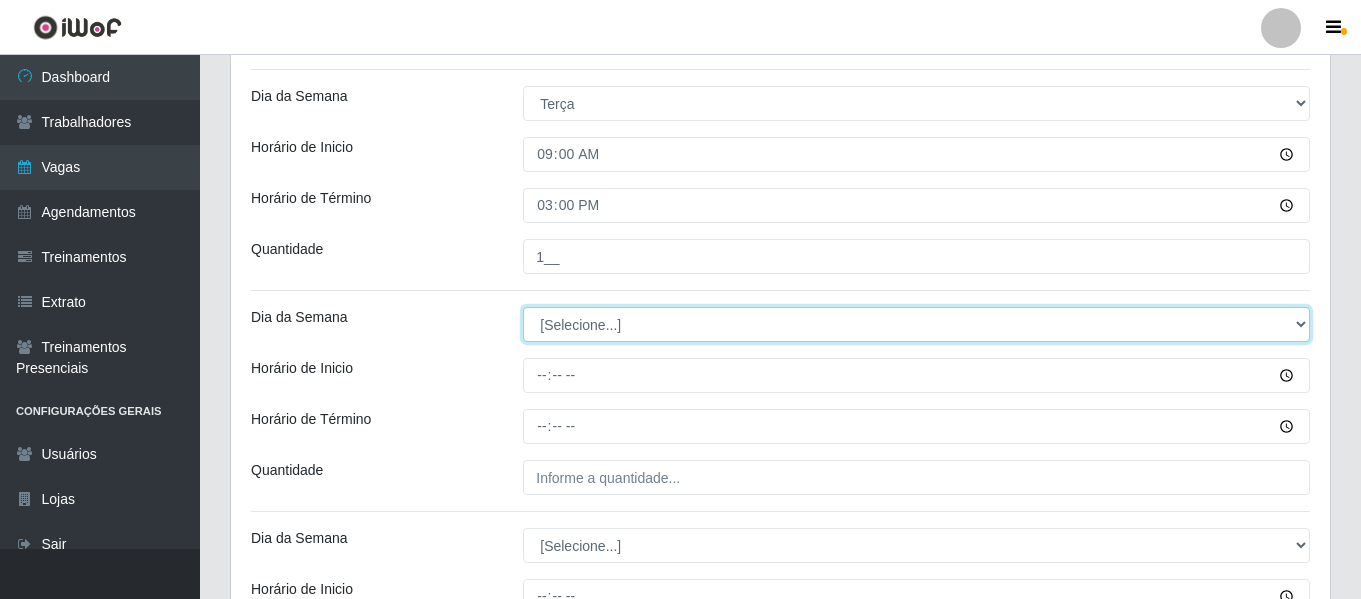 drag, startPoint x: 620, startPoint y: 326, endPoint x: 620, endPoint y: 297, distance: 29 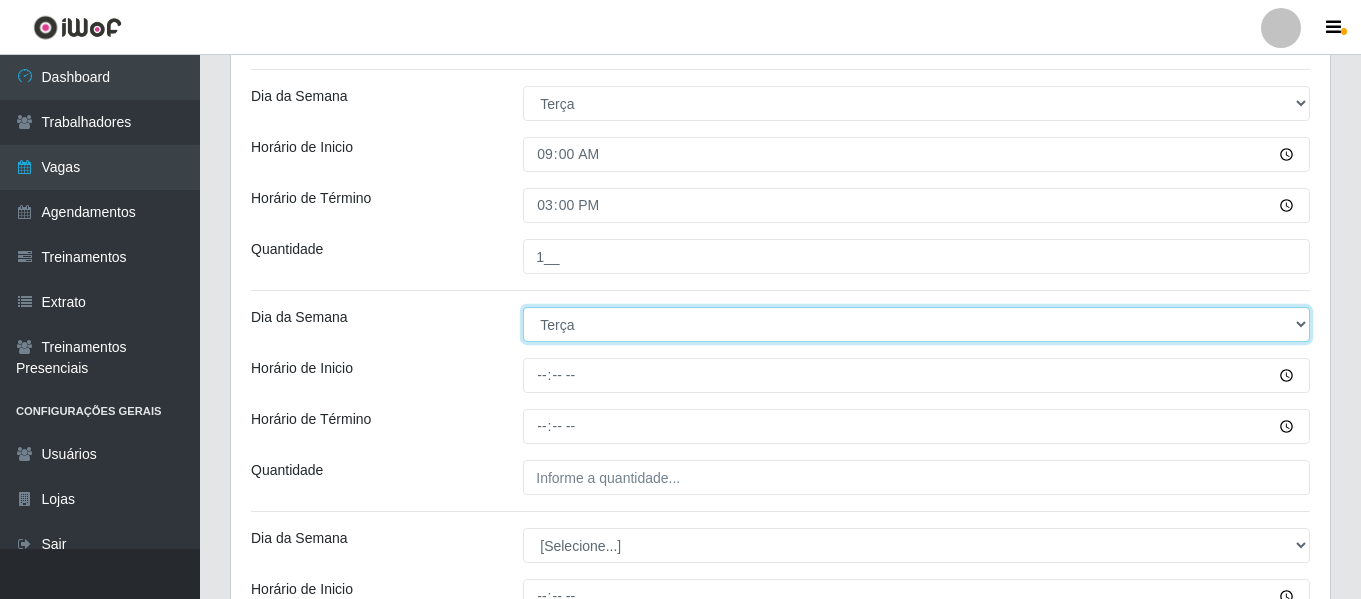 click on "[Selecione...] Segunda Terça Quarta Quinta Sexta Sábado Domingo" at bounding box center [916, 324] 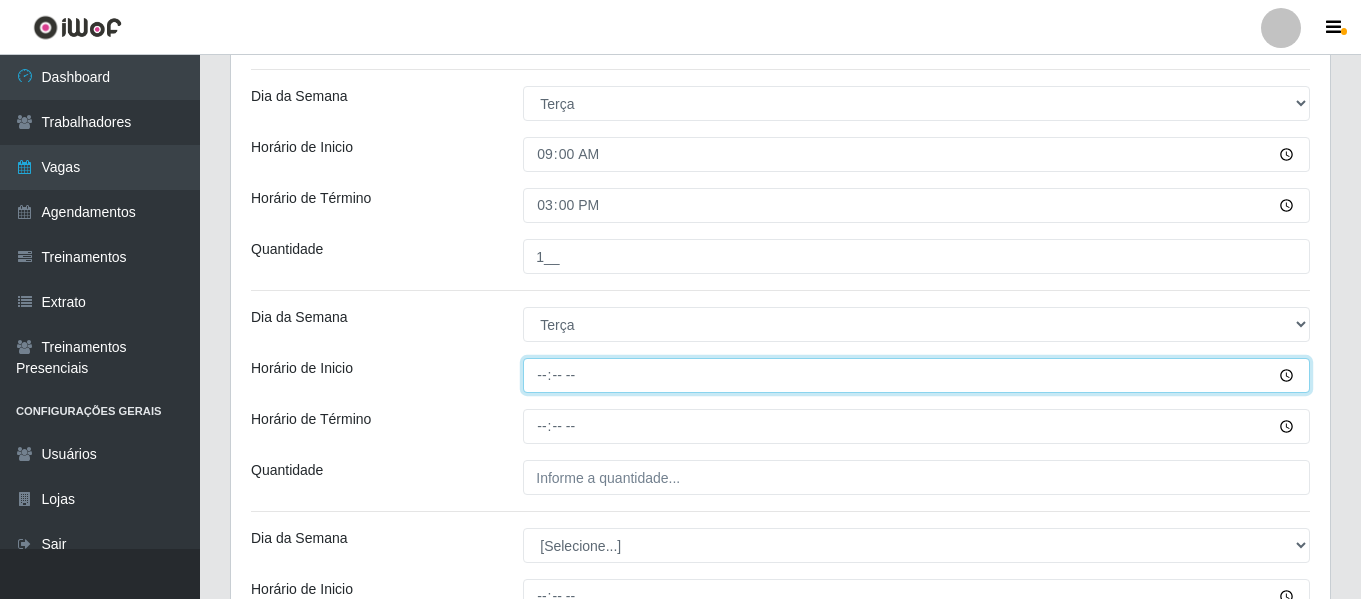 click on "Horário de Inicio" at bounding box center [916, 375] 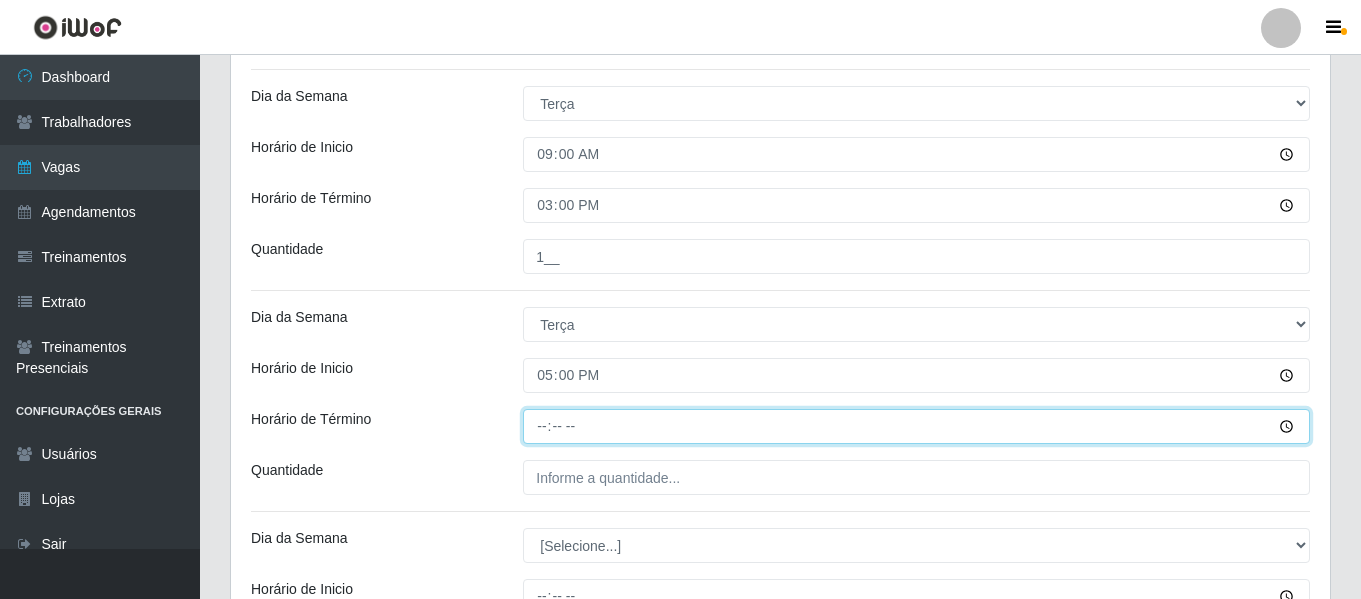 click on "Horário de Término" at bounding box center (916, 426) 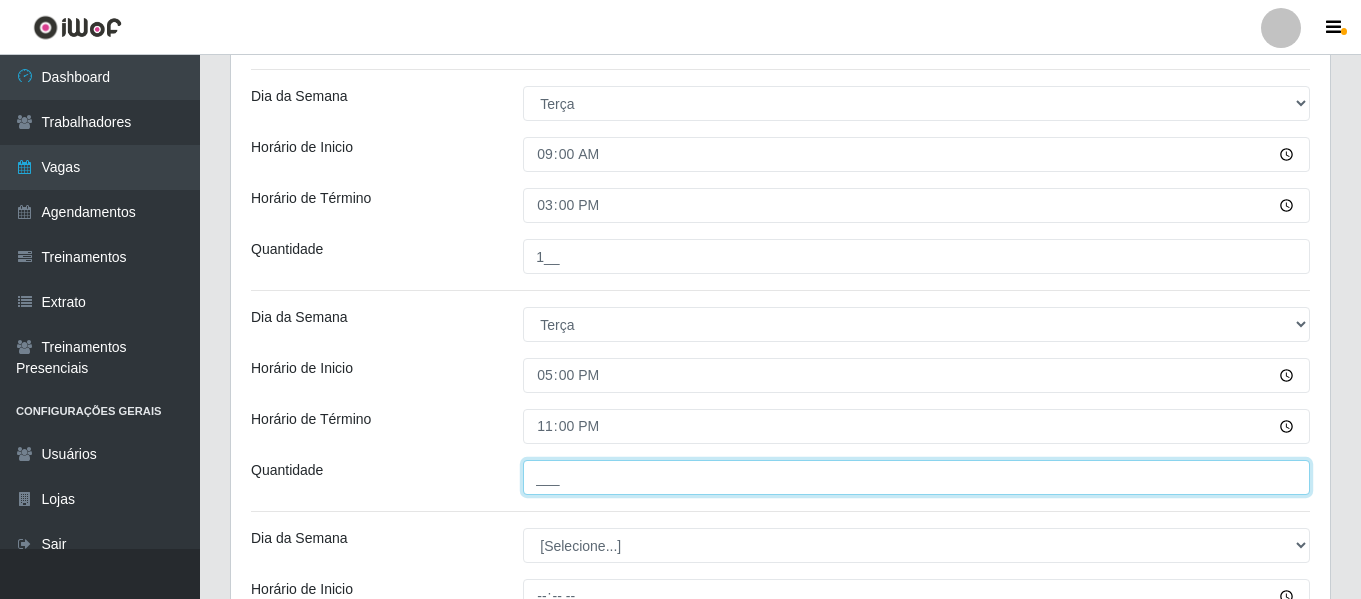 click on "___" at bounding box center [916, 477] 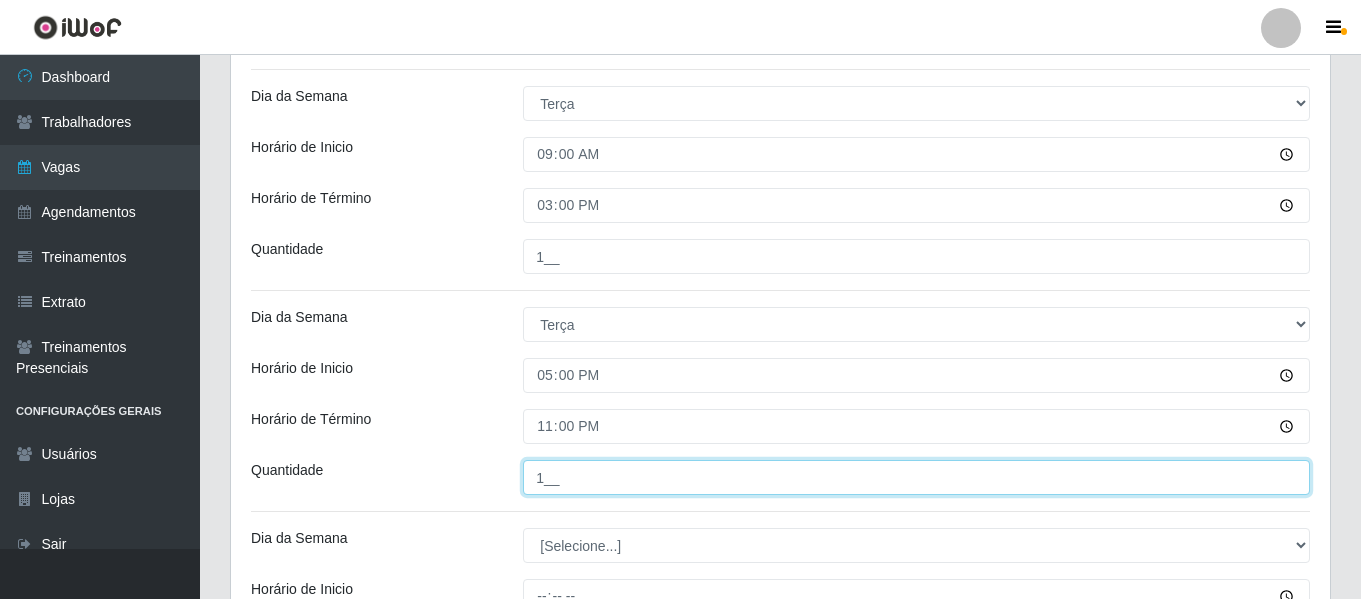 type on "1__" 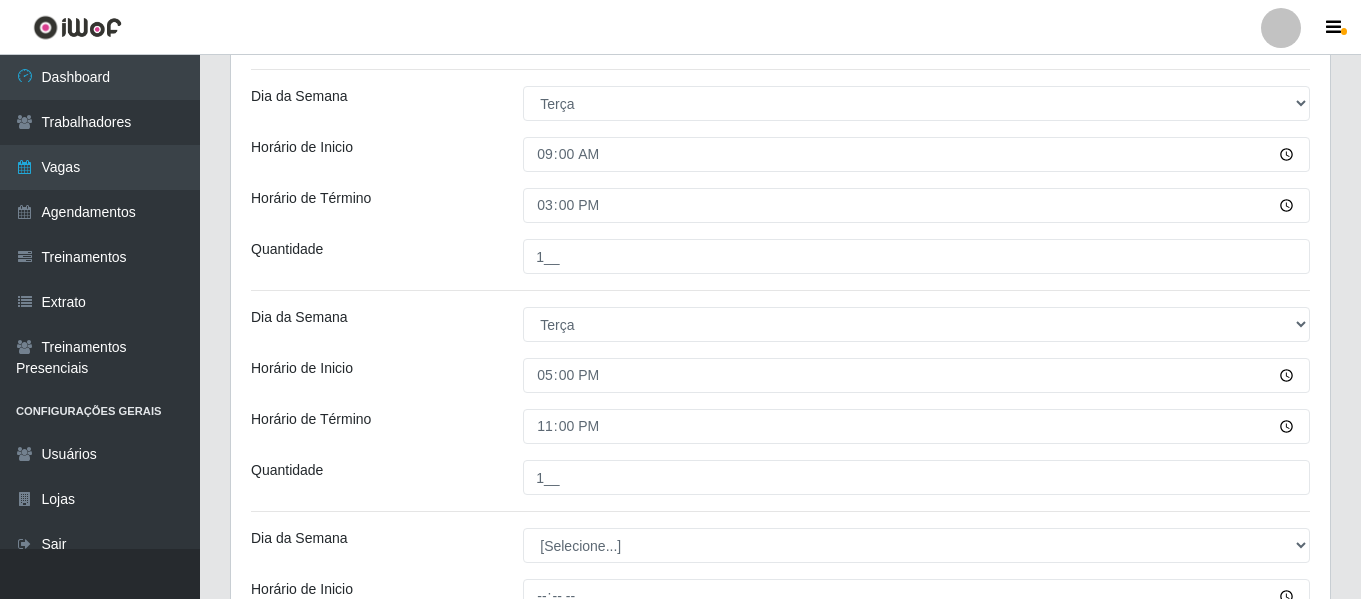 click on "Loja Divino Fogão Função [Selecione...] ASG ASG + ASG ++ Auxiliar de Cozinha Auxiliar de Cozinha + Auxiliar de Cozinha ++ Sexo do Trabalhador [Selecione...] Inicia em 2025-07-14 Termina em 2025-10-14 Escala Adicionar Escala Dia da Semana [Selecione...] Segunda Terça Quarta Quinta Sexta Sábado Domingo Horário de Inicio 09:00 Horário de Término 15:00 Quantidade 1__ Dia da Semana [Selecione...] Segunda Terça Quarta Quinta Sexta Sábado Domingo Horário de Inicio 17:00 Horário de Término 23:00 Quantidade 1__ Dia da Semana [Selecione...] Segunda Terça Quarta Quinta Sexta Sábado Domingo Horário de Inicio 09:00 Horário de Término 15:00 Quantidade 1__ Dia da Semana [Selecione...] Segunda Terça Quarta Quinta Sexta Sábado Domingo Horário de Inicio 17:00 Horário de Término 23:00 Quantidade 1__ Dia da Semana [Selecione...] Segunda Terça Quarta Quinta Sexta Sábado Domingo Horário de Inicio Horário de Término Quantidade Dia da Semana [Selecione...] Segunda Terça Quarta Quinta Sexta Sábado Terça" at bounding box center [780, 361] 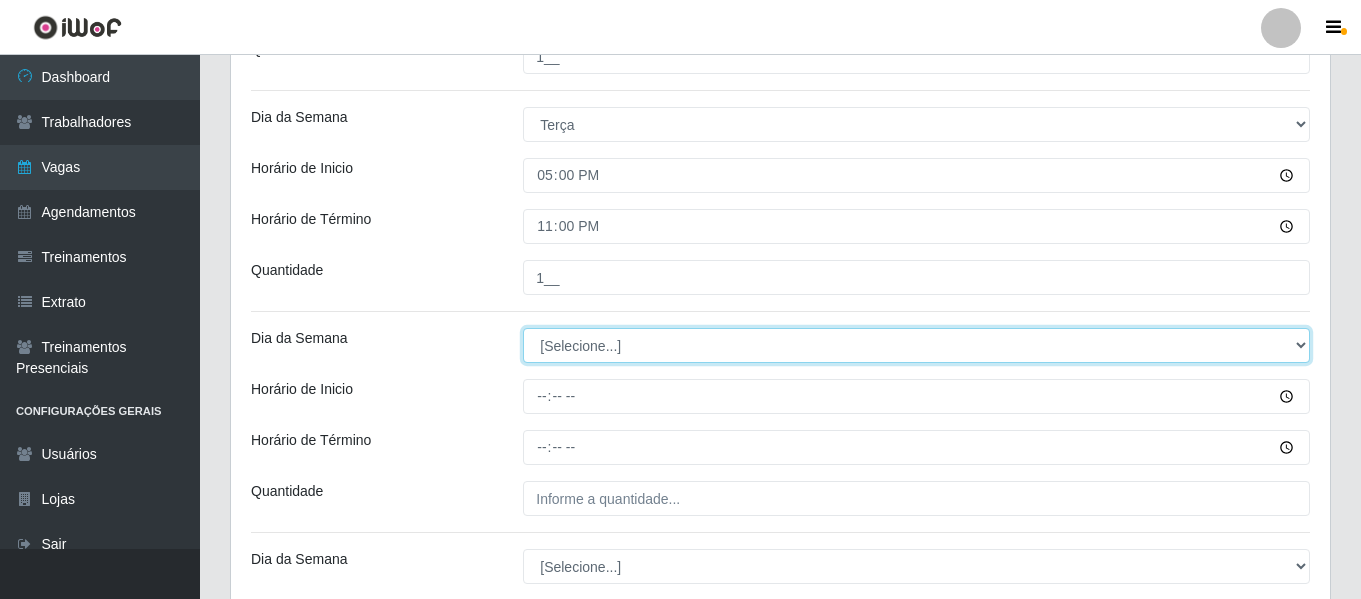 click on "[Selecione...] Segunda Terça Quarta Quinta Sexta Sábado Domingo" at bounding box center (916, 345) 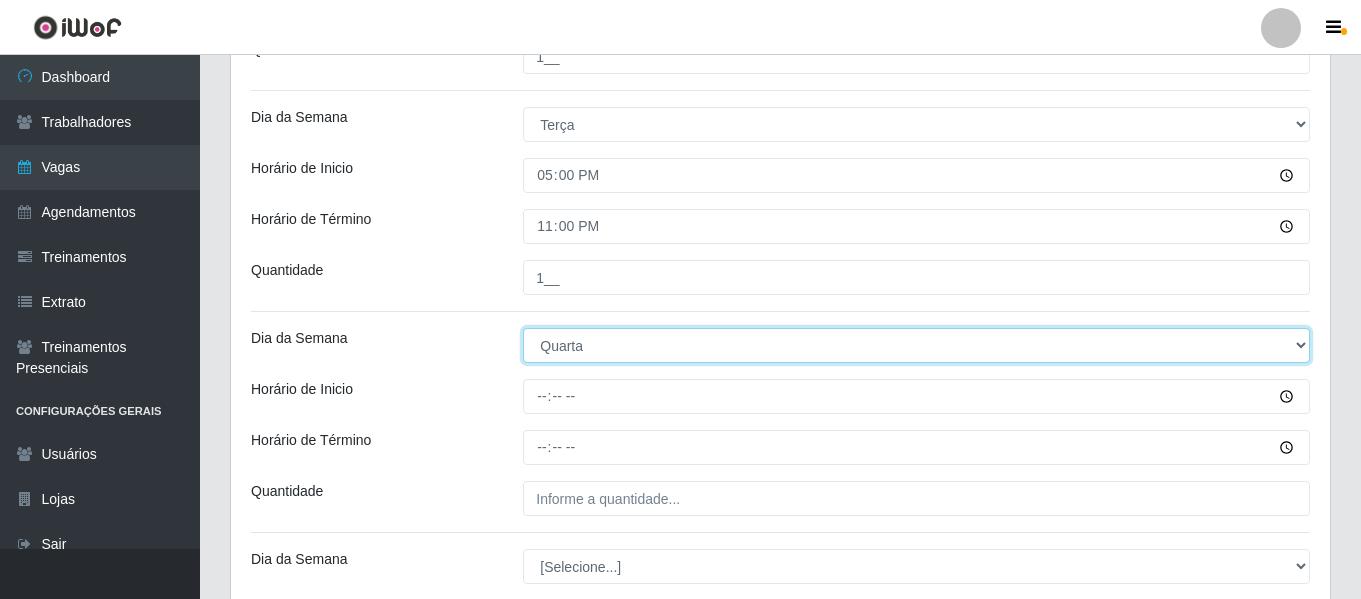 click on "[Selecione...] Segunda Terça Quarta Quinta Sexta Sábado Domingo" at bounding box center (916, 345) 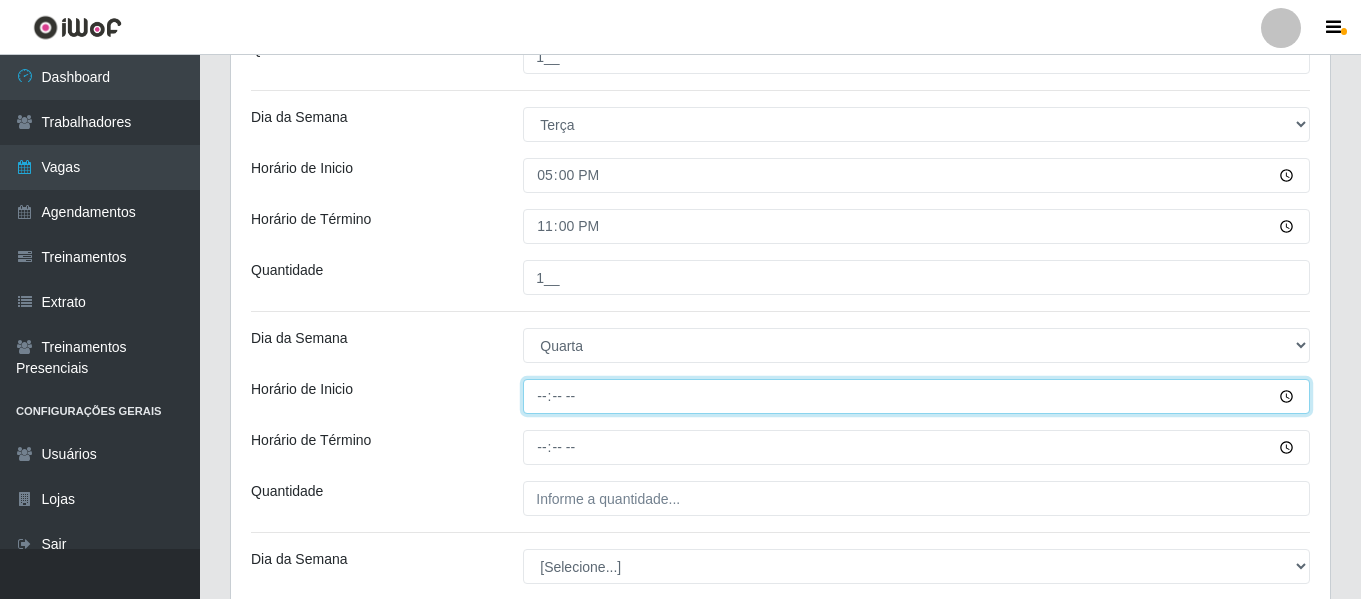 click on "Horário de Inicio" at bounding box center (916, 396) 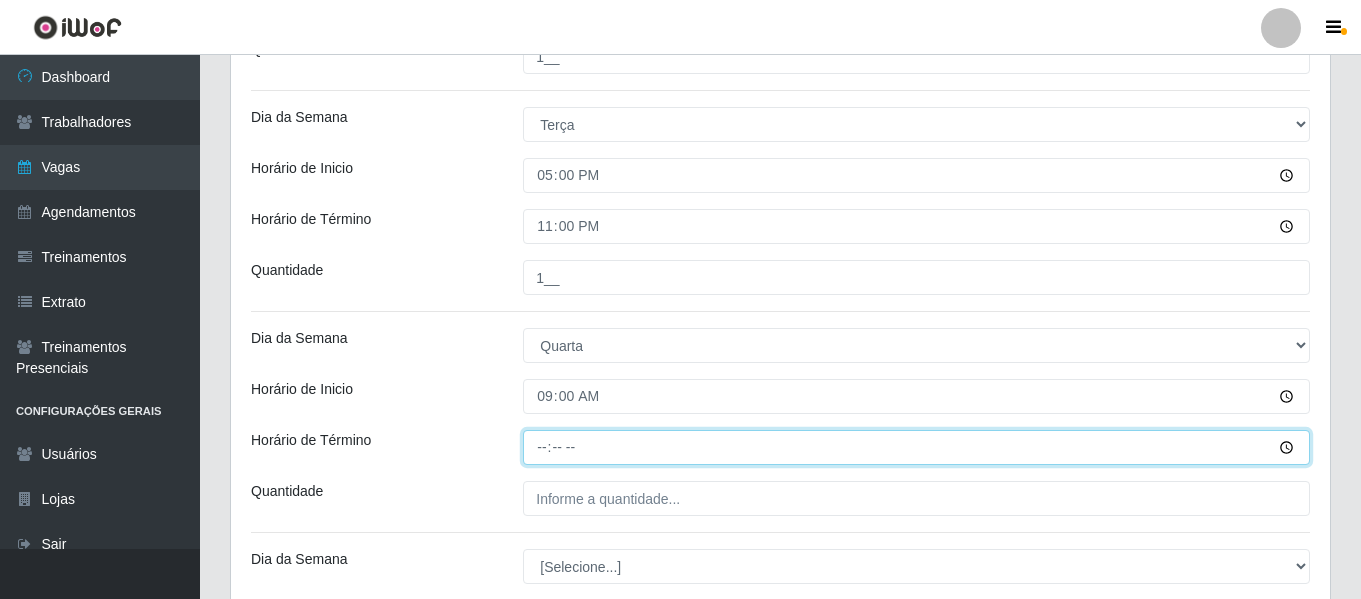 click on "Horário de Término" at bounding box center (916, 447) 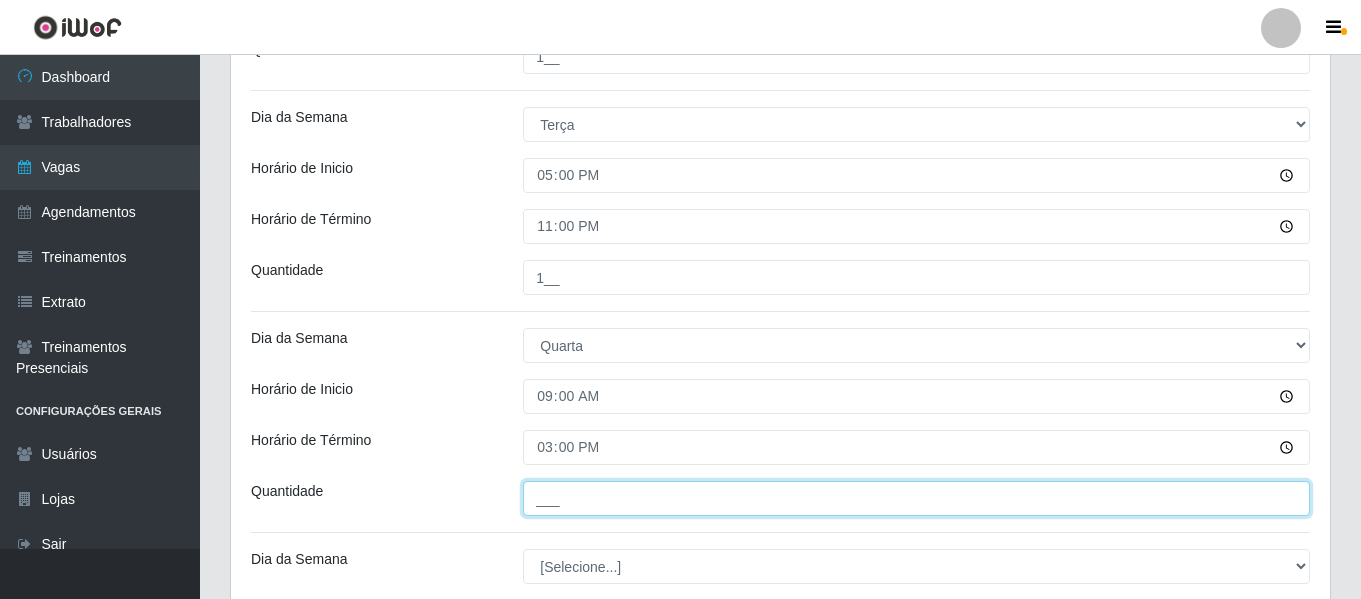 click on "___" at bounding box center (916, 498) 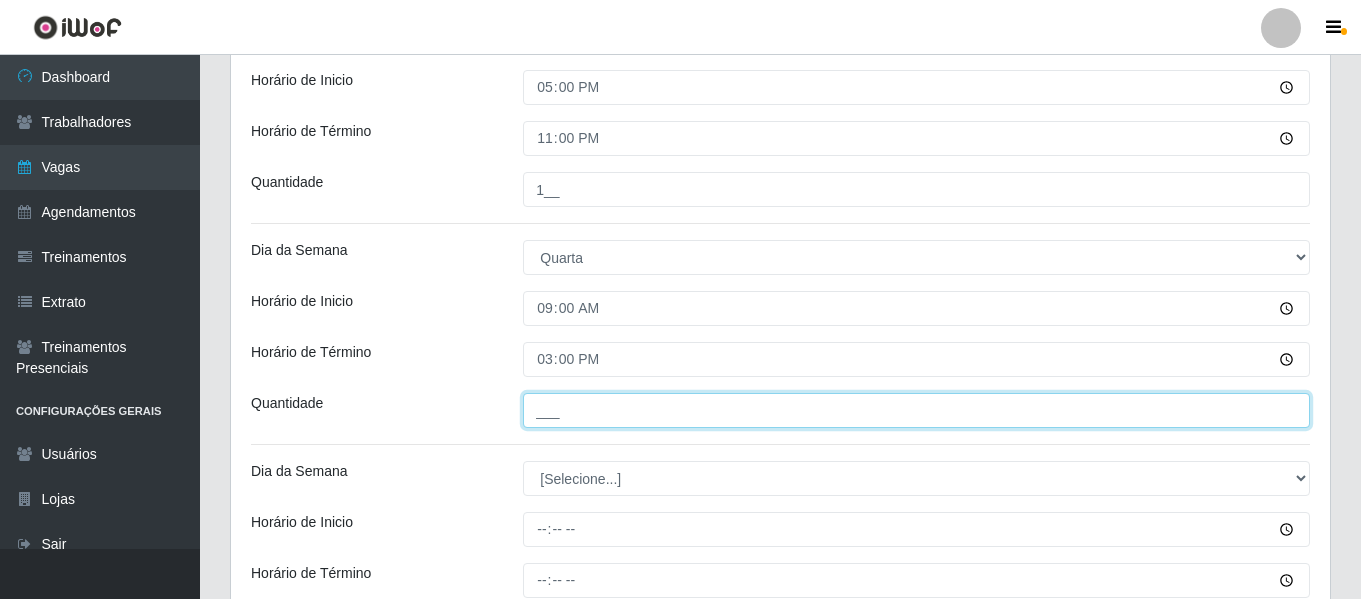 scroll, scrollTop: 1281, scrollLeft: 0, axis: vertical 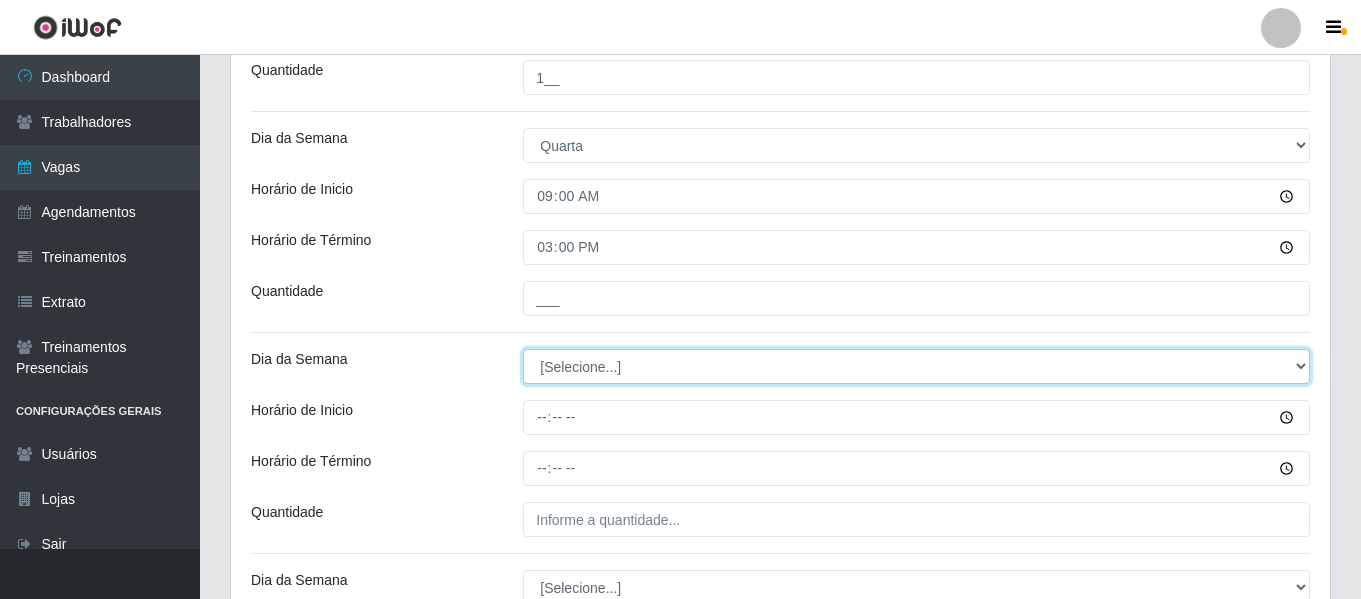 type 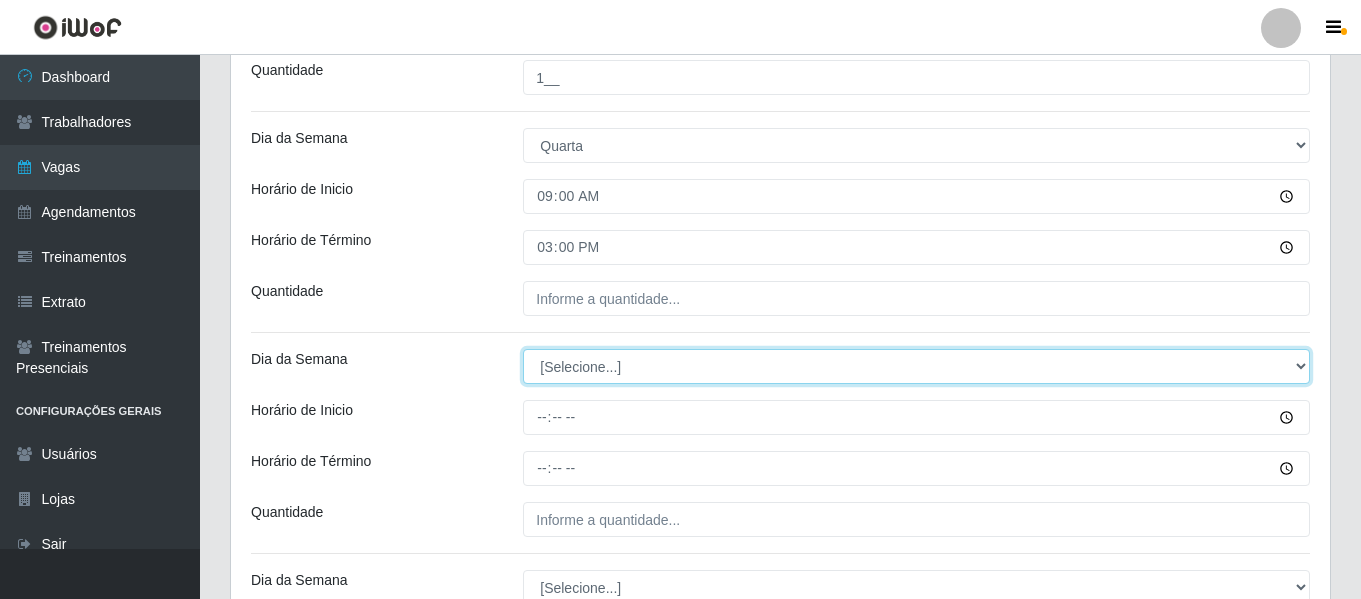 click on "[Selecione...] Segunda Terça Quarta Quinta Sexta Sábado Domingo" at bounding box center [916, 366] 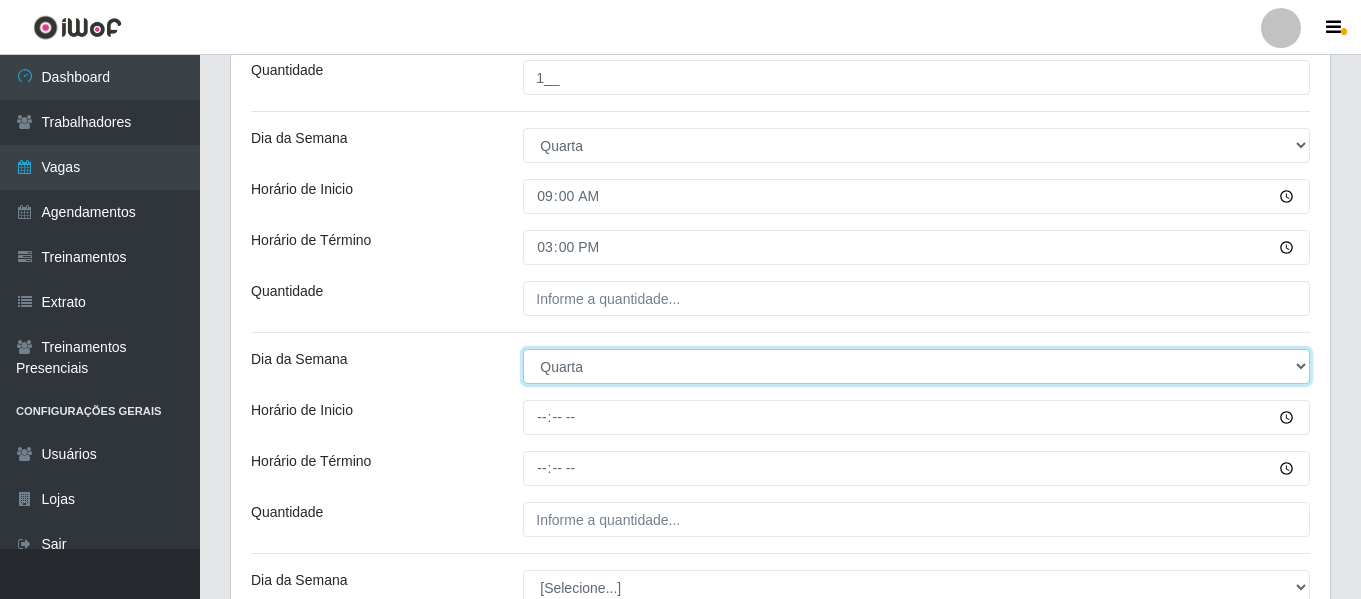 click on "[Selecione...] Segunda Terça Quarta Quinta Sexta Sábado Domingo" at bounding box center (916, 366) 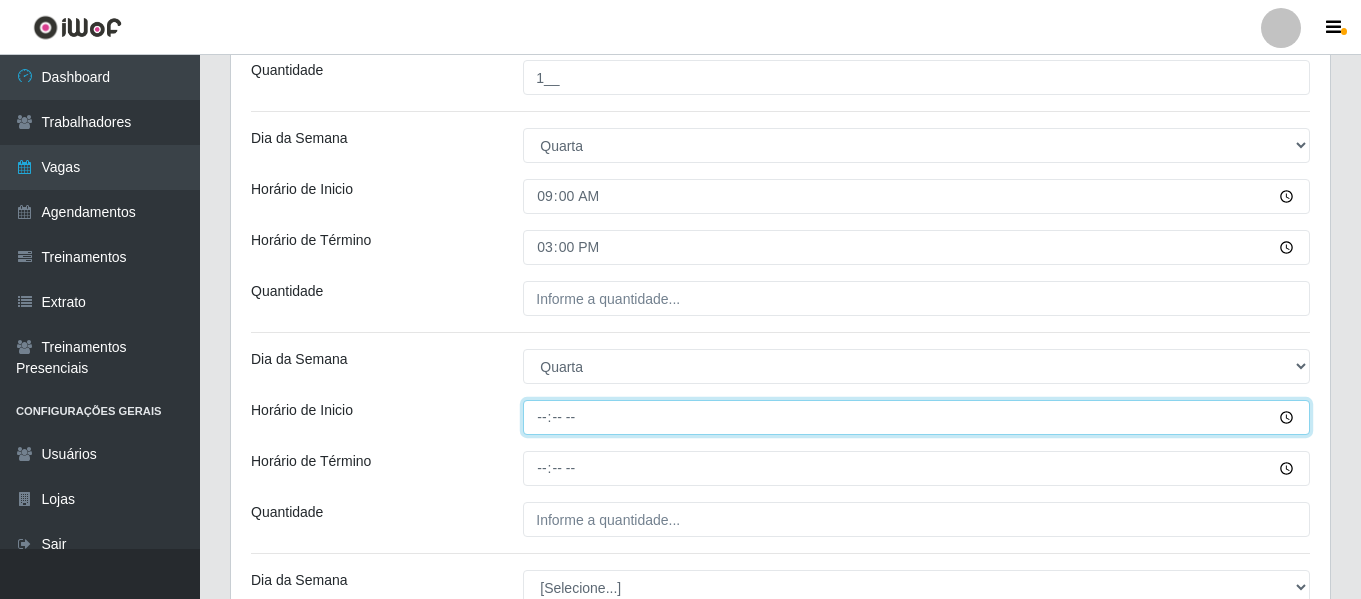 click on "Horário de Inicio" at bounding box center (916, 417) 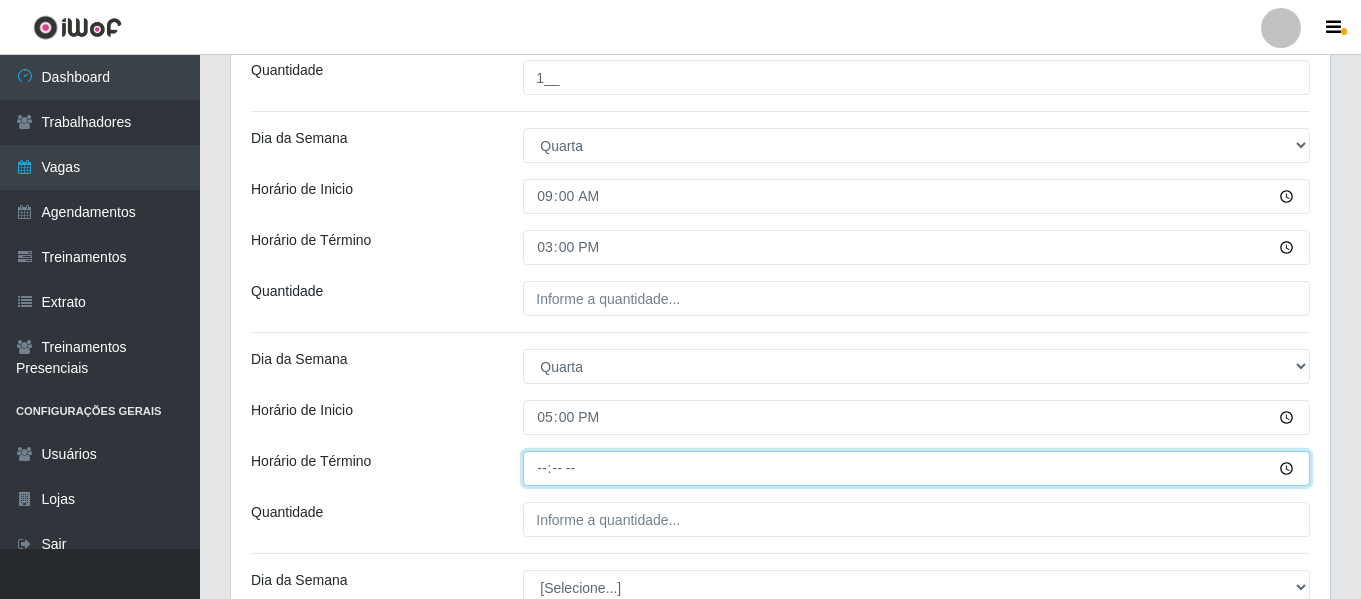 click on "Horário de Término" at bounding box center [916, 468] 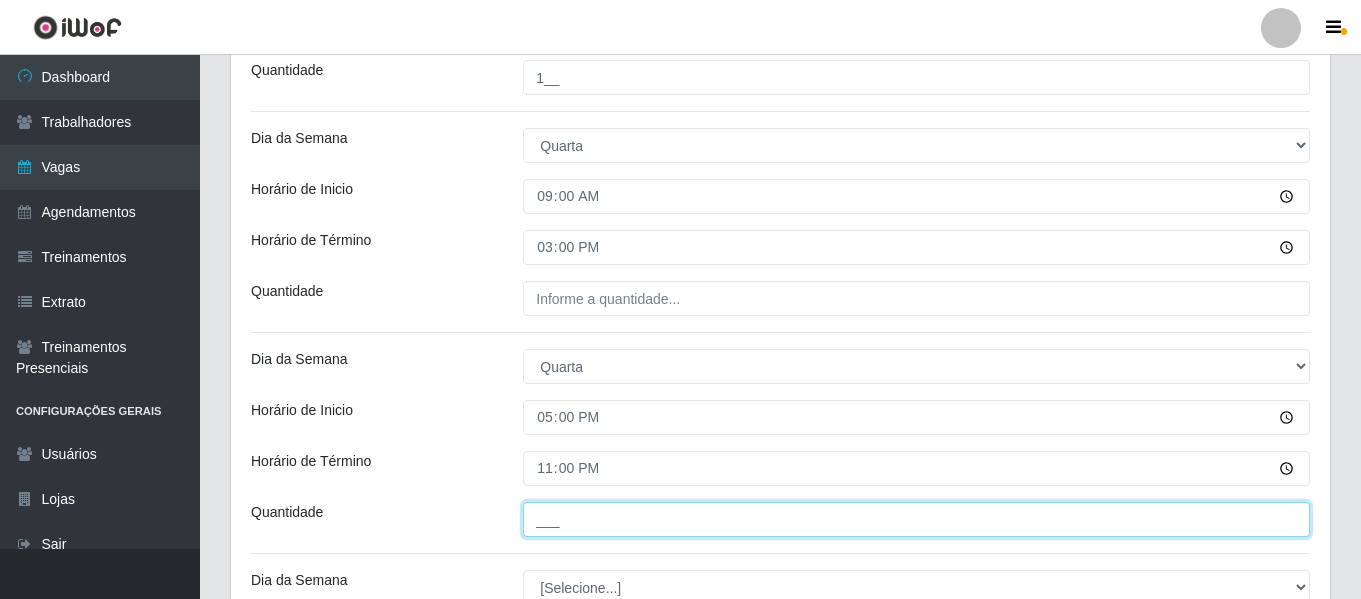 click on "___" at bounding box center (916, 519) 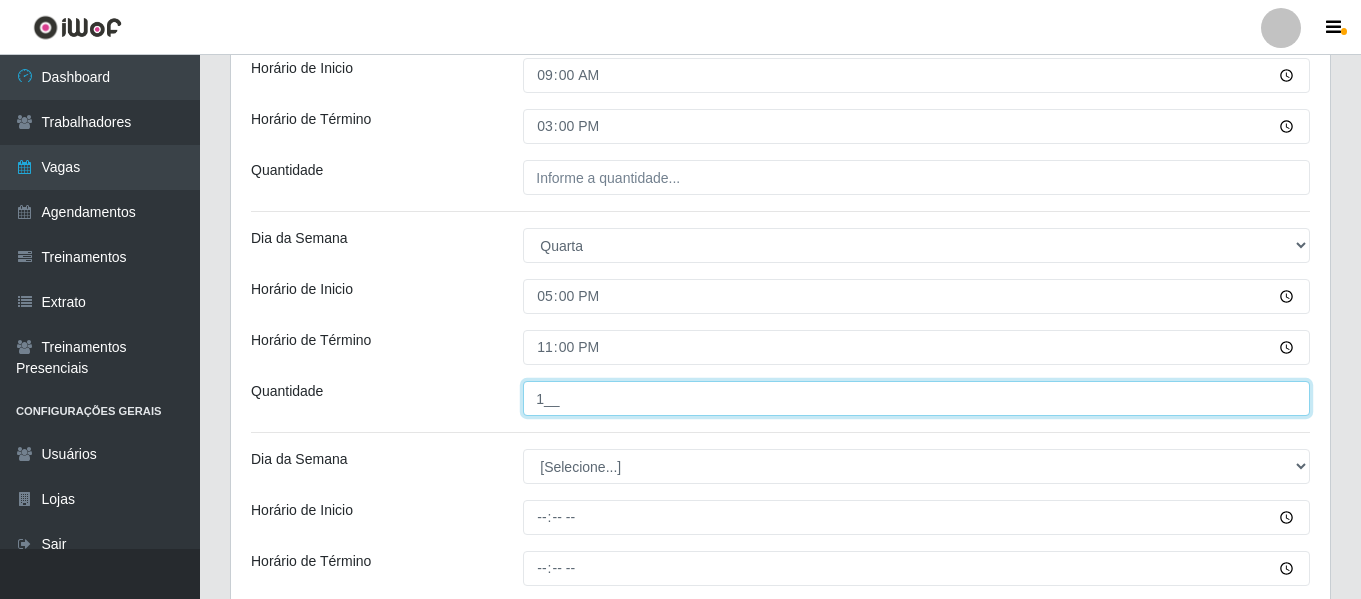 scroll, scrollTop: 1581, scrollLeft: 0, axis: vertical 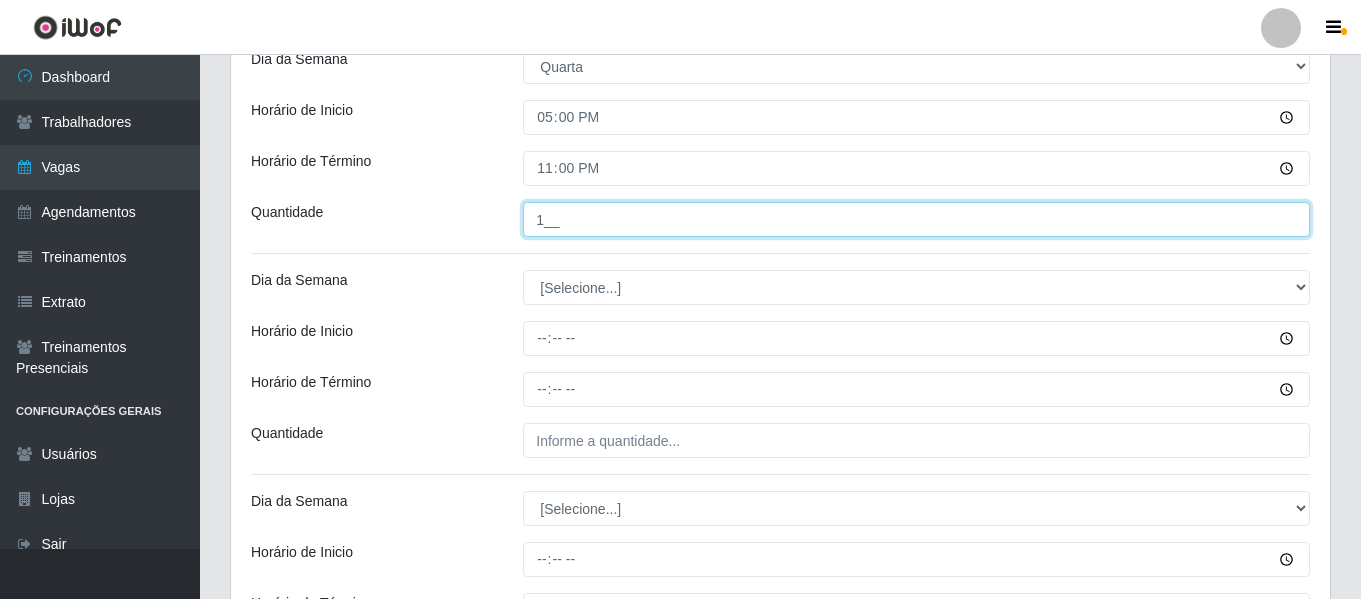 type on "1__" 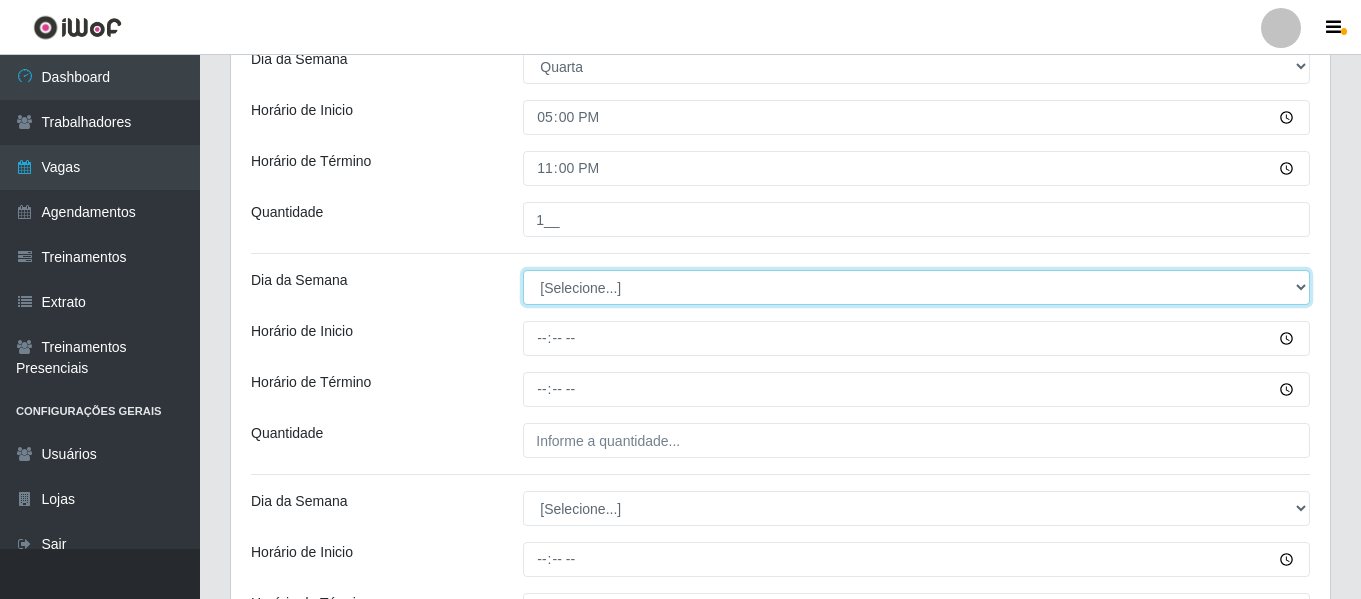 drag, startPoint x: 615, startPoint y: 284, endPoint x: 614, endPoint y: 300, distance: 16.03122 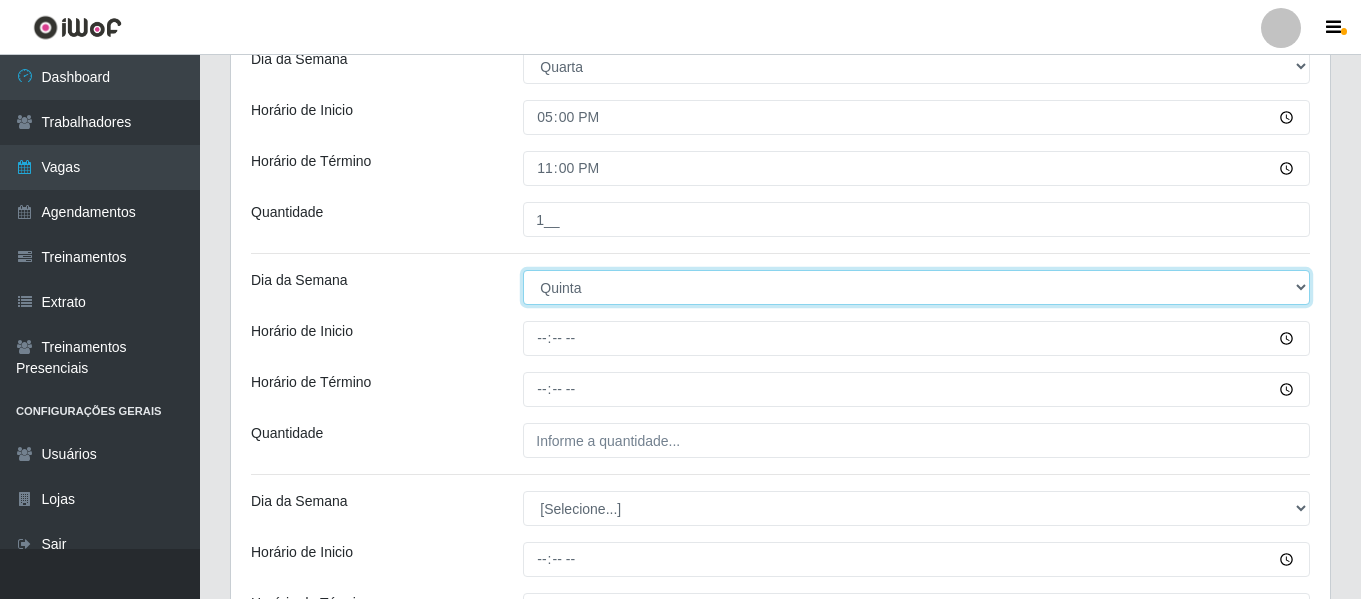 click on "[Selecione...] Segunda Terça Quarta Quinta Sexta Sábado Domingo" at bounding box center [916, 287] 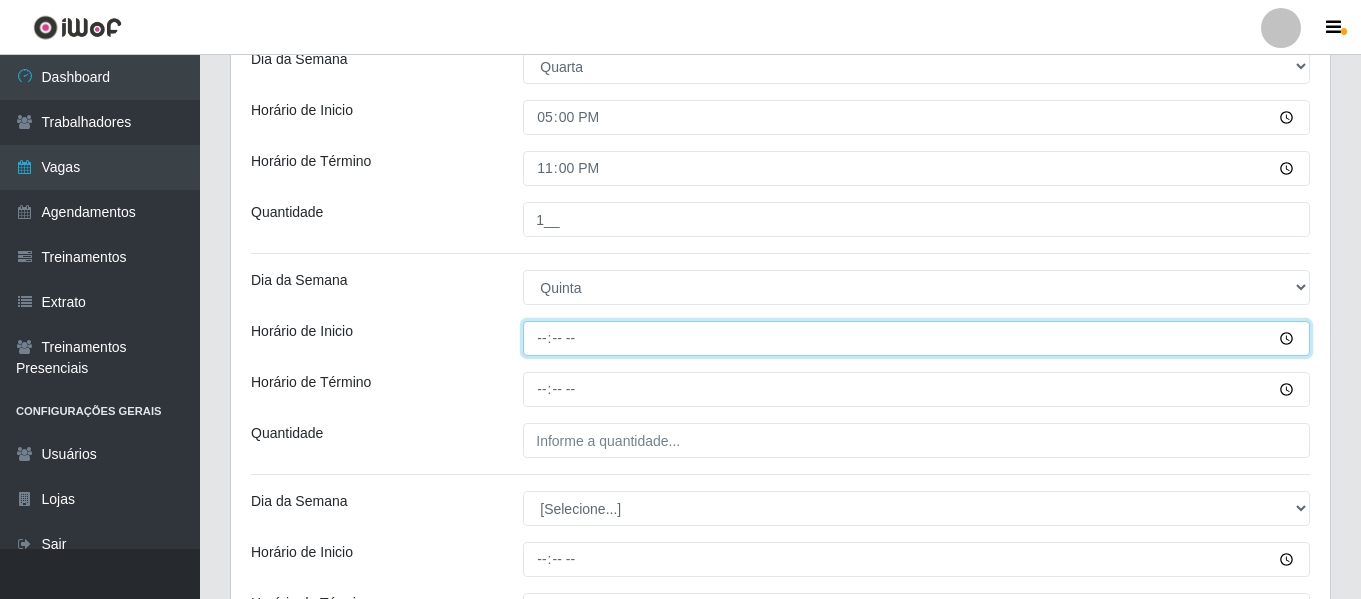 click on "Horário de Inicio" at bounding box center (916, 338) 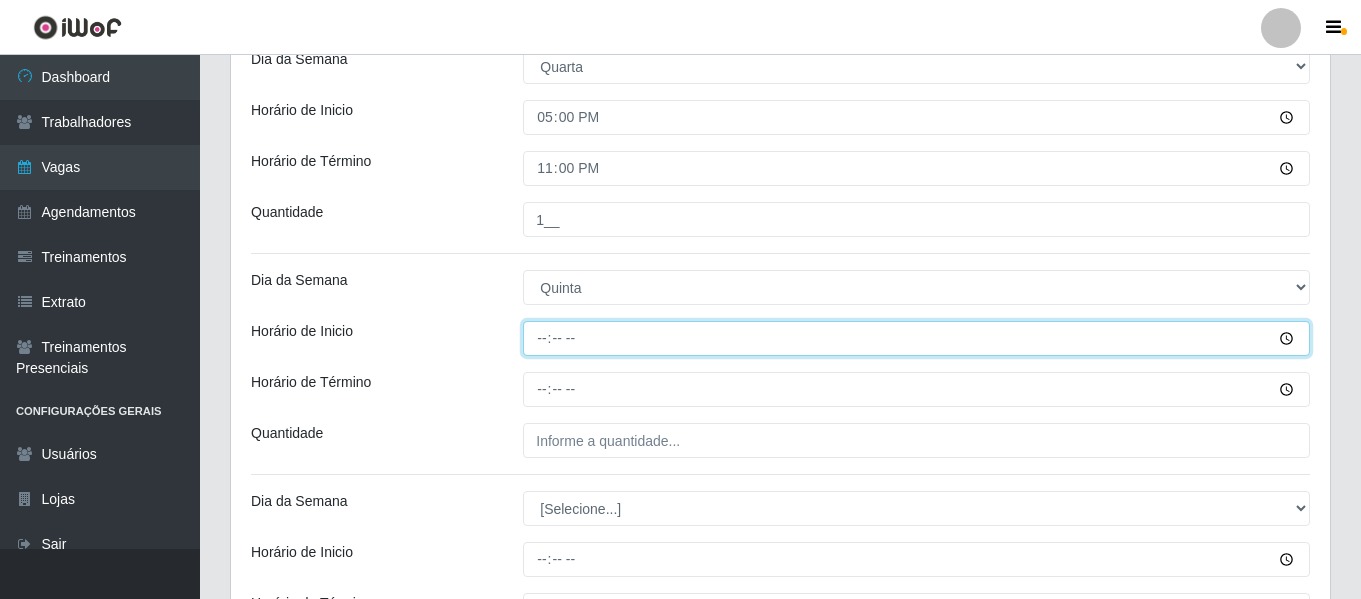 type on "09:00" 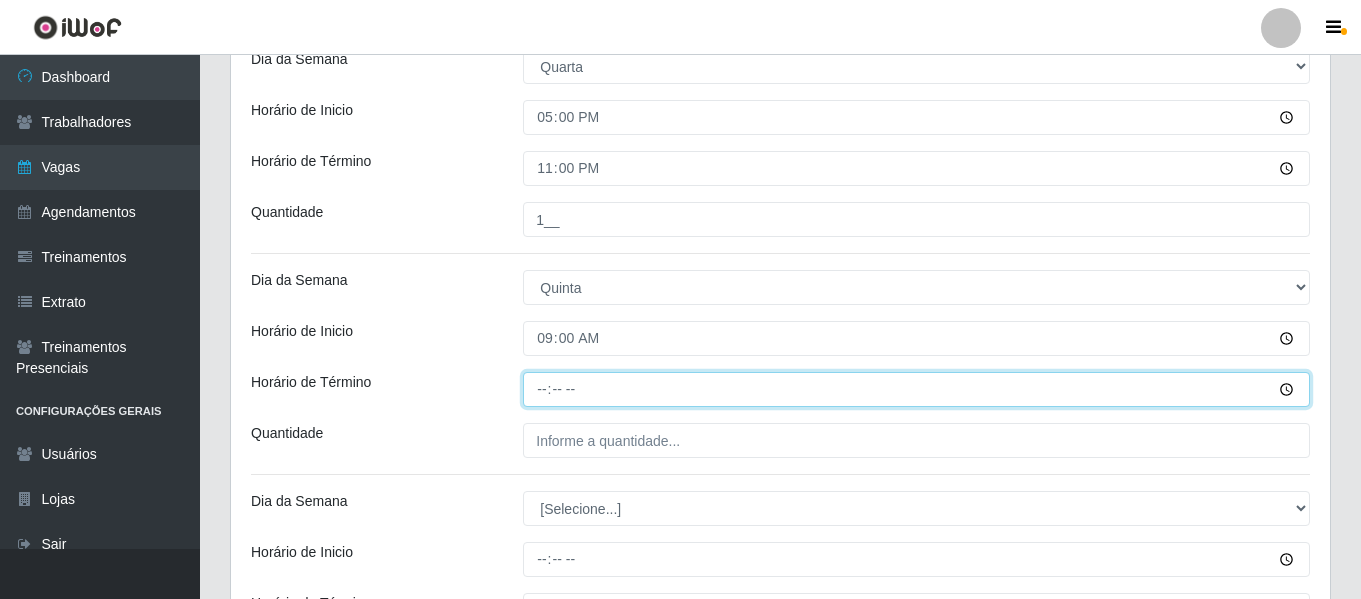 click on "Horário de Término" at bounding box center [916, 389] 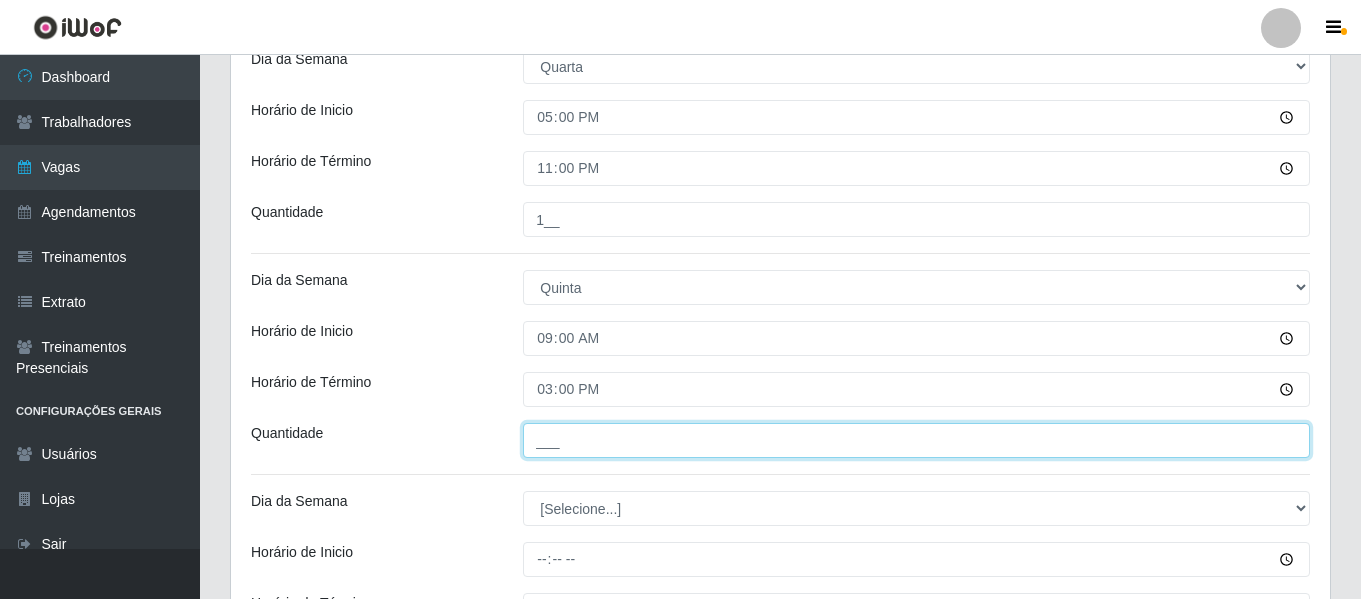 click on "___" at bounding box center (916, 440) 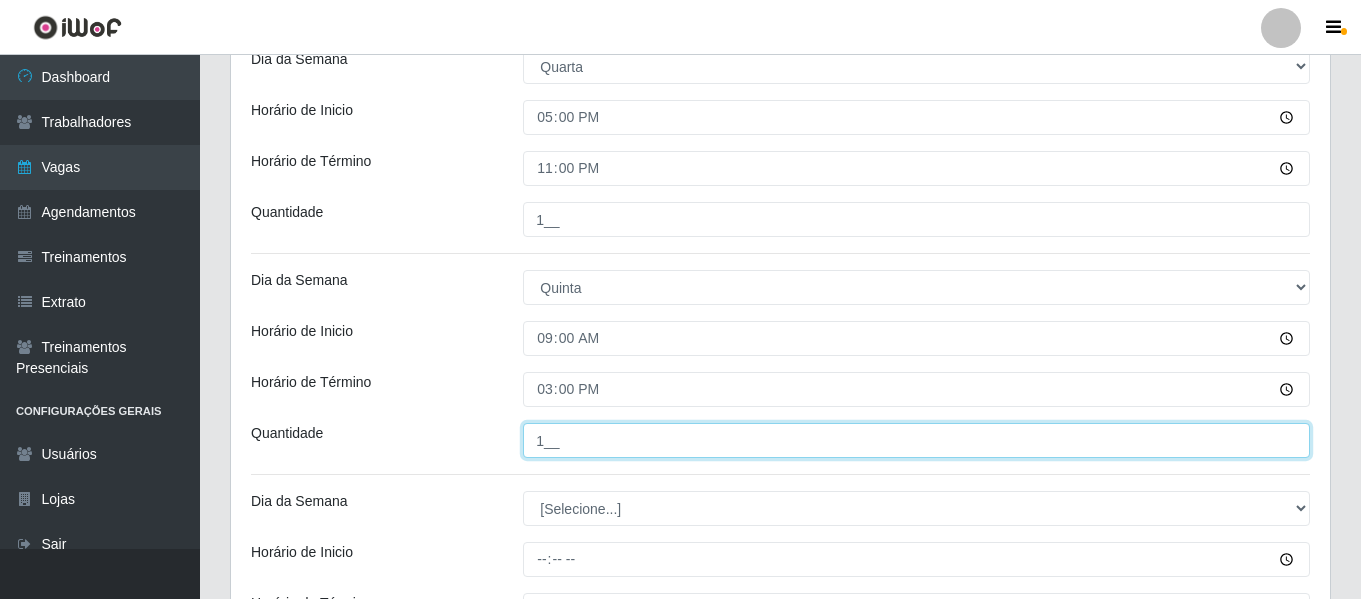 type on "1__" 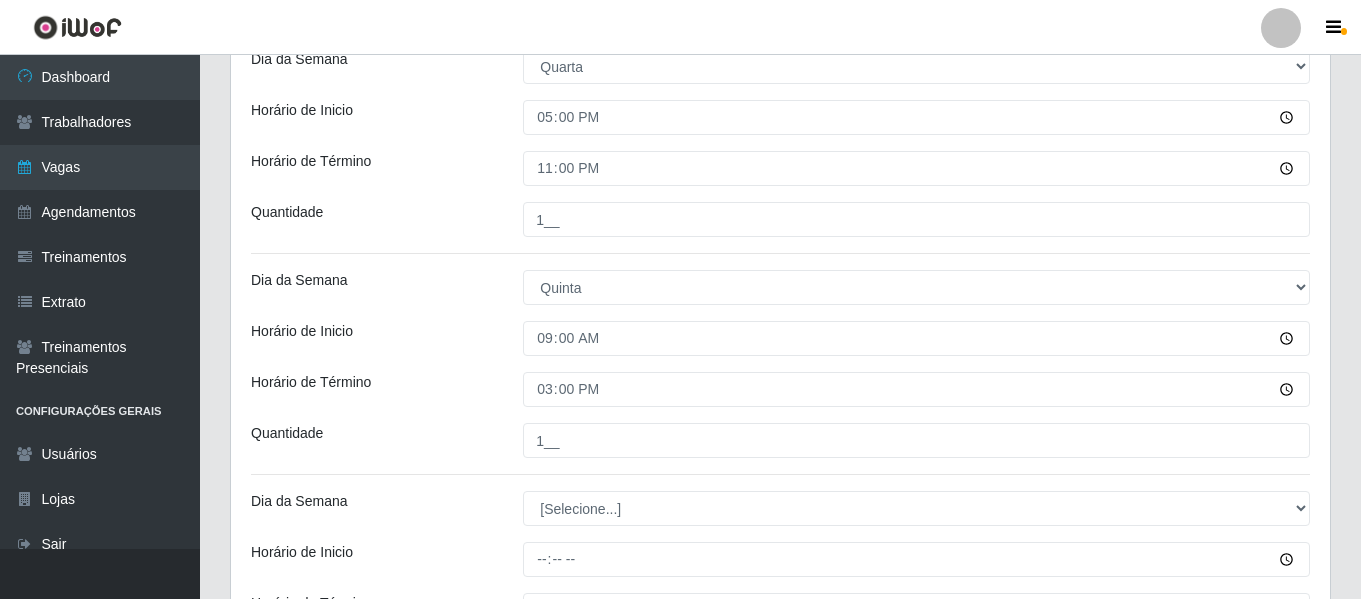 drag, startPoint x: 454, startPoint y: 387, endPoint x: 479, endPoint y: 402, distance: 29.15476 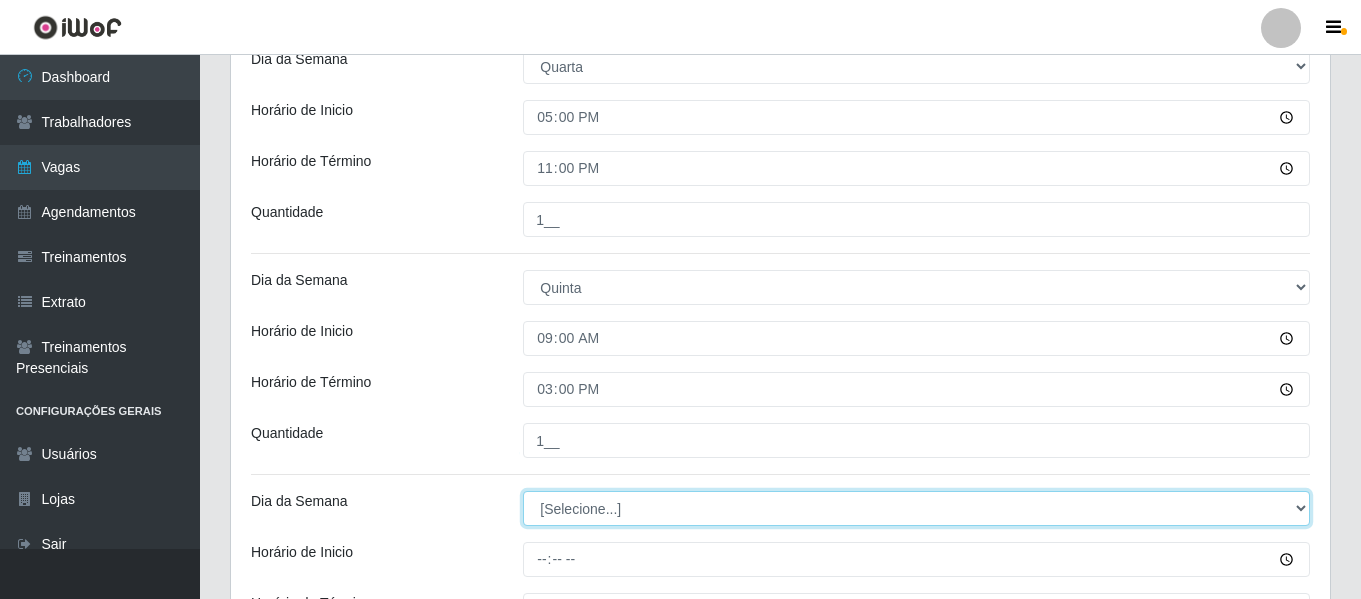 click on "[Selecione...] Segunda Terça Quarta Quinta Sexta Sábado Domingo" at bounding box center [916, 508] 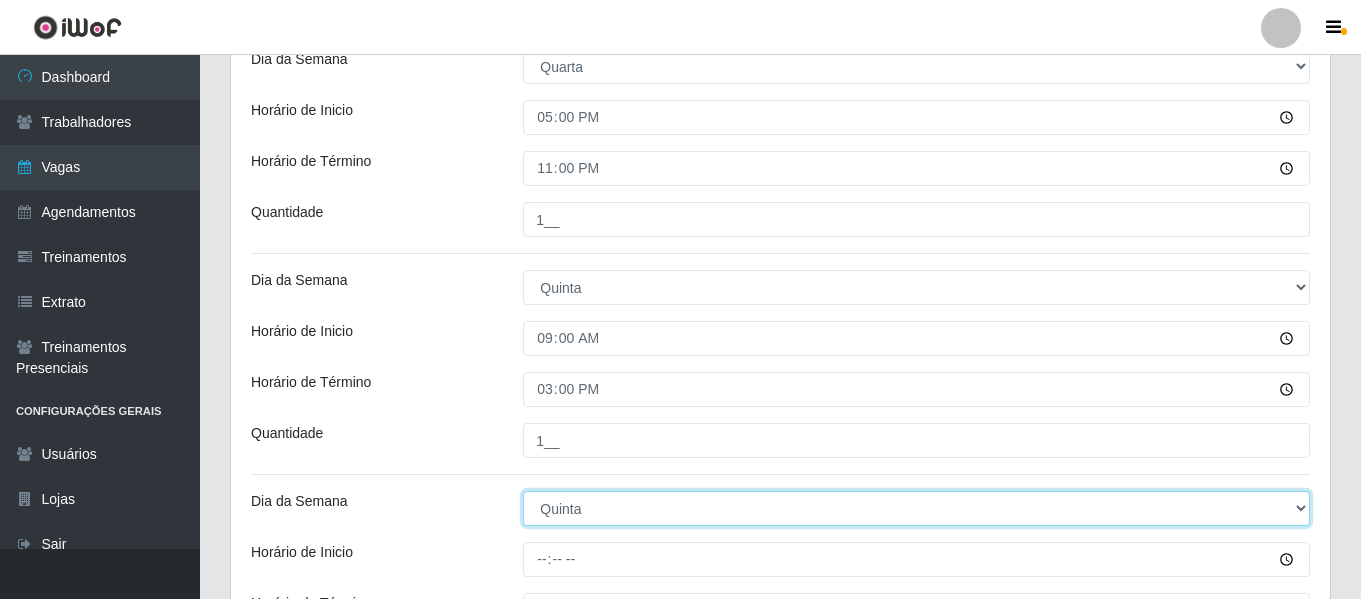 click on "[Selecione...] Segunda Terça Quarta Quinta Sexta Sábado Domingo" at bounding box center [916, 508] 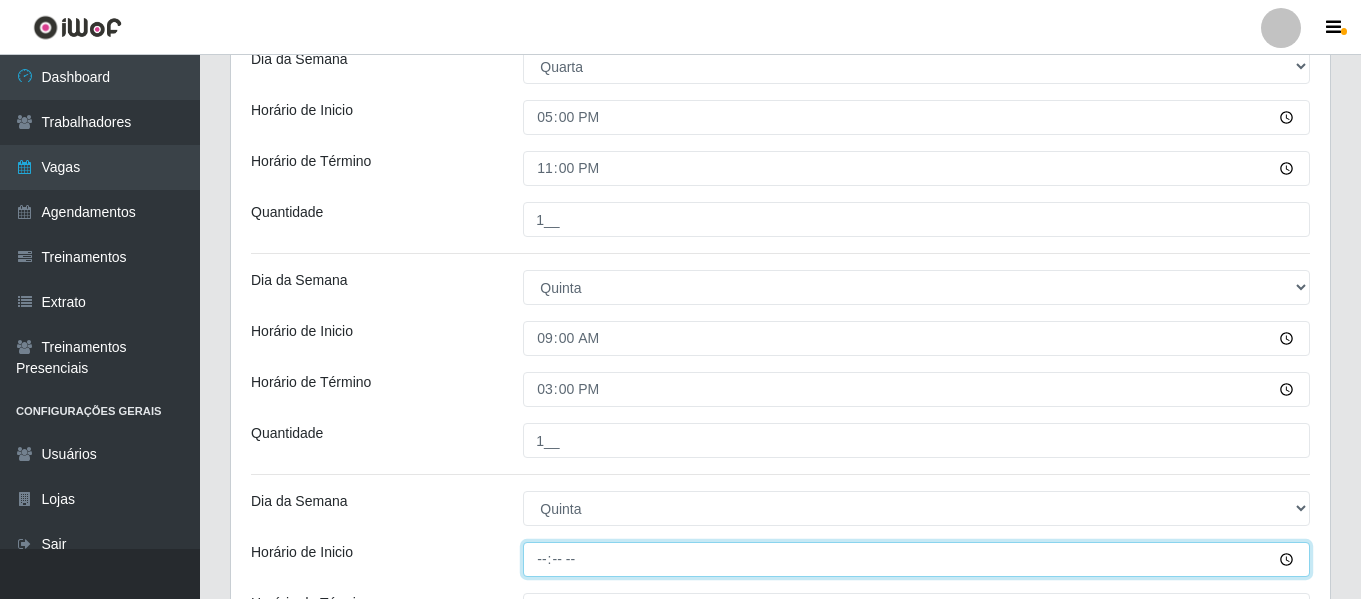 click on "Horário de Inicio" at bounding box center (916, 559) 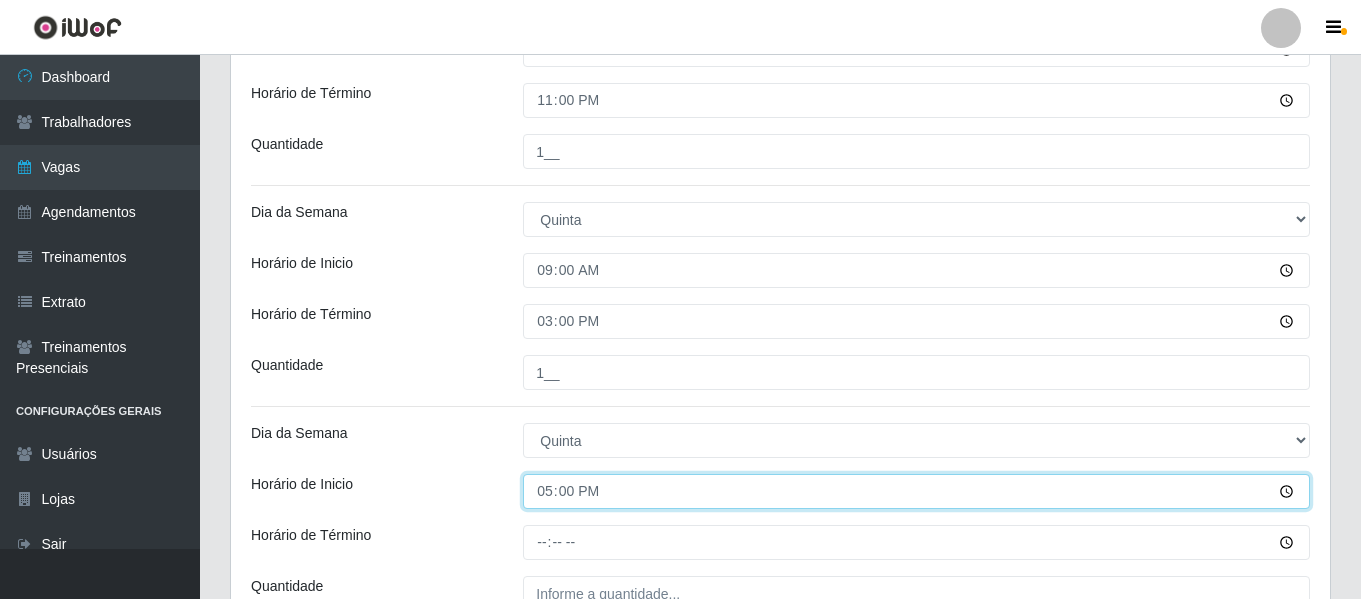 scroll, scrollTop: 1681, scrollLeft: 0, axis: vertical 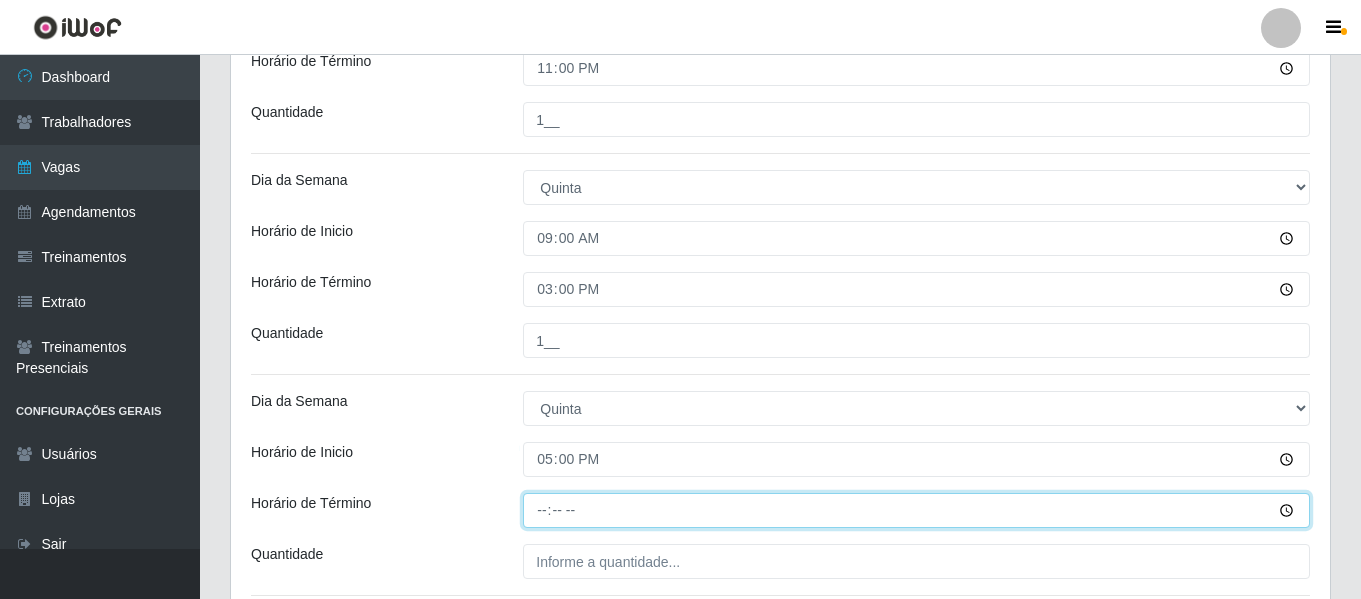 click on "Horário de Término" at bounding box center [916, 510] 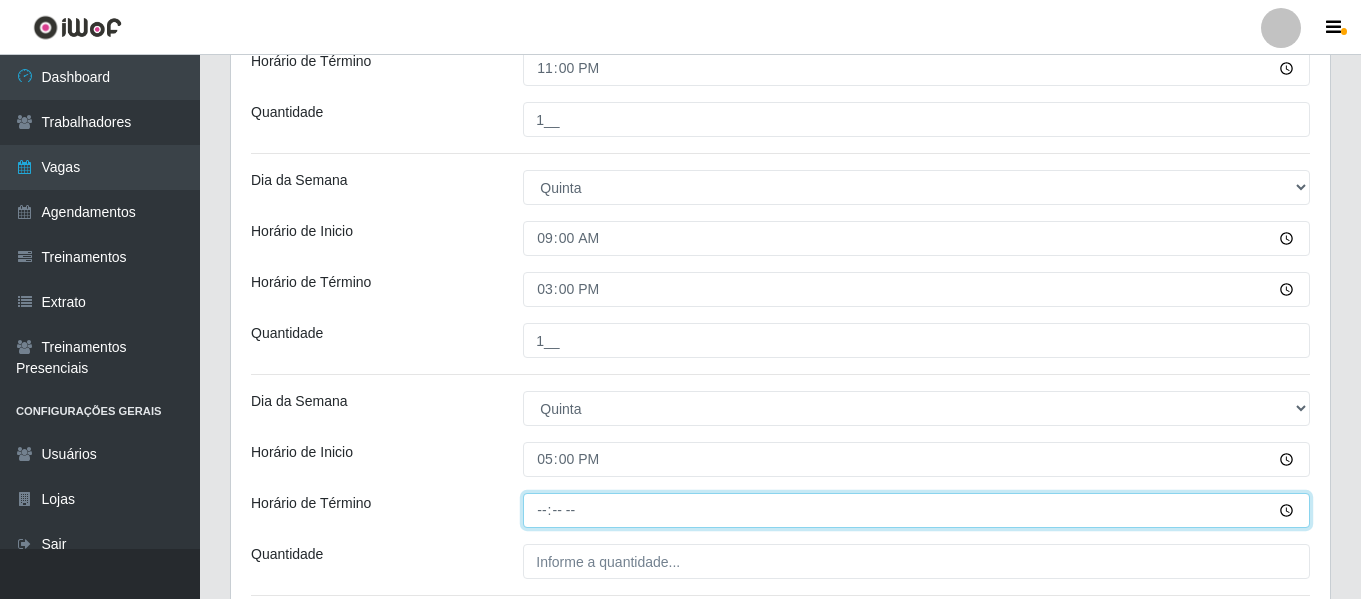 type on "23:00" 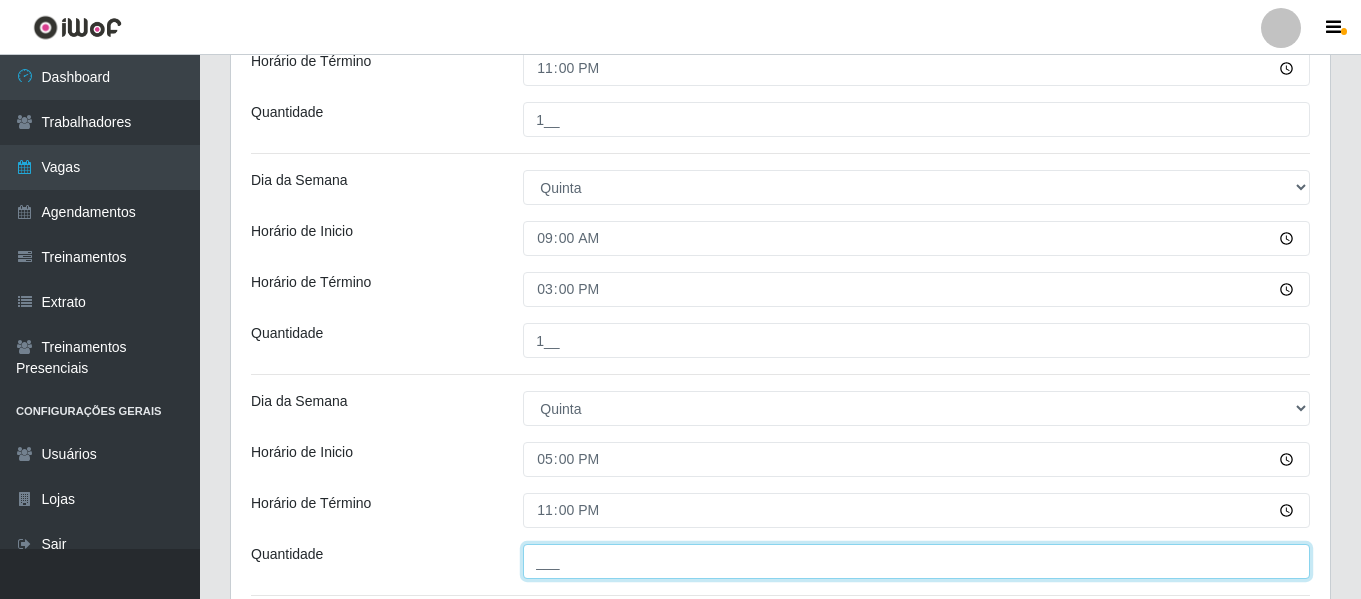 click on "___" at bounding box center (916, 561) 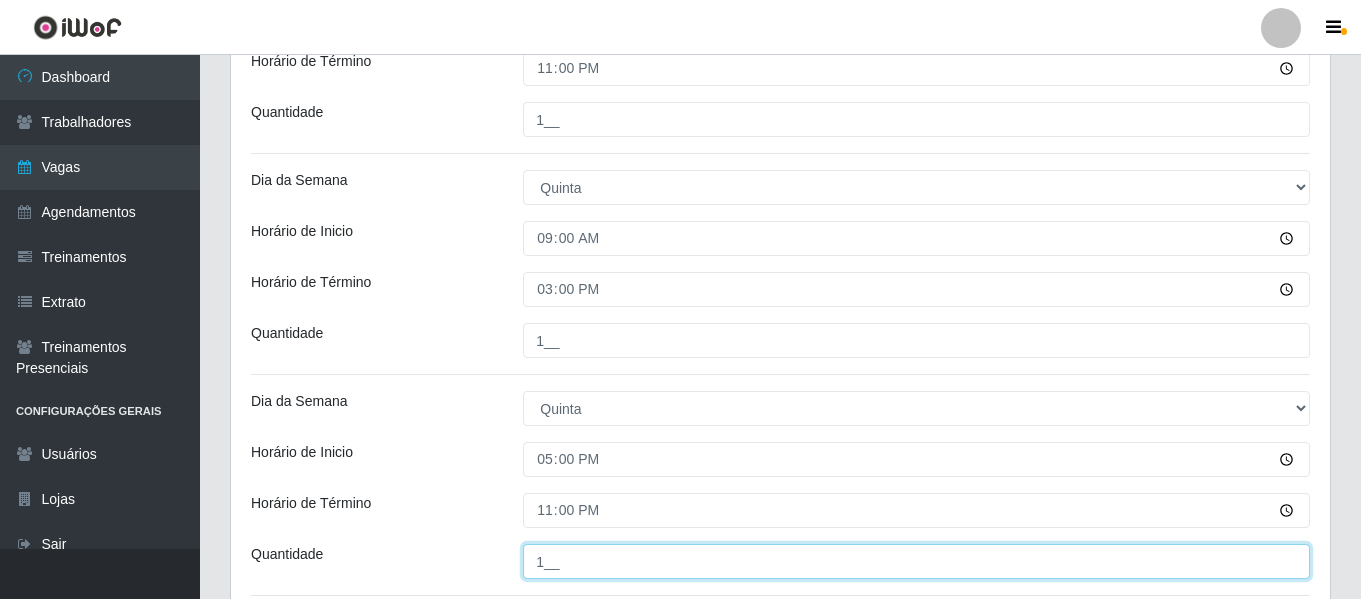 type on "1__" 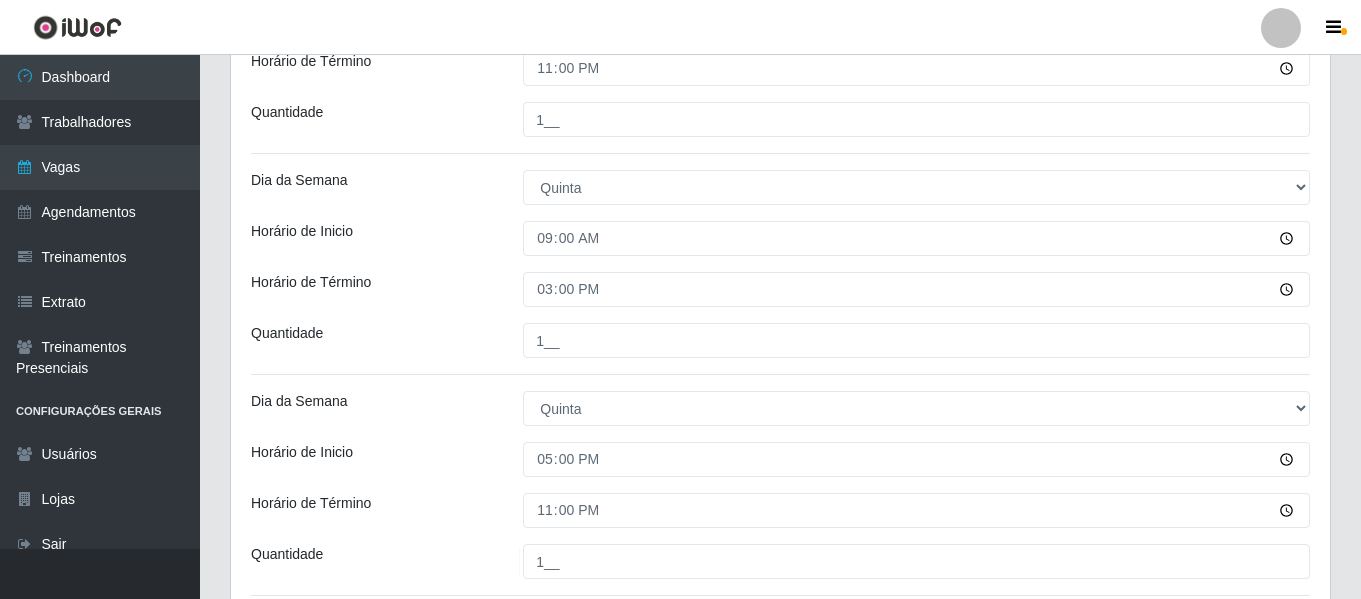 click on "Loja Divino Fogão Função [Selecione...] ASG ASG + ASG ++ Auxiliar de Cozinha Auxiliar de Cozinha + Auxiliar de Cozinha ++ Sexo do Trabalhador [Selecione...] Inicia em 2025-07-14 Termina em 2025-10-14 Escala Adicionar Escala Dia da Semana [Selecione...] Segunda Terça Quarta Quinta Sexta Sábado Domingo Horário de Inicio 09:00 Horário de Término 15:00 Quantidade 1__ Dia da Semana [Selecione...] Segunda Terça Quarta Quinta Sexta Sábado Domingo Horário de Inicio 17:00 Horário de Término 23:00 Quantidade 1__ Dia da Semana [Selecione...] Segunda Terça Quarta Quinta Sexta Sábado Domingo Horário de Inicio 09:00 Horário de Término 15:00 Quantidade 1__ Dia da Semana [Selecione...] Segunda Terça Quarta Quinta Sexta Sábado Domingo Horário de Inicio 17:00 Horário de Término 23:00 Quantidade 1__ Dia da Semana [Selecione...] Segunda Terça Quarta Quinta Sexta Sábado Domingo Horário de Inicio 09:00 Horário de Término 15:00 Quantidade Dia da Semana [Selecione...] Segunda Terça Quarta Quinta Sexta" at bounding box center (780, -439) 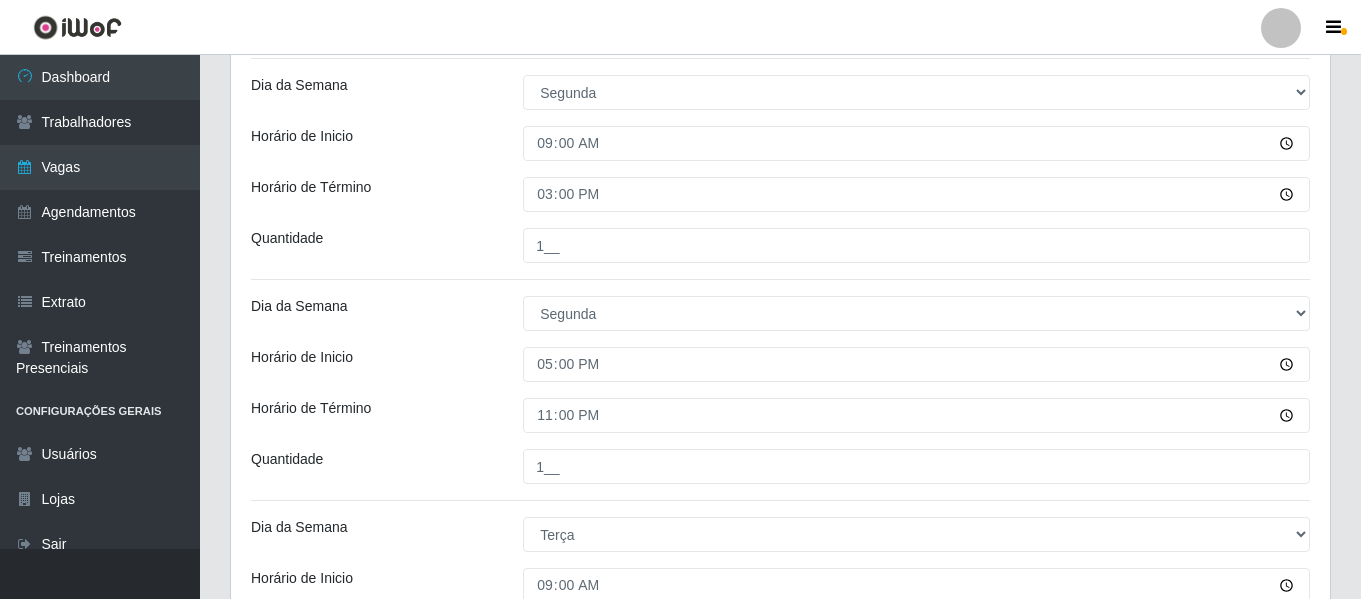 scroll, scrollTop: 249, scrollLeft: 0, axis: vertical 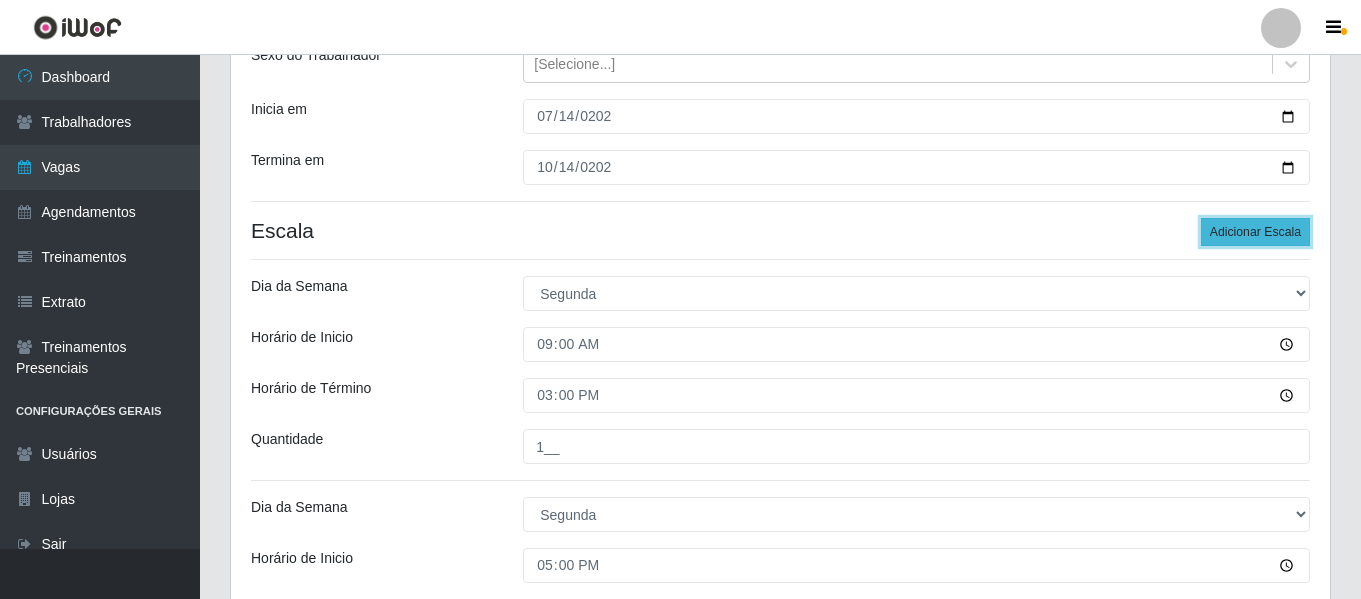 click on "Adicionar Escala" at bounding box center [1255, 232] 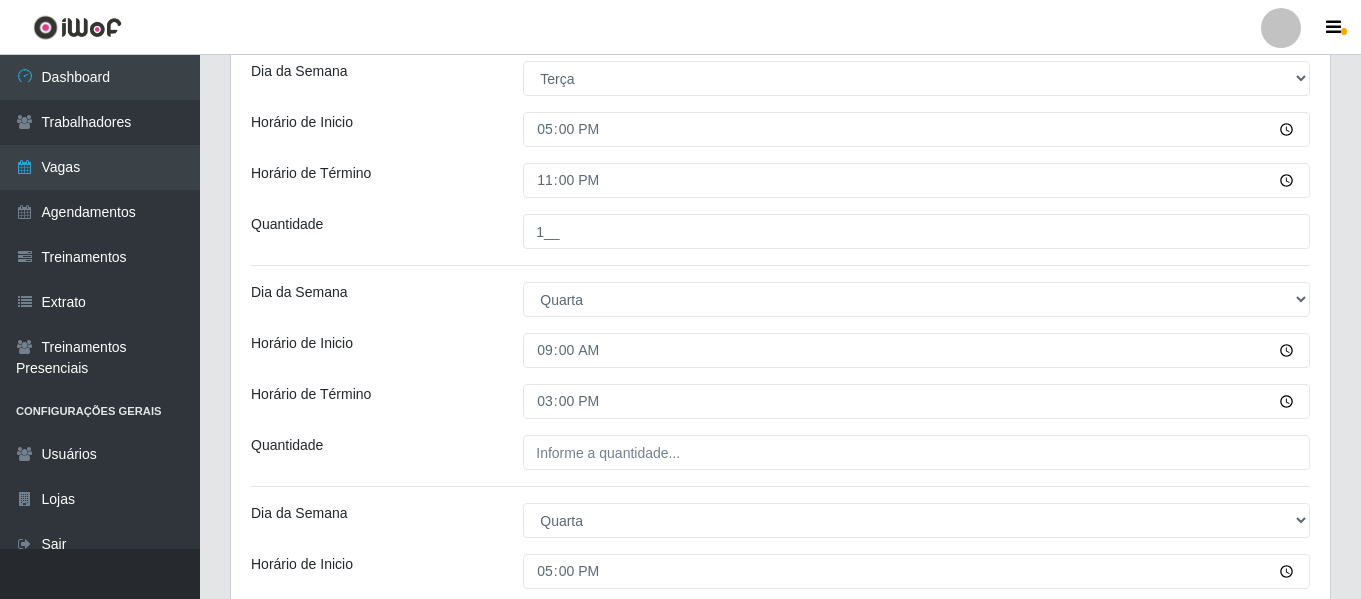 scroll, scrollTop: 1149, scrollLeft: 0, axis: vertical 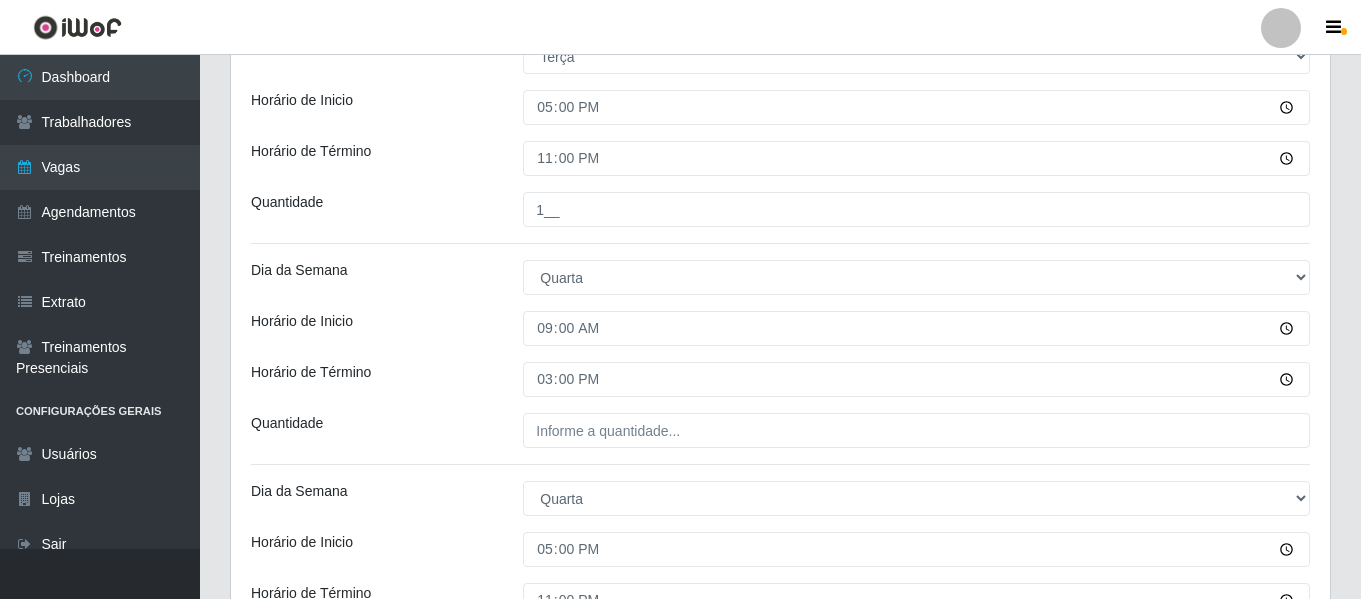 click on "Loja Divino Fogão Função [Selecione...] ASG ASG + ASG ++ Auxiliar de Cozinha Auxiliar de Cozinha + Auxiliar de Cozinha ++ Sexo do Trabalhador [Selecione...] Inicia em 2025-07-14 Termina em 2025-10-14 Escala Adicionar Escala Dia da Semana [Selecione...] Segunda Terça Quarta Quinta Sexta Sábado Domingo Horário de Inicio 09:00 Horário de Término 15:00 Quantidade 1__ Dia da Semana [Selecione...] Segunda Terça Quarta Quinta Sexta Sábado Domingo Horário de Inicio 17:00 Horário de Término 23:00 Quantidade 1__ Dia da Semana [Selecione...] Segunda Terça Quarta Quinta Sexta Sábado Domingo Horário de Inicio 09:00 Horário de Término 15:00 Quantidade 1__ Dia da Semana [Selecione...] Segunda Terça Quarta Quinta Sexta Sábado Domingo Horário de Inicio 17:00 Horário de Término 23:00 Quantidade 1__ Dia da Semana [Selecione...] Segunda Terça Quarta Quinta Sexta Sábado Domingo Horário de Inicio 09:00 Horário de Término 15:00 Quantidade Dia da Semana [Selecione...] Segunda Terça Quarta Quinta Sexta" at bounding box center (780, 314) 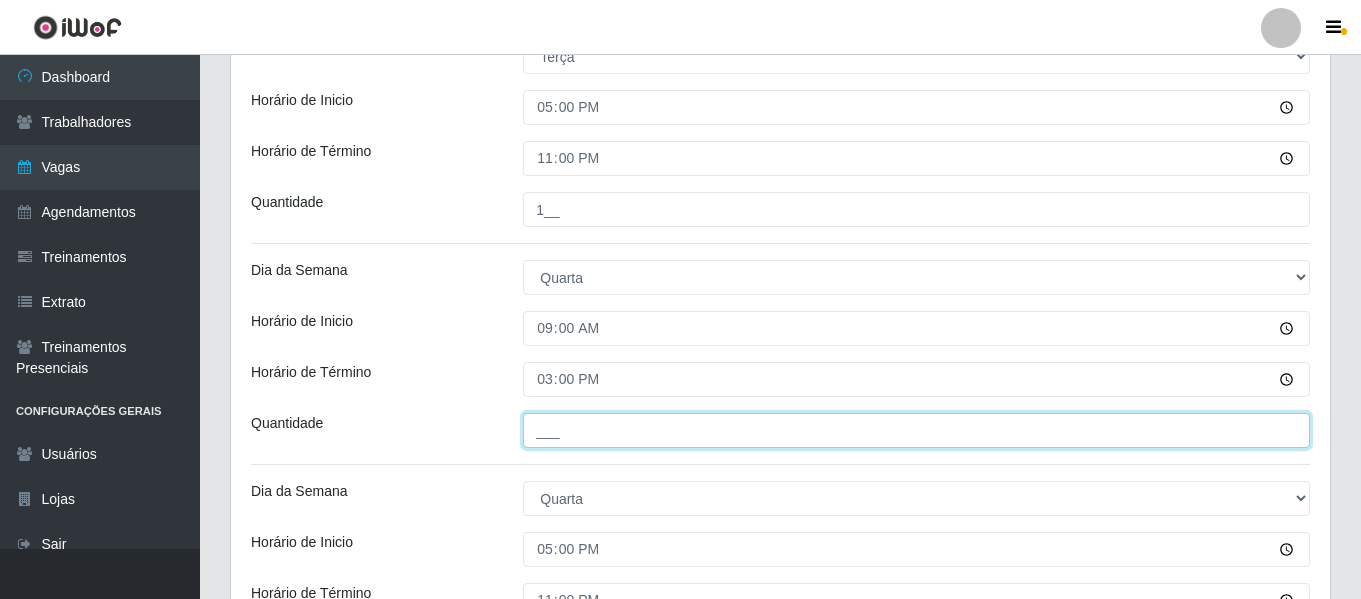 click on "___" at bounding box center (916, 430) 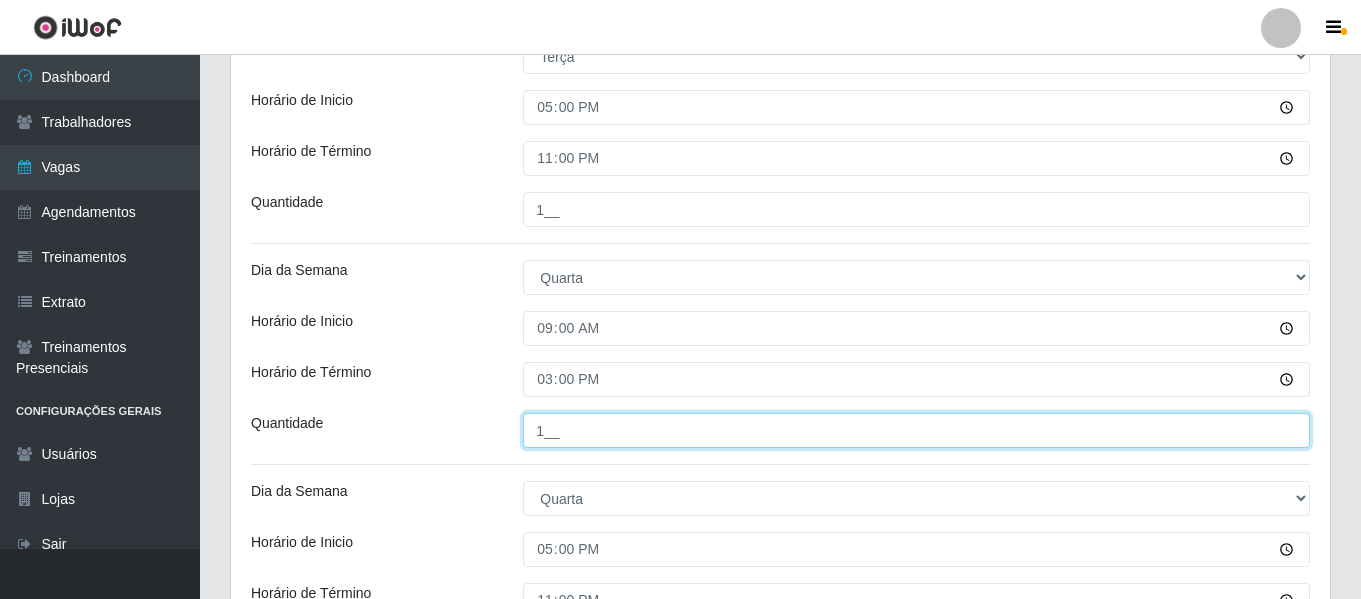 type on "1__" 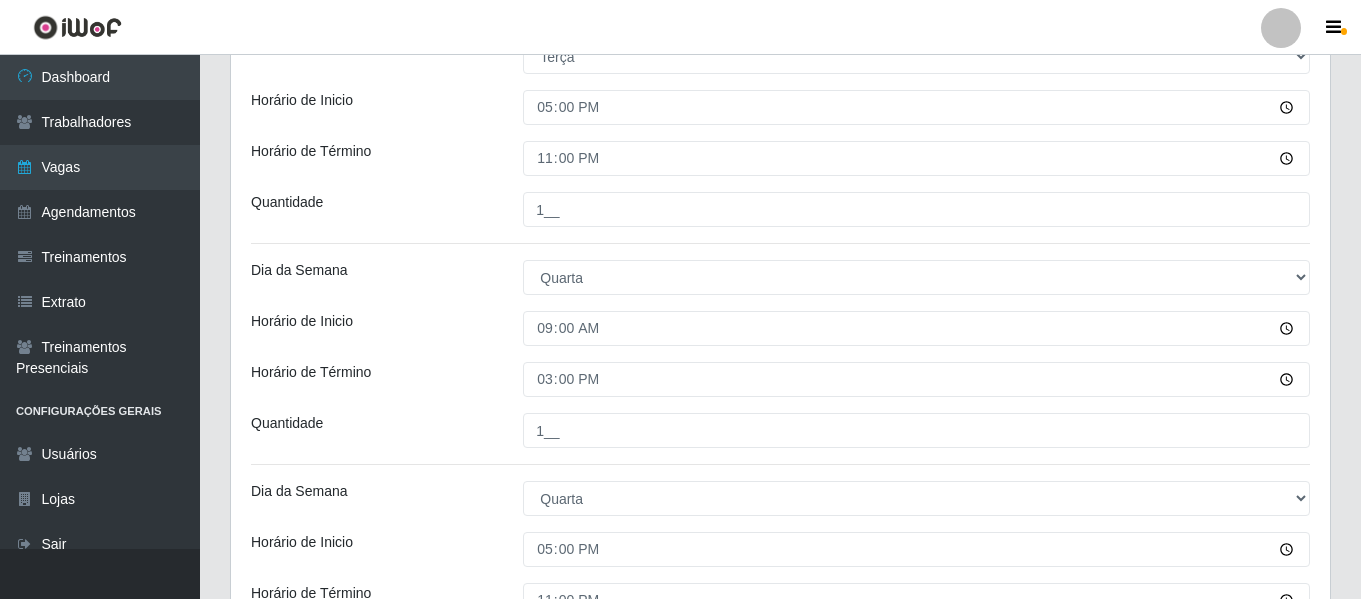 click on "Horário de Término" at bounding box center (372, 379) 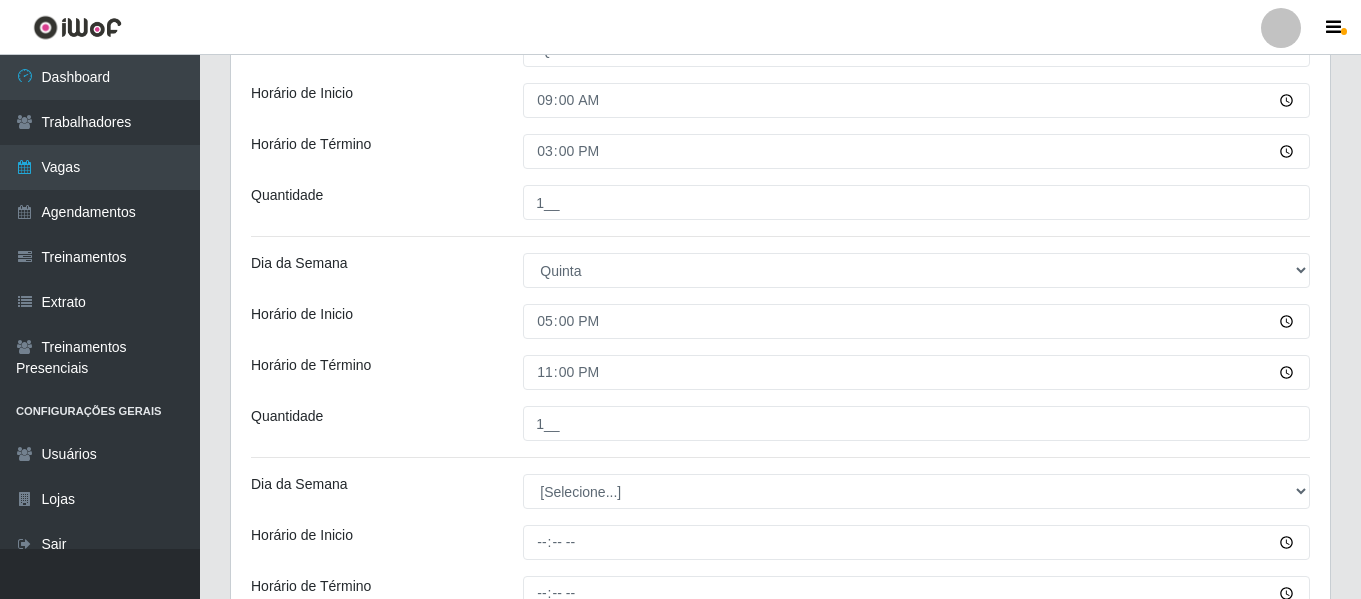 scroll, scrollTop: 1849, scrollLeft: 0, axis: vertical 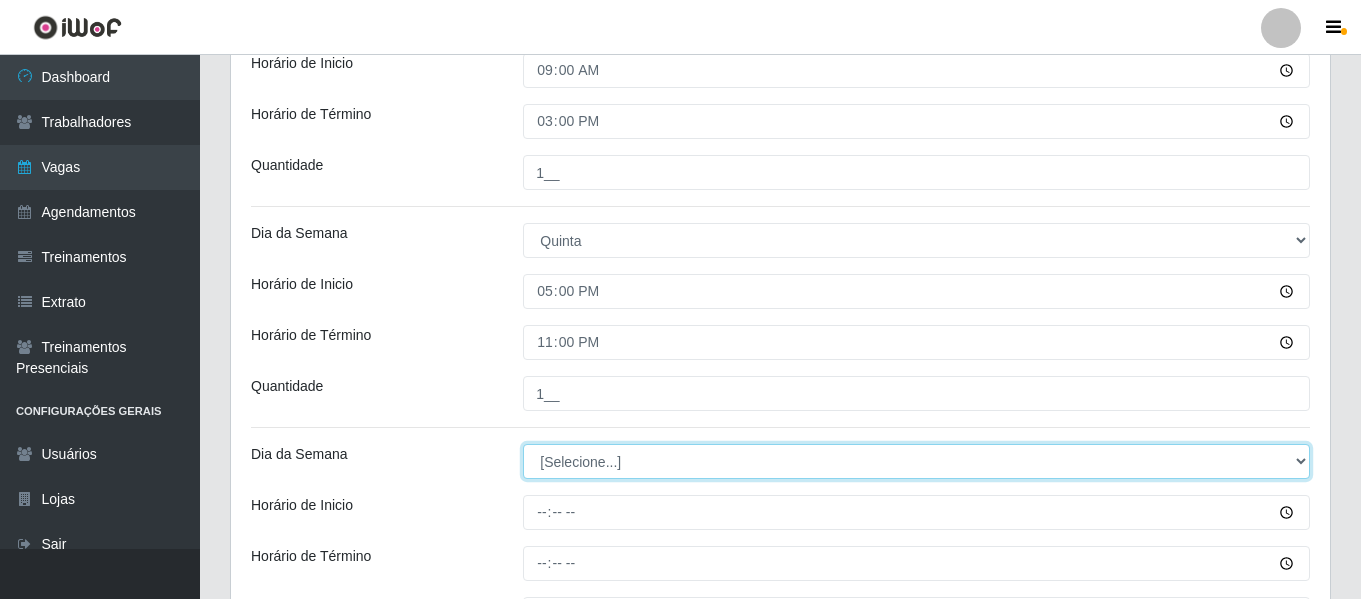 click on "[Selecione...] Segunda Terça Quarta Quinta Sexta Sábado Domingo" at bounding box center [916, 461] 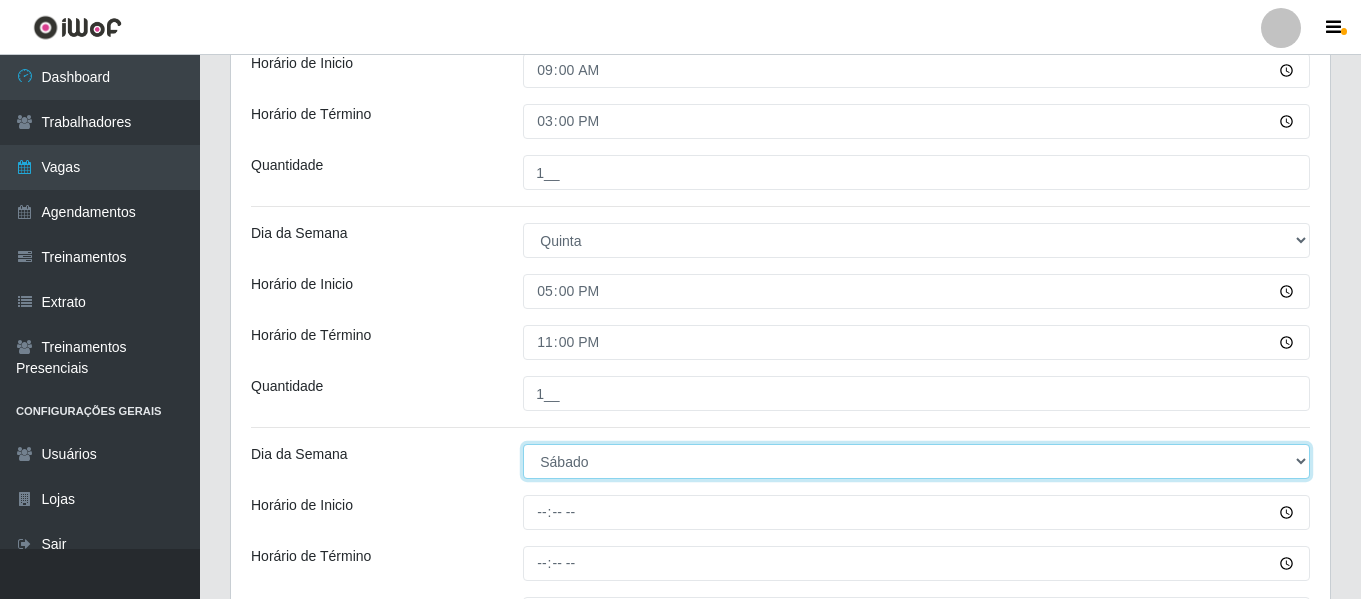 click on "[Selecione...] Segunda Terça Quarta Quinta Sexta Sábado Domingo" at bounding box center (916, 461) 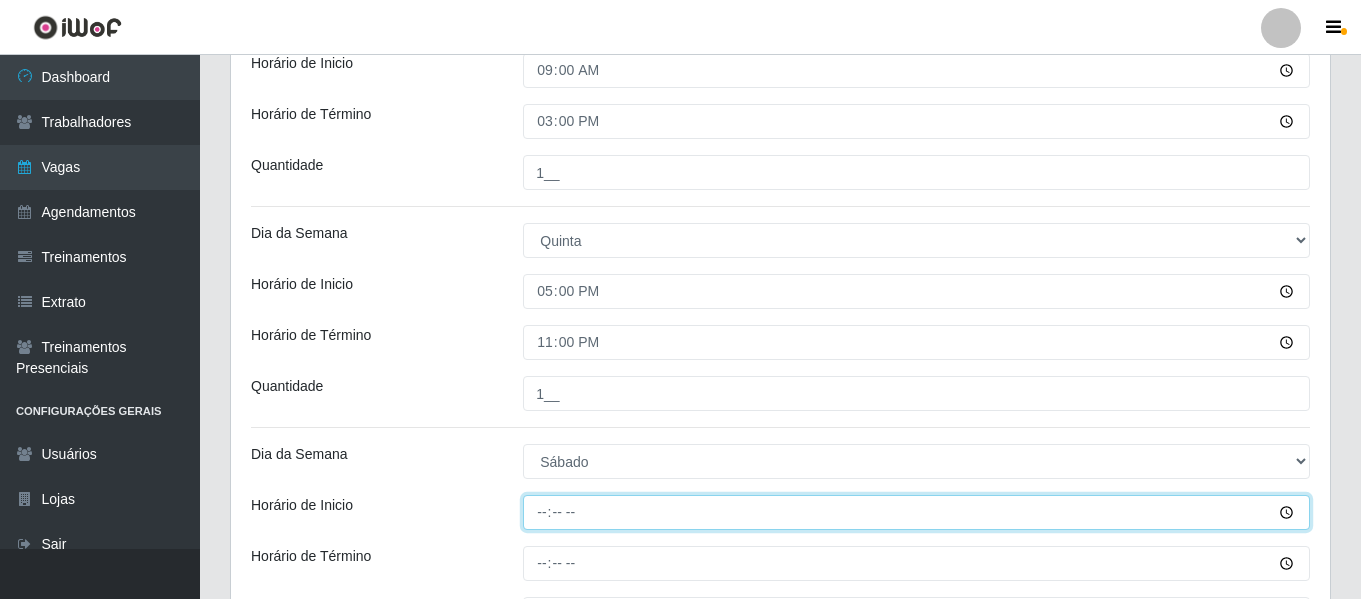 click on "Horário de Inicio" at bounding box center (916, 512) 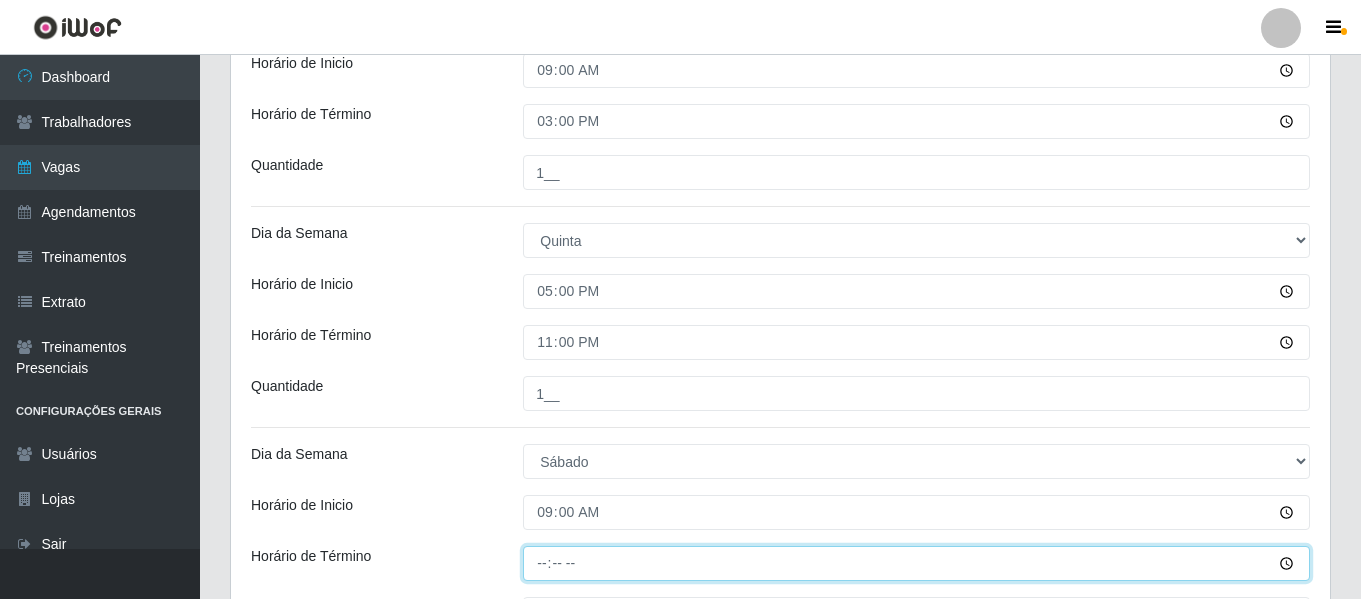click on "Horário de Término" at bounding box center [916, 563] 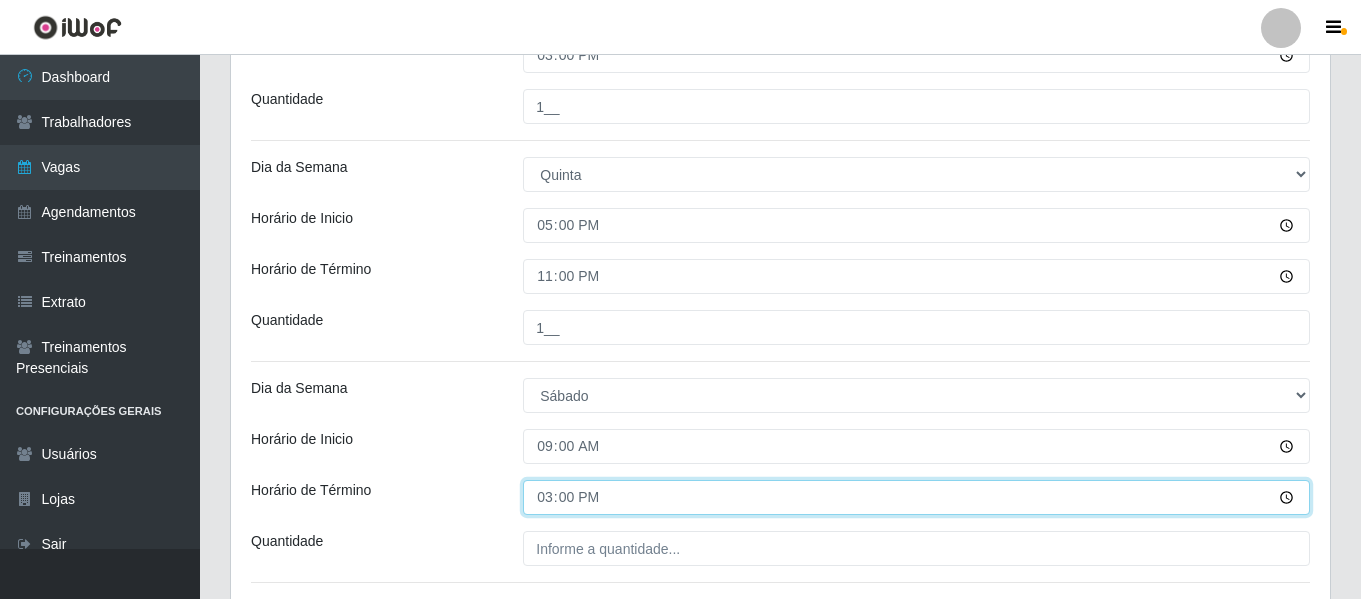 scroll, scrollTop: 1949, scrollLeft: 0, axis: vertical 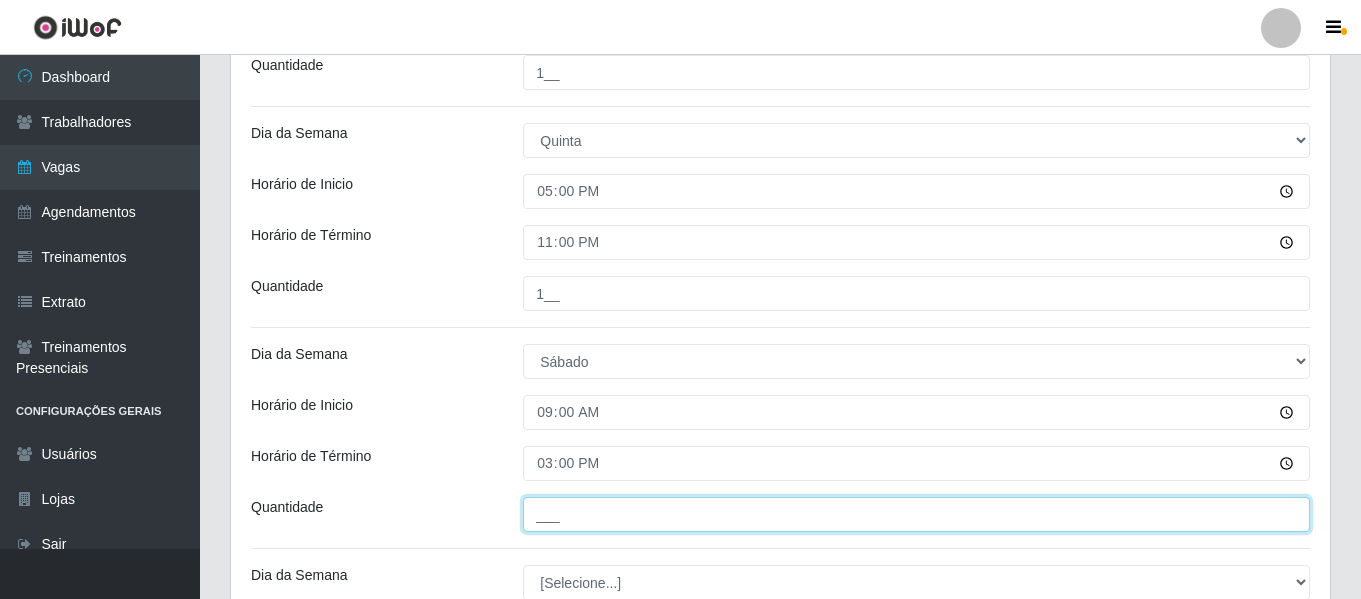 click on "___" at bounding box center [916, 514] 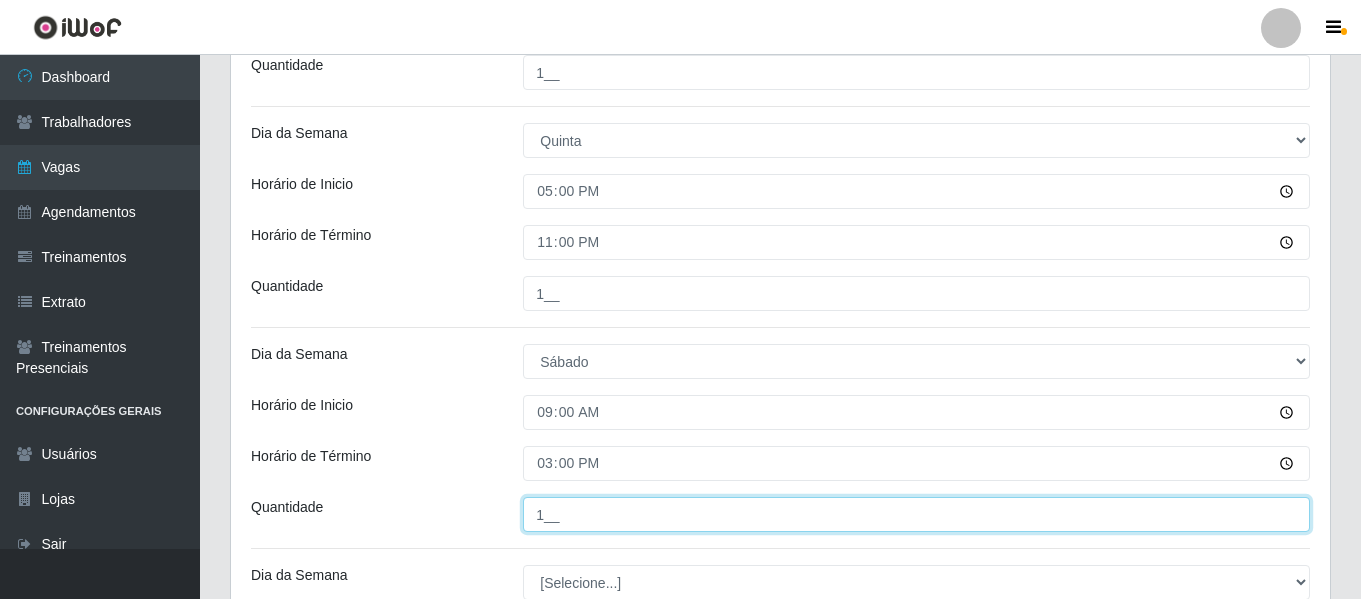 type on "1__" 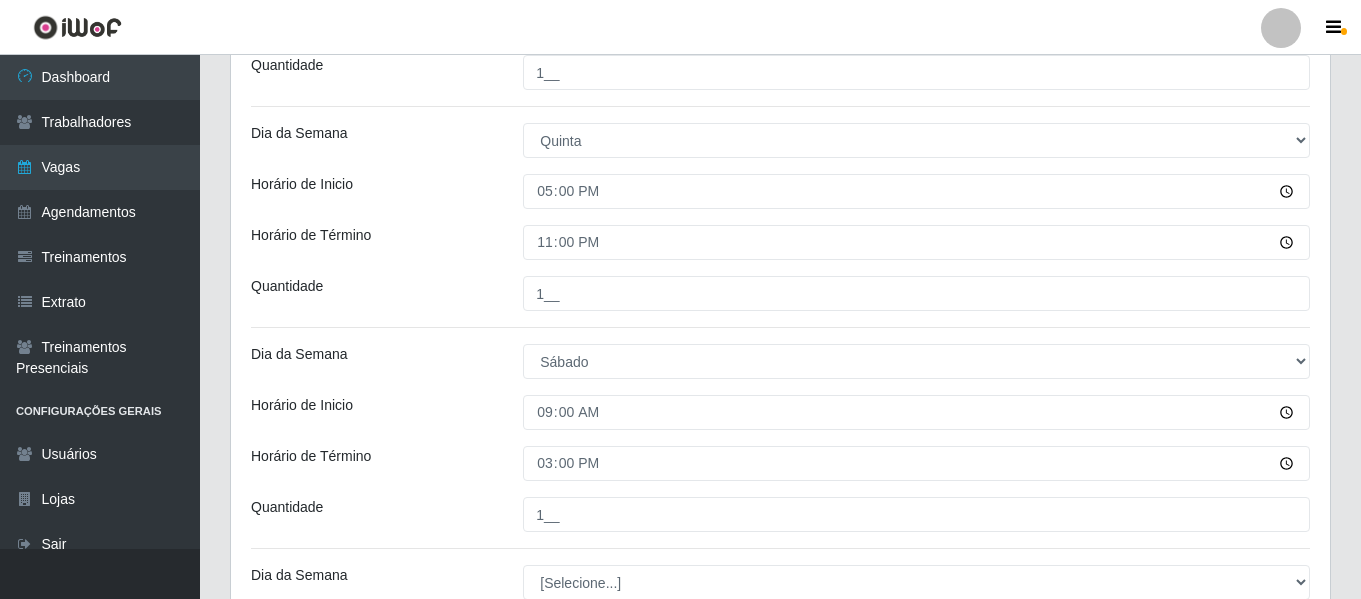 click on "Horário de Término" at bounding box center (372, 463) 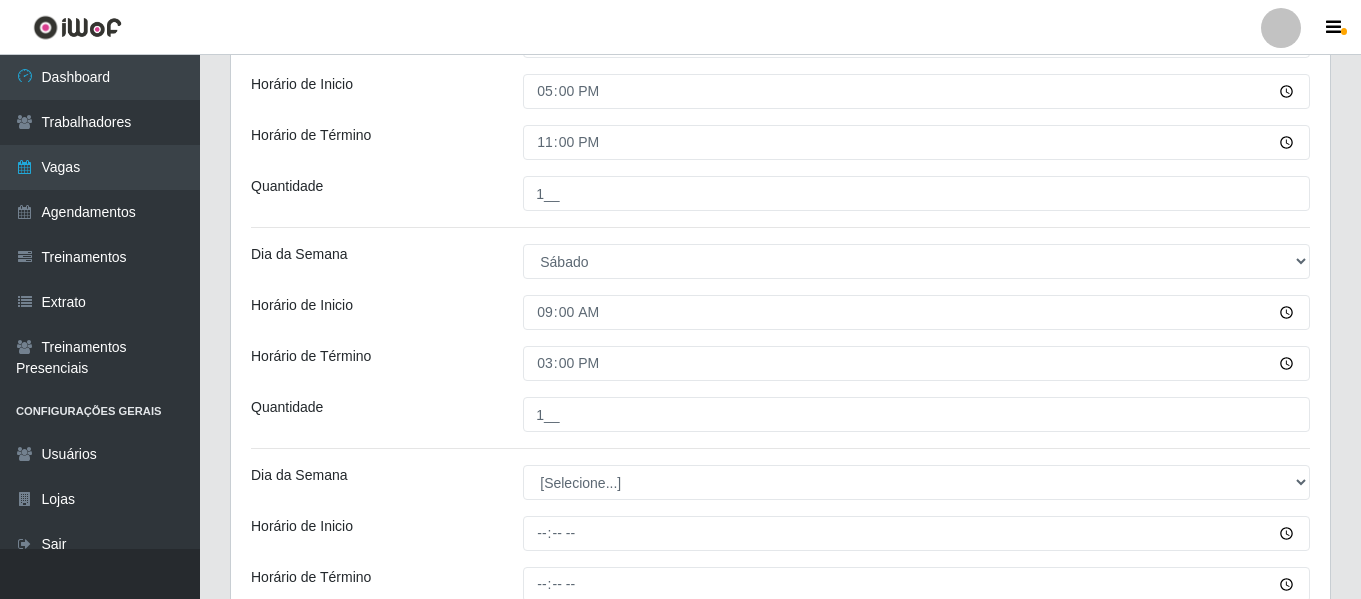 scroll, scrollTop: 1949, scrollLeft: 0, axis: vertical 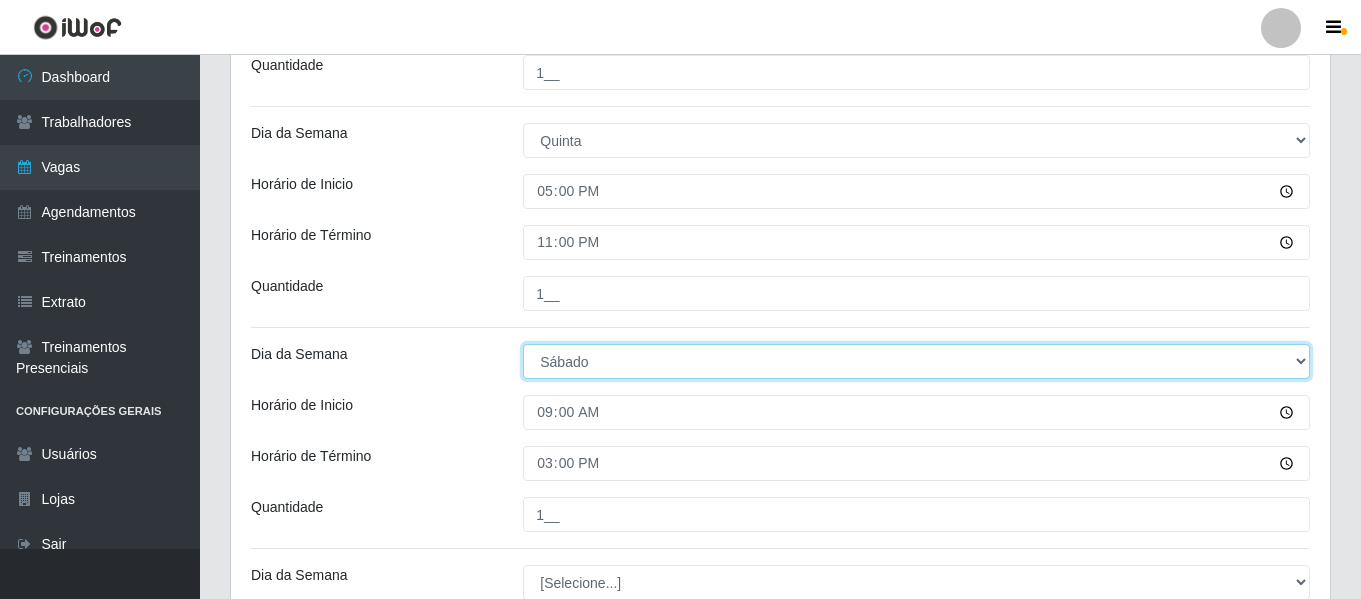 click on "[Selecione...] Segunda Terça Quarta Quinta Sexta Sábado Domingo" at bounding box center (916, 361) 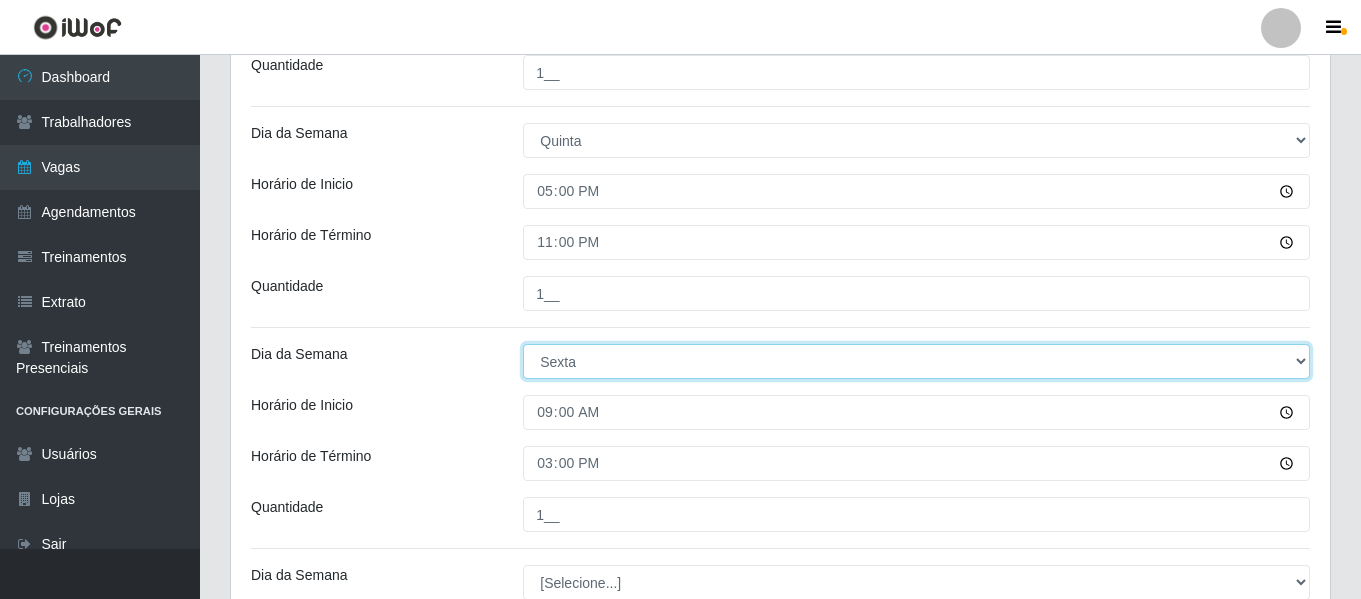 click on "[Selecione...] Segunda Terça Quarta Quinta Sexta Sábado Domingo" at bounding box center [916, 361] 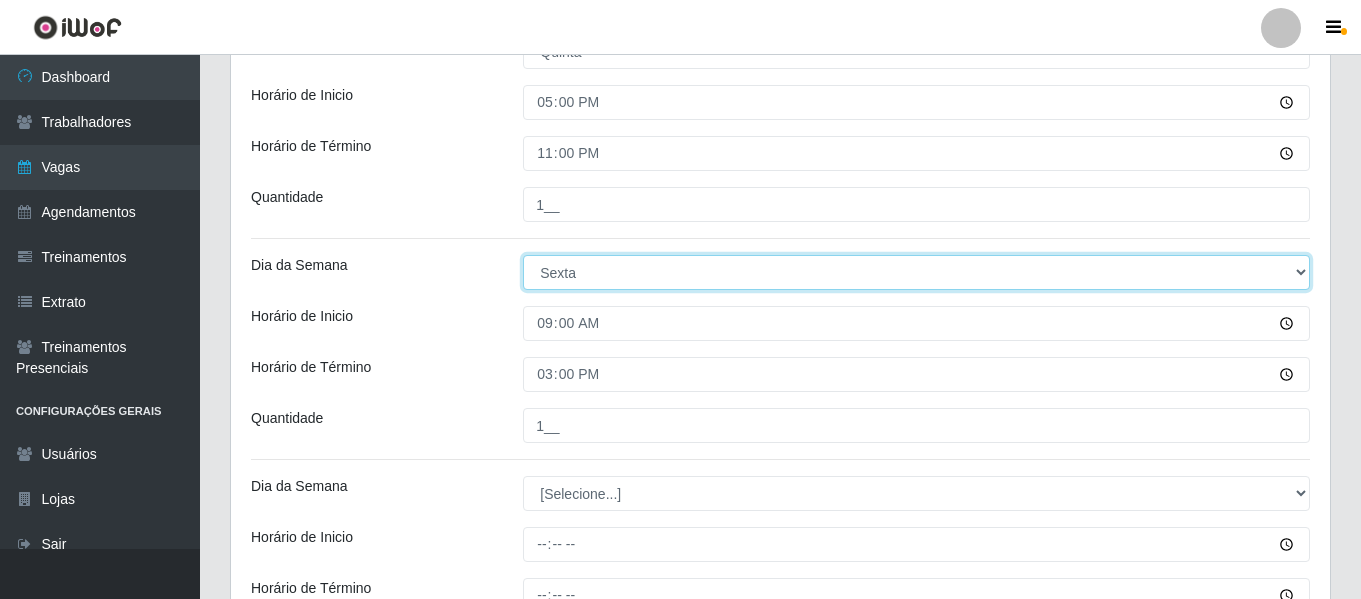 scroll, scrollTop: 2149, scrollLeft: 0, axis: vertical 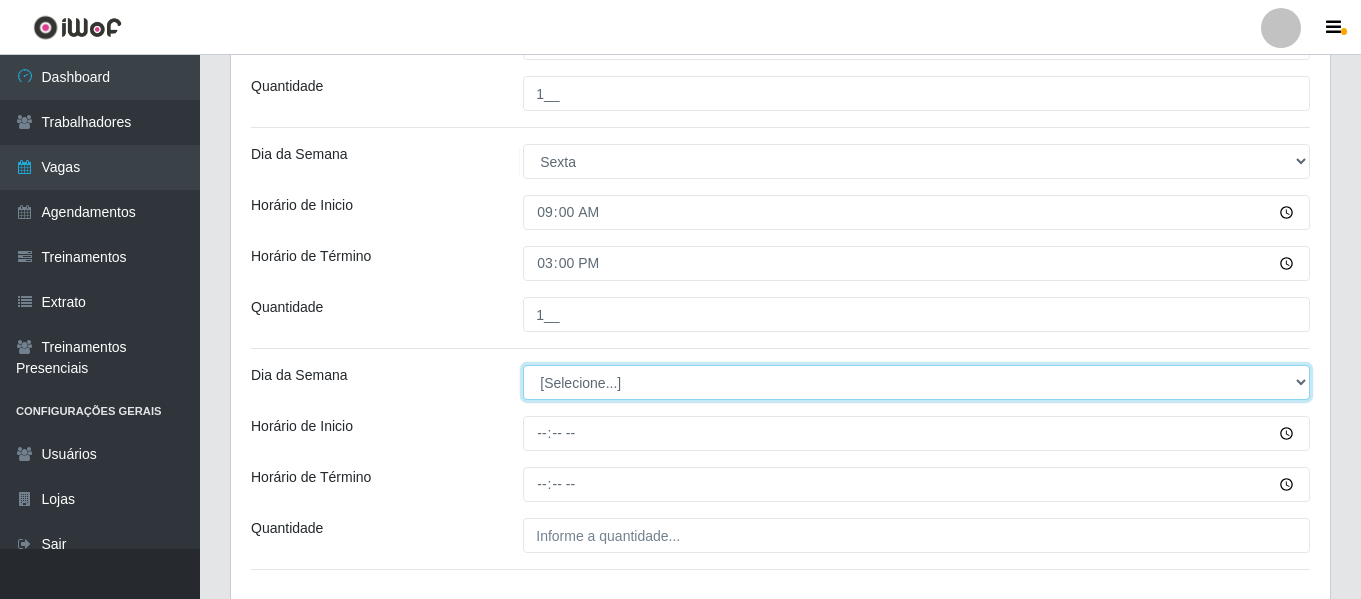 click on "[Selecione...] Segunda Terça Quarta Quinta Sexta Sábado Domingo" at bounding box center (916, 382) 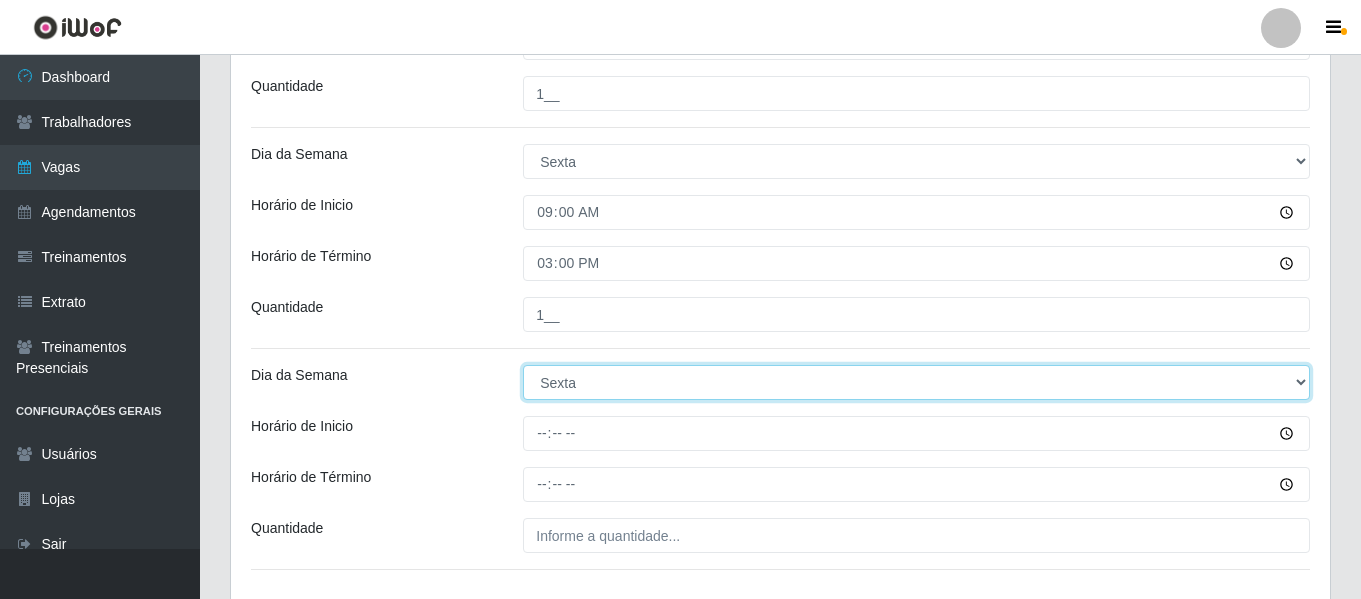 click on "[Selecione...] Segunda Terça Quarta Quinta Sexta Sábado Domingo" at bounding box center [916, 382] 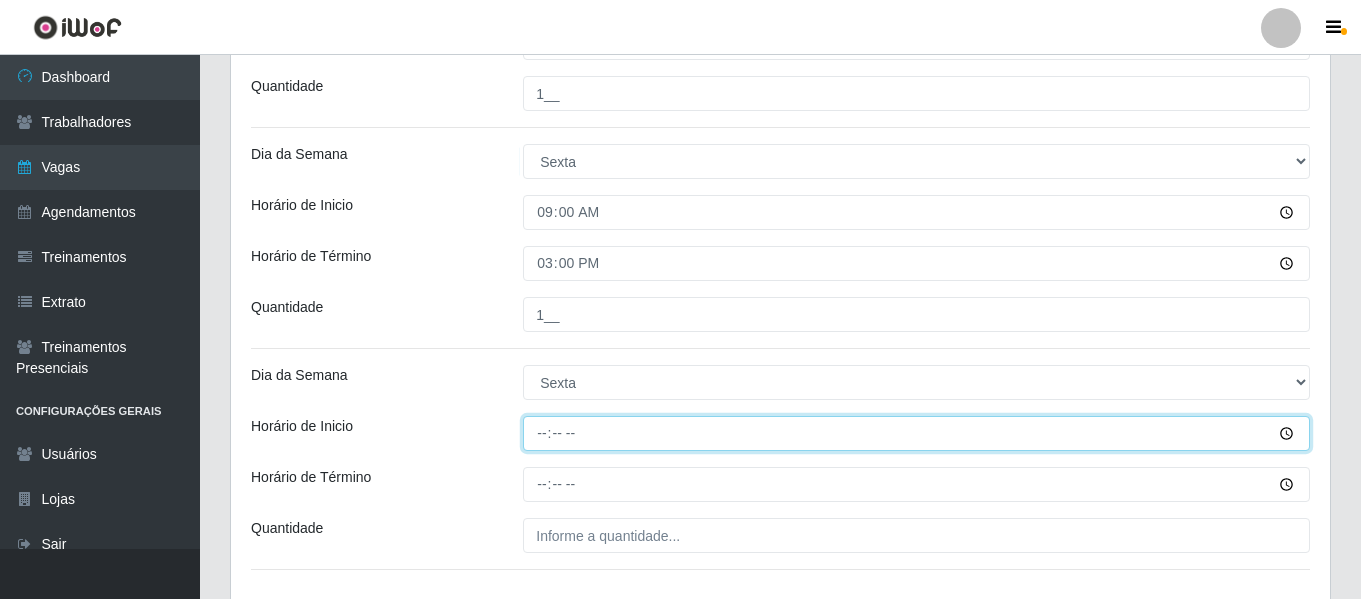 click on "Horário de Inicio" at bounding box center [916, 433] 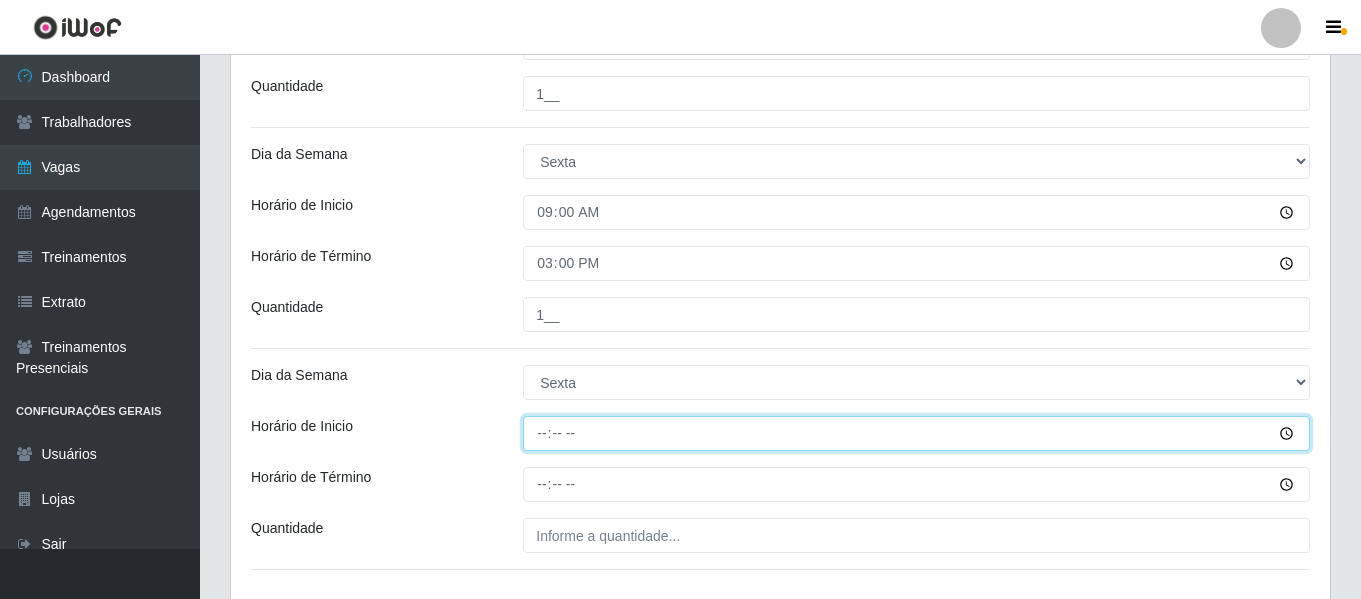 type on "17:00" 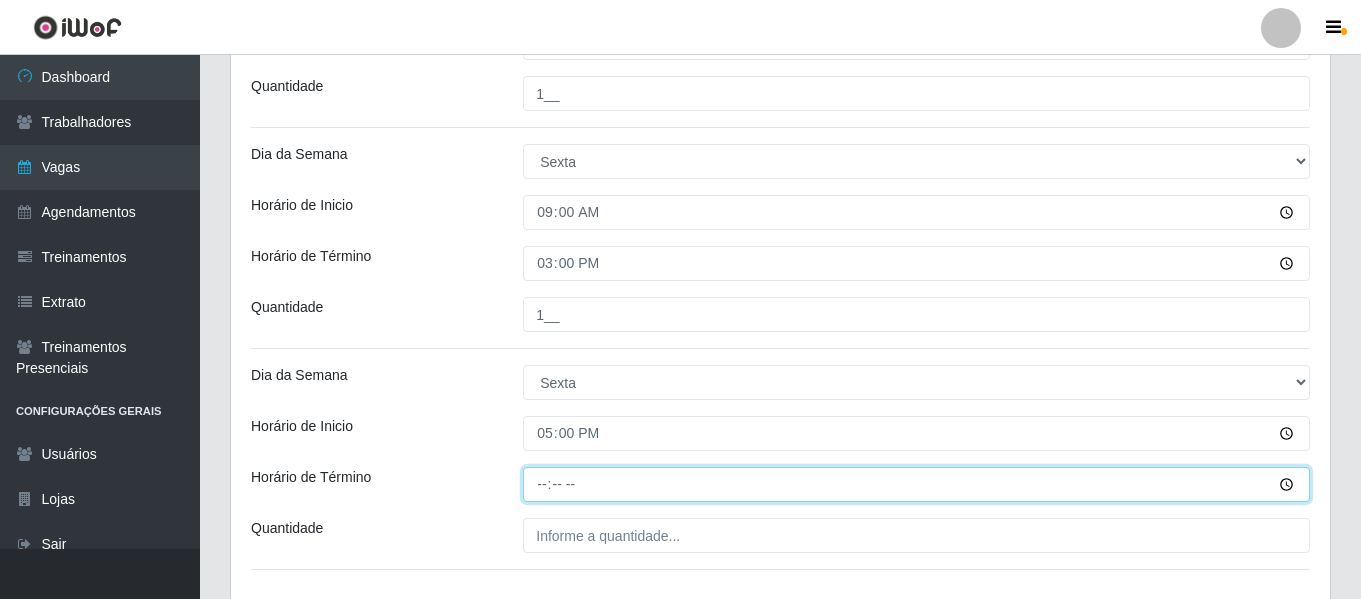 click on "Horário de Término" at bounding box center [916, 484] 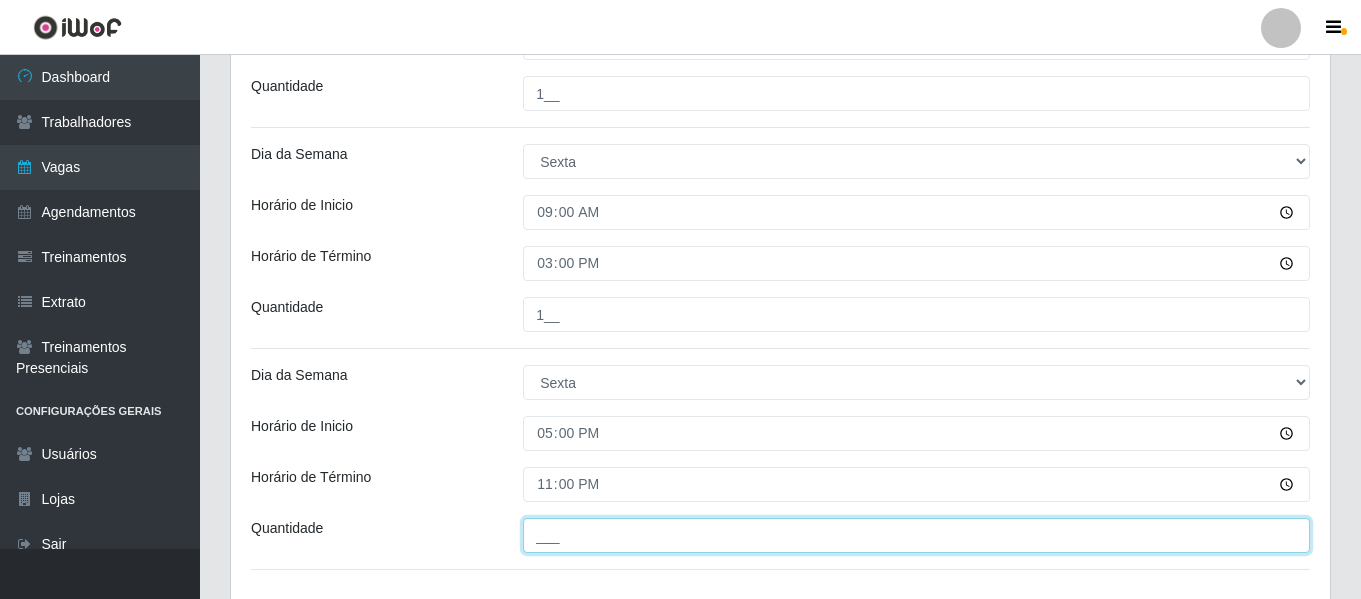click on "___" at bounding box center (916, 535) 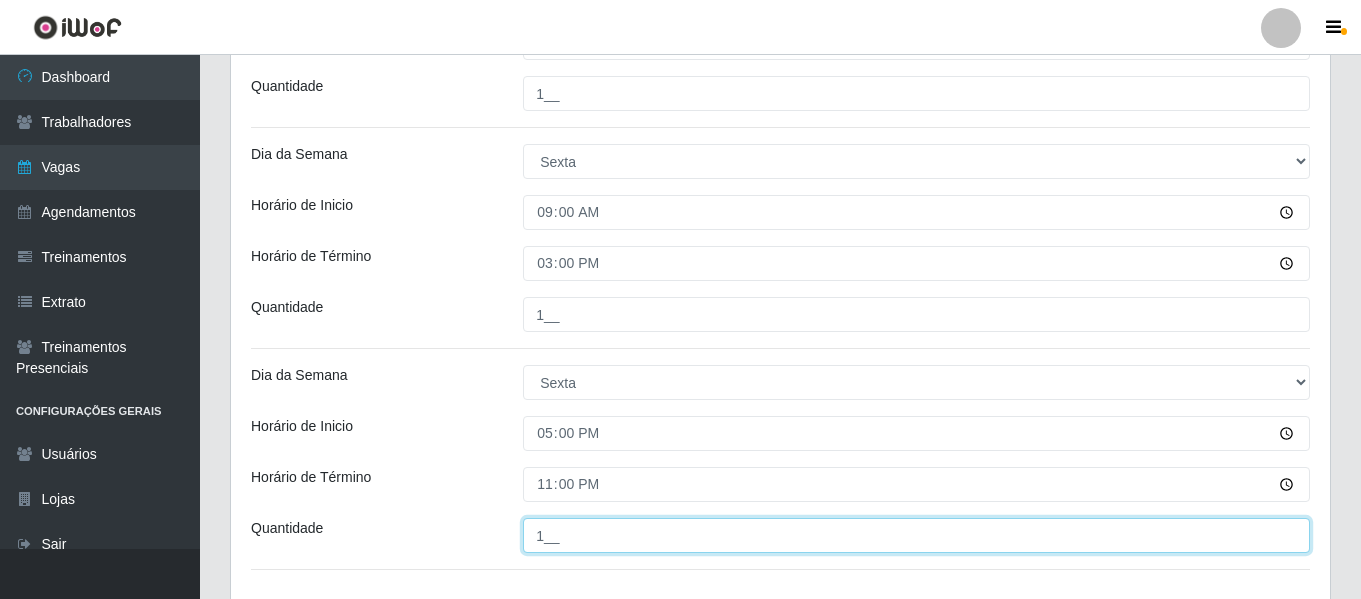 type on "1__" 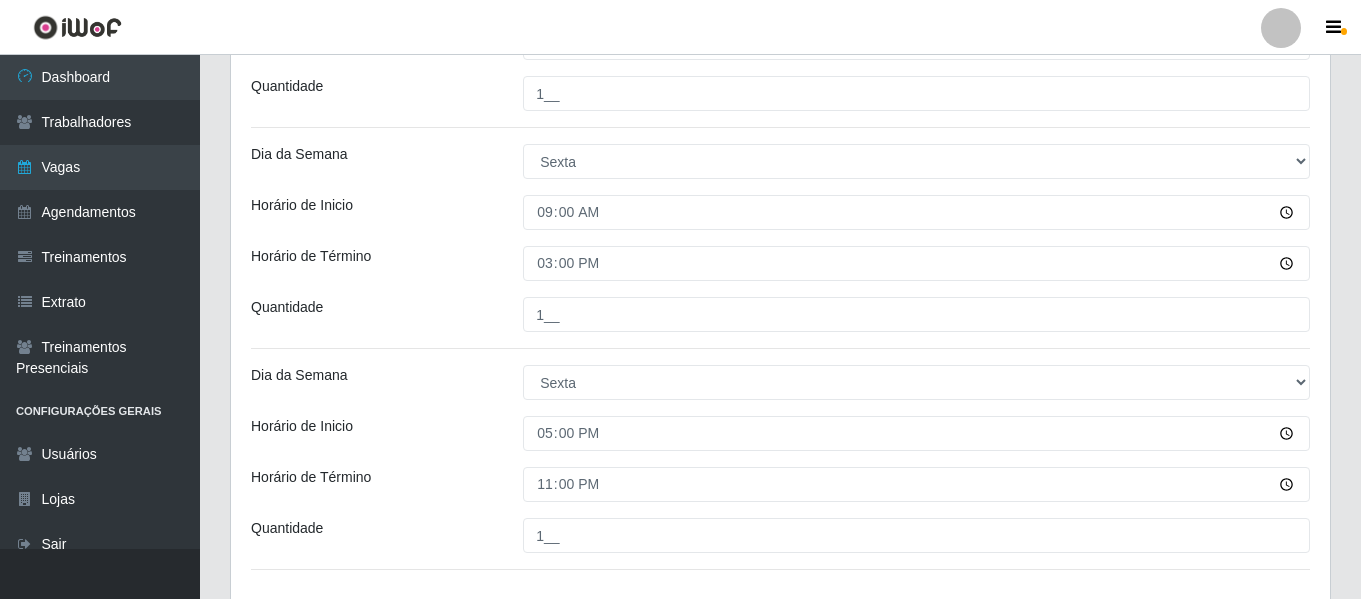 click on "Horário de Inicio" at bounding box center (372, 433) 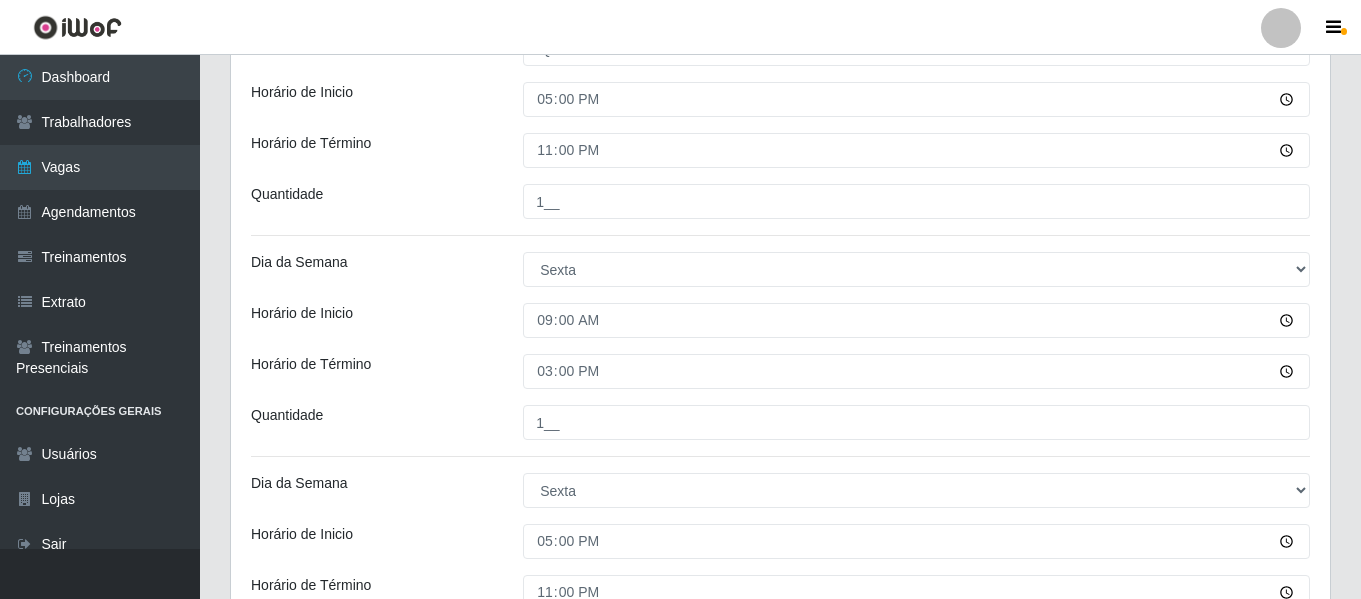 scroll, scrollTop: 2291, scrollLeft: 0, axis: vertical 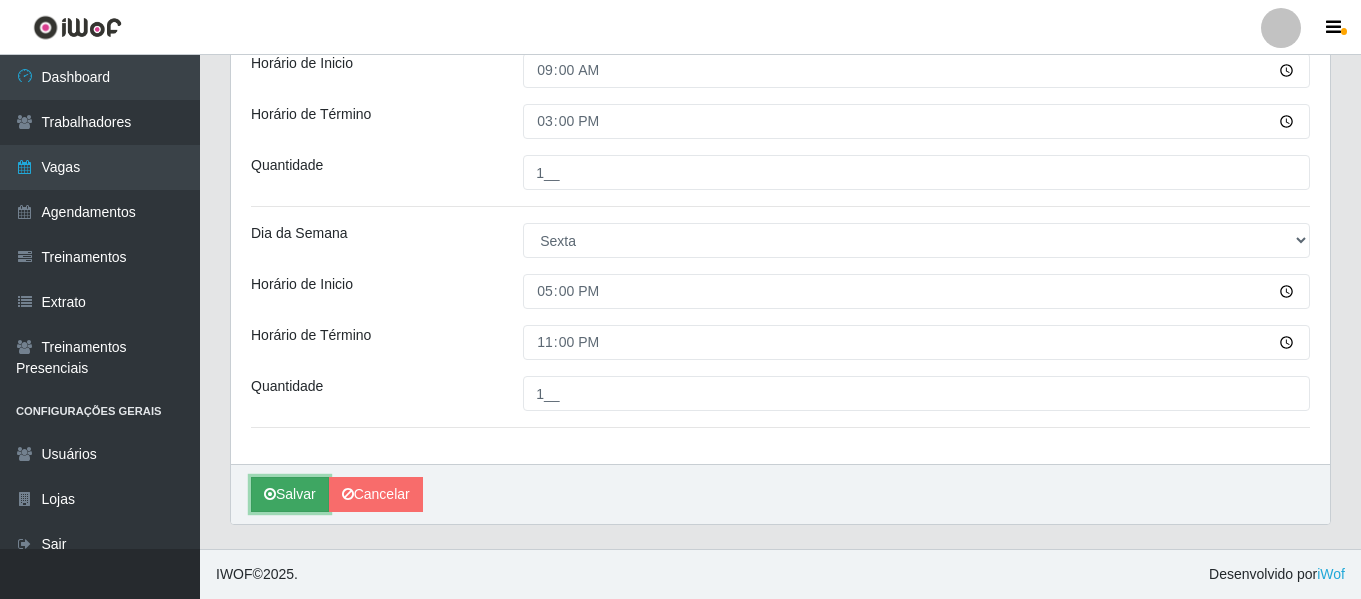 click on "Salvar" at bounding box center [290, 494] 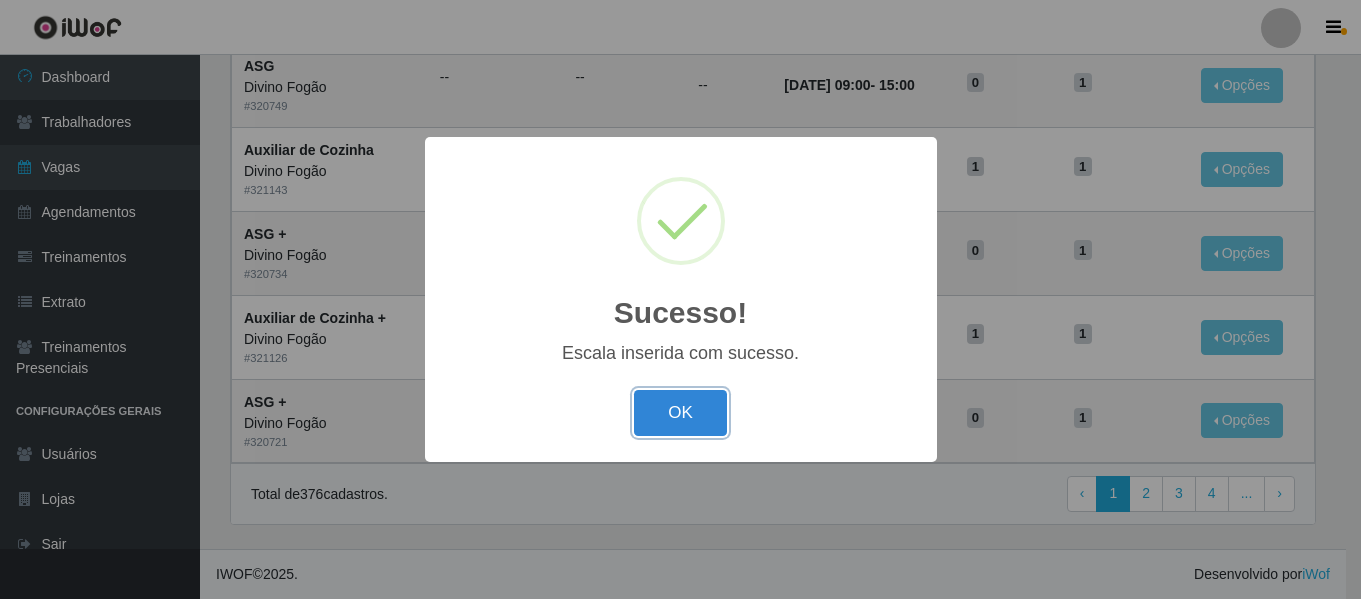 scroll, scrollTop: 0, scrollLeft: 0, axis: both 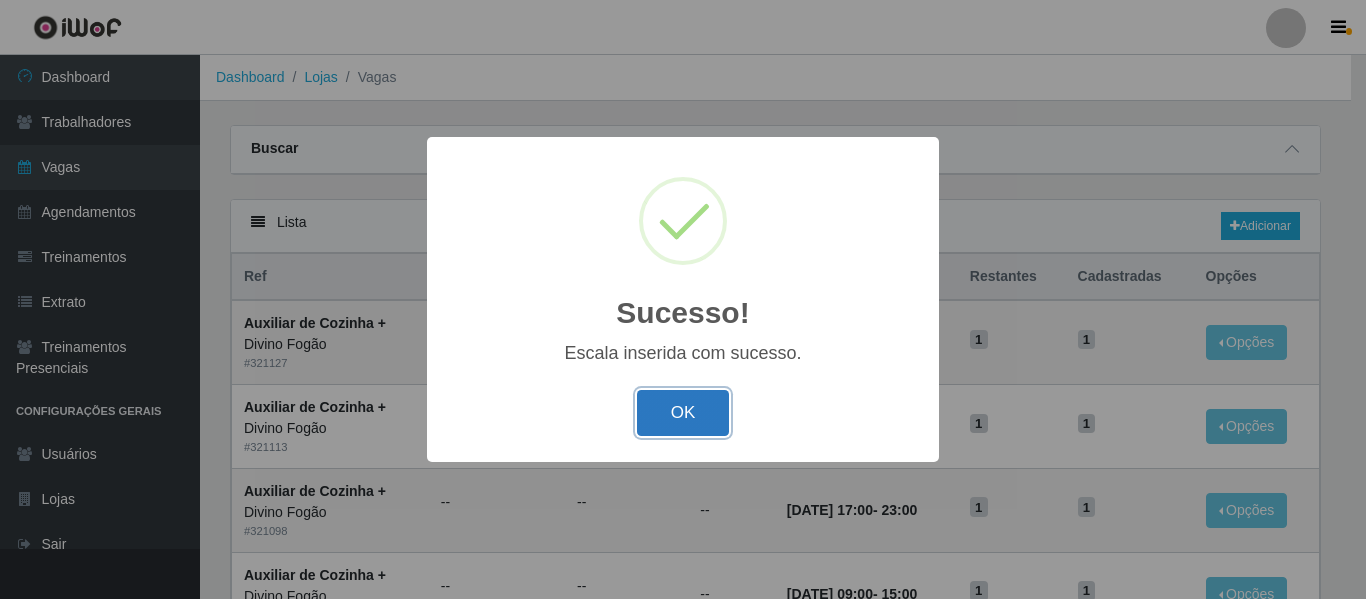 click on "OK" at bounding box center [683, 413] 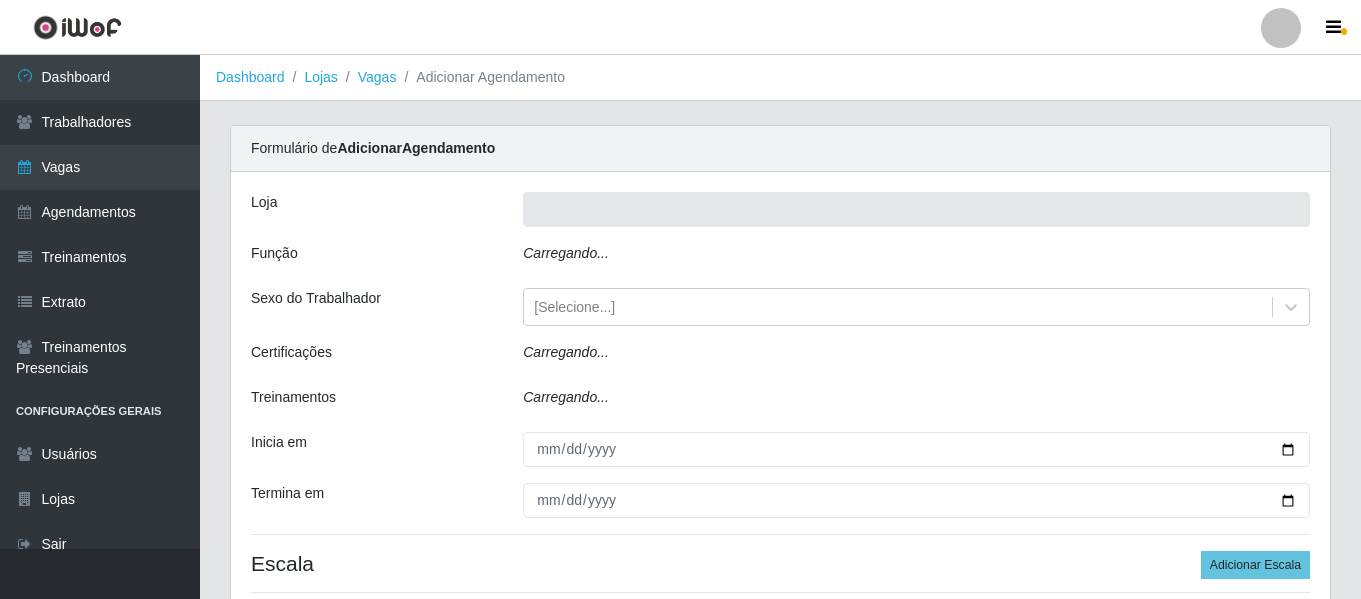 scroll, scrollTop: 0, scrollLeft: 0, axis: both 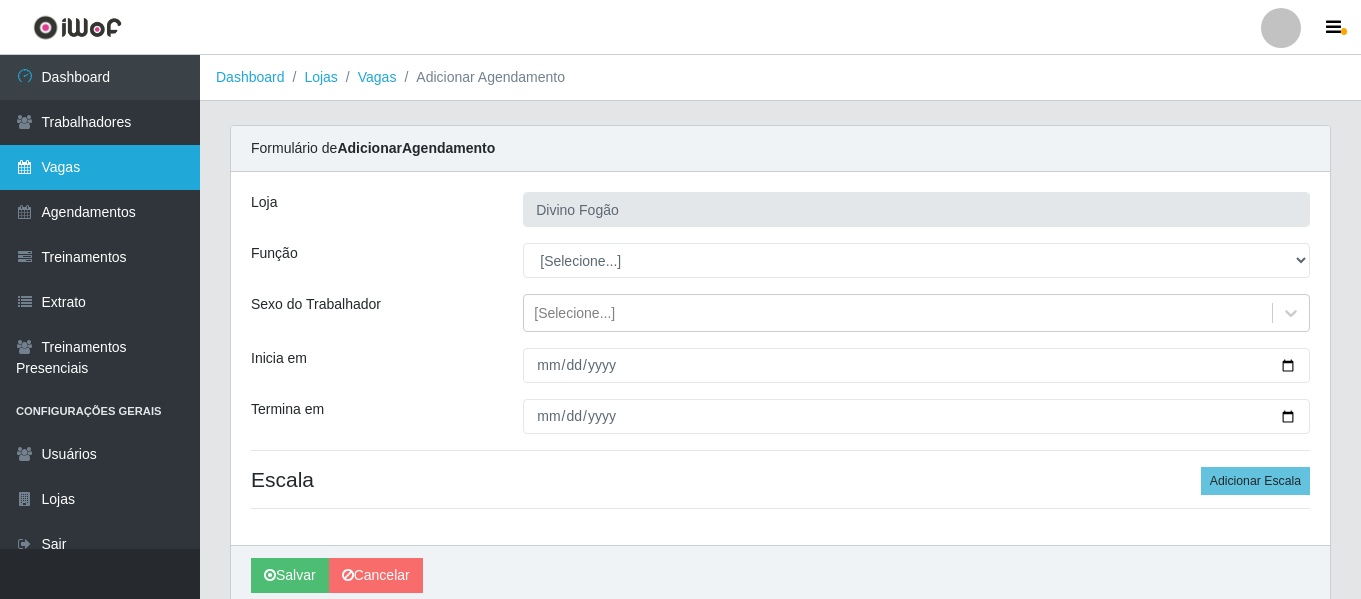 click on "Vagas" at bounding box center (100, 167) 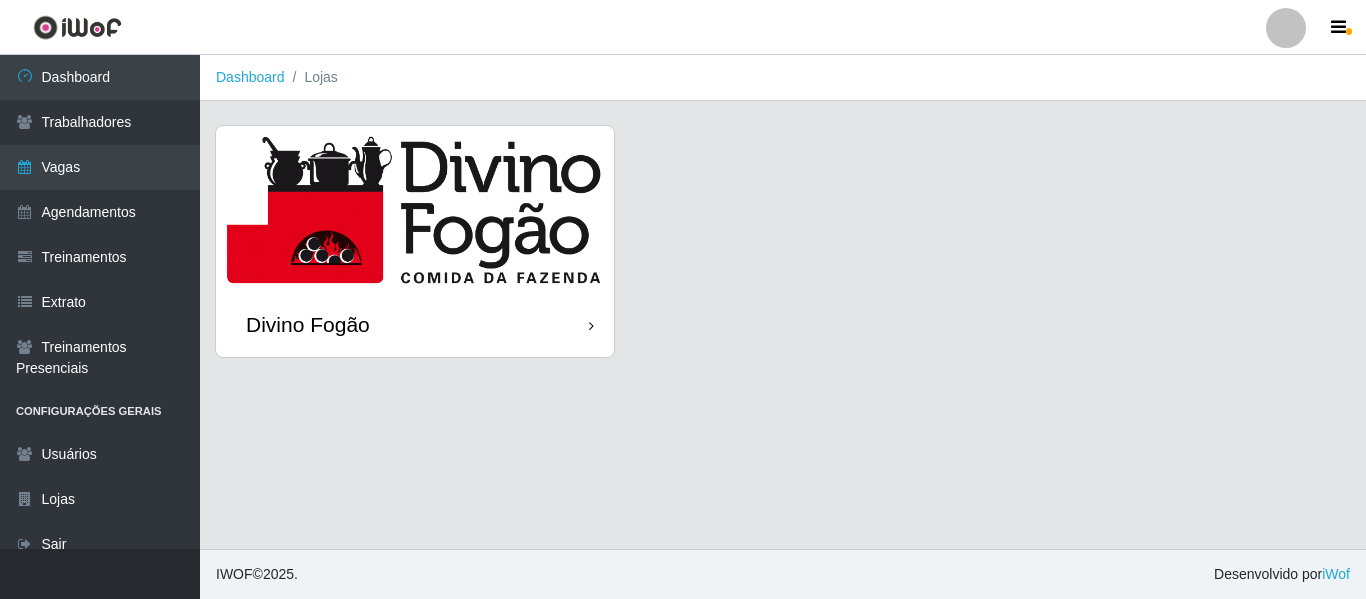 click at bounding box center (415, 209) 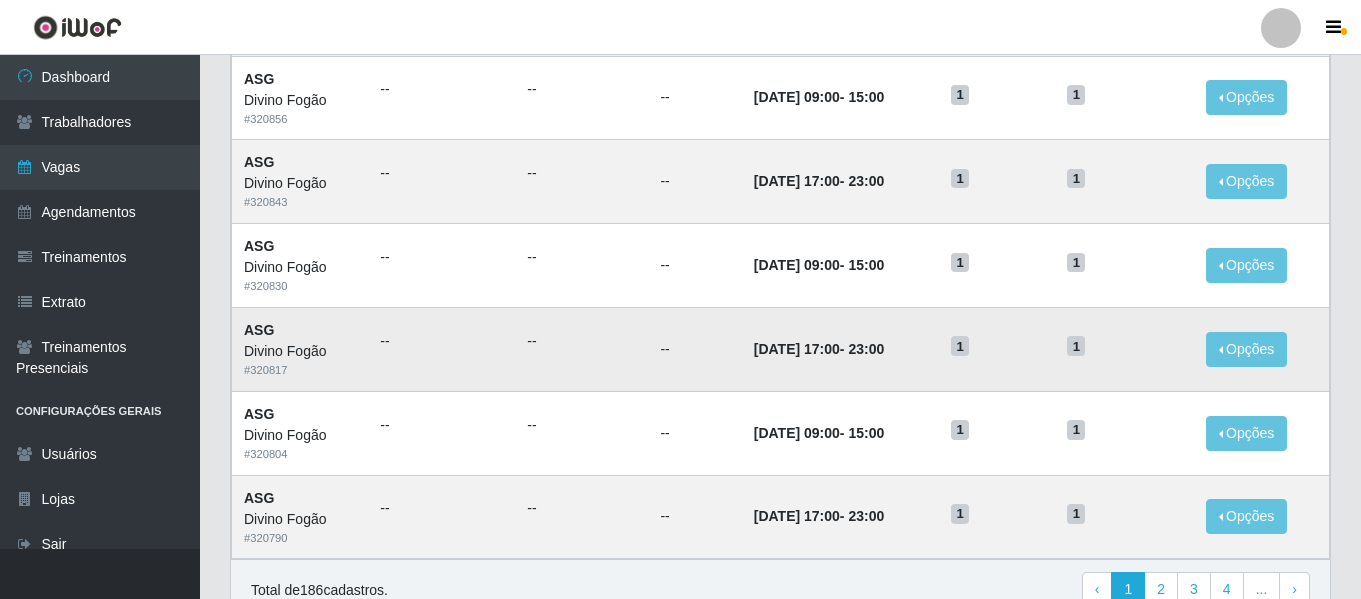 scroll, scrollTop: 1096, scrollLeft: 0, axis: vertical 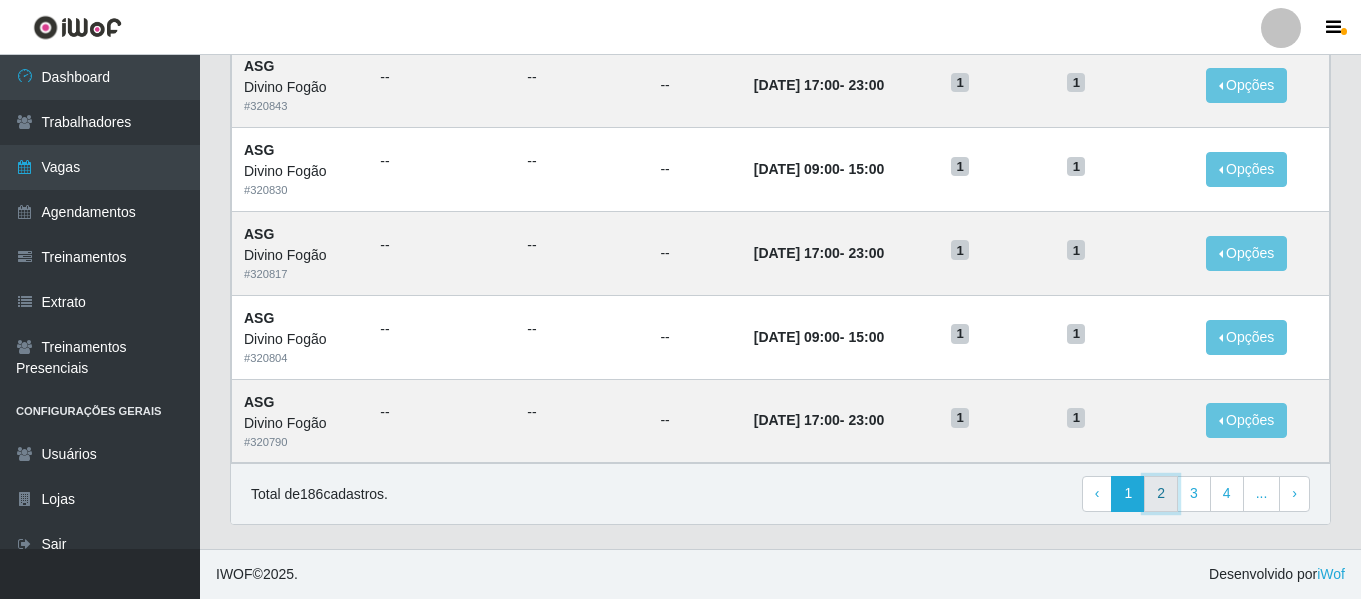 click on "2" at bounding box center [1161, 494] 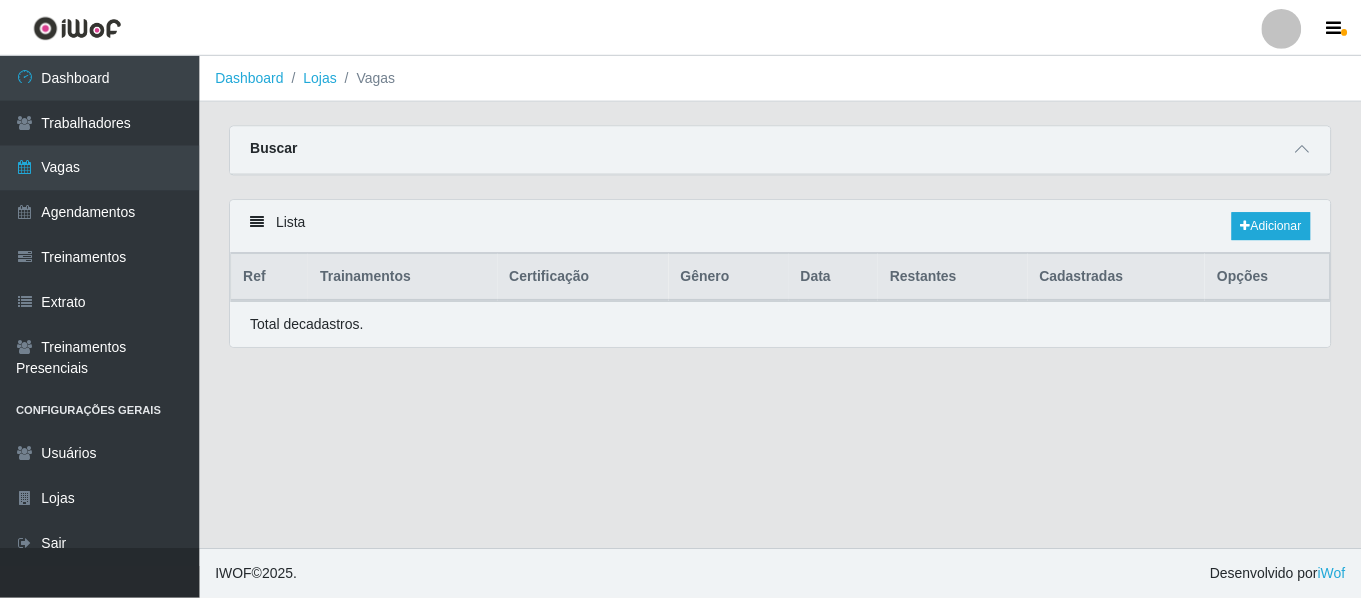 scroll, scrollTop: 0, scrollLeft: 0, axis: both 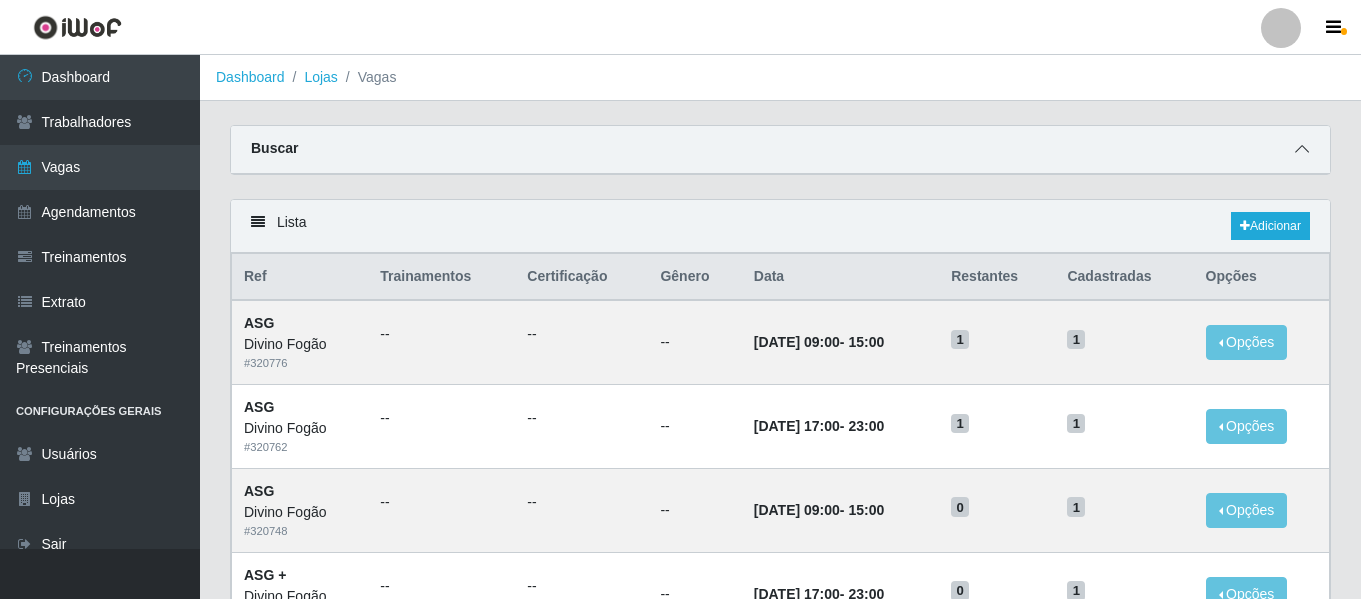 click at bounding box center [1302, 149] 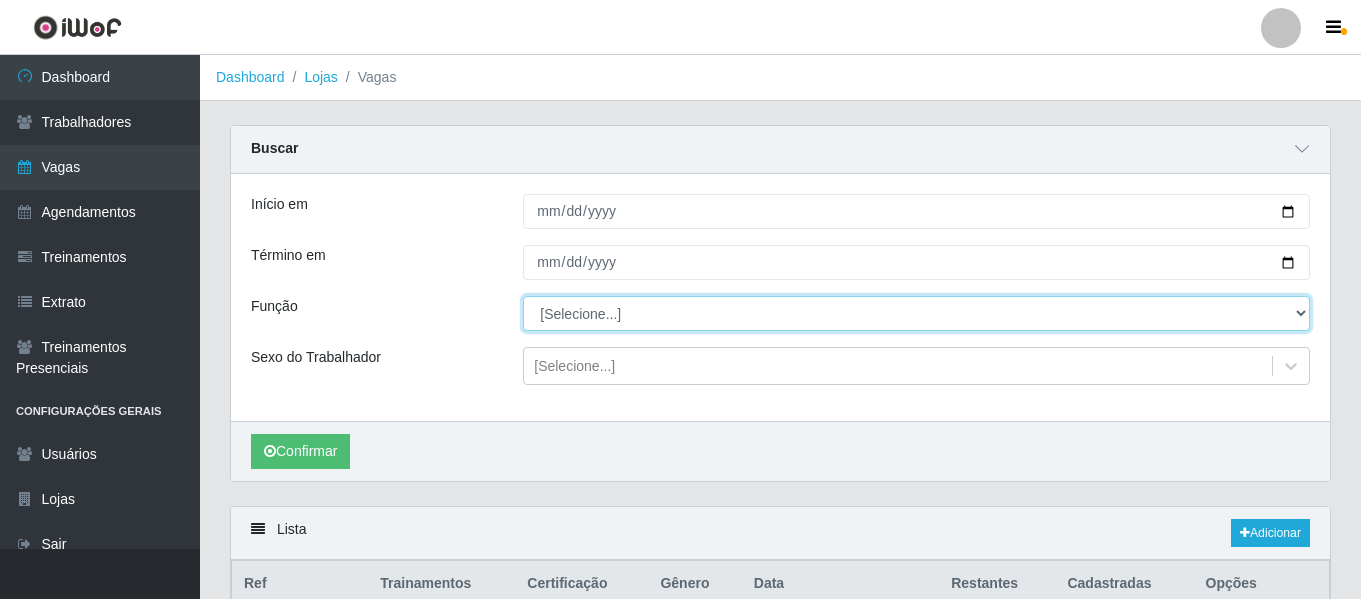 click on "[Selecione...] ASG ASG + ASG ++ Auxiliar de Cozinha Auxiliar de Cozinha + Auxiliar de Cozinha ++" at bounding box center (916, 313) 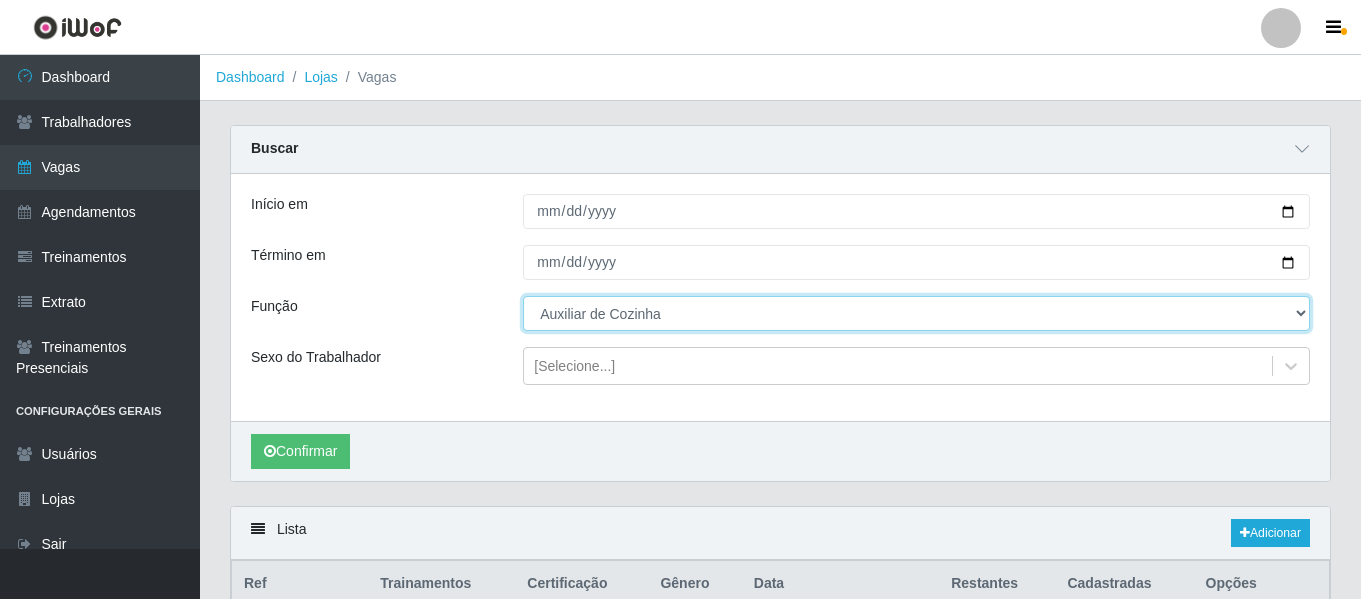 click on "[Selecione...] ASG ASG + ASG ++ Auxiliar de Cozinha Auxiliar de Cozinha + Auxiliar de Cozinha ++" at bounding box center [916, 313] 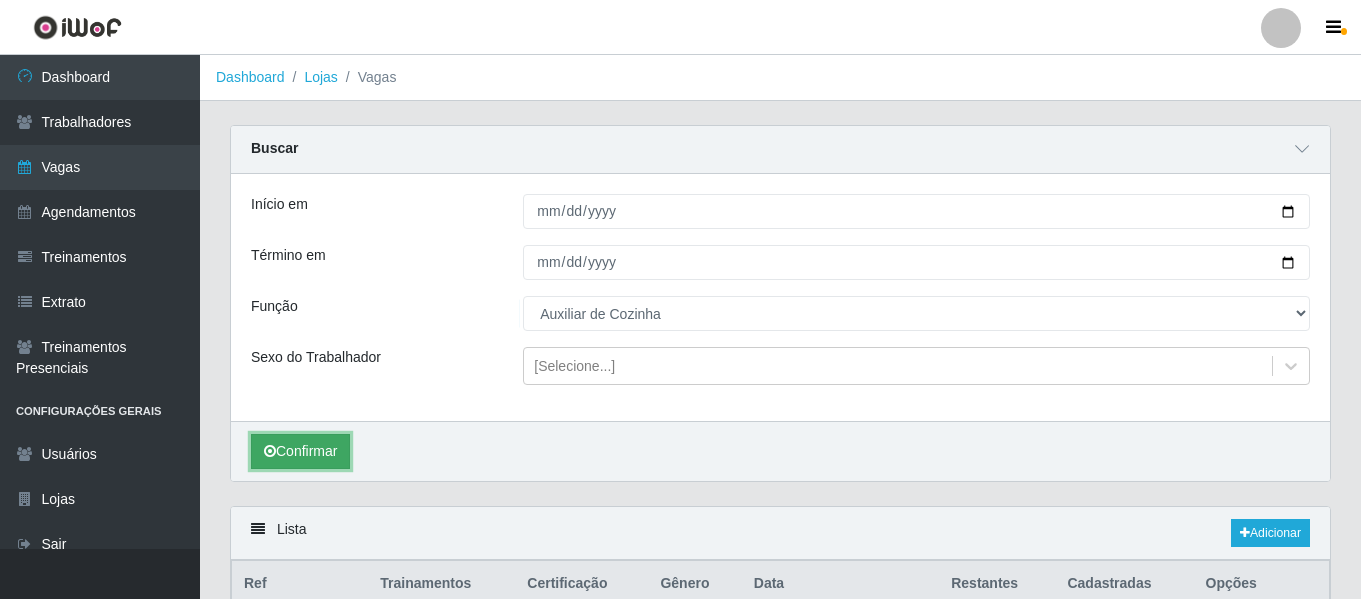 click on "Confirmar" at bounding box center (300, 451) 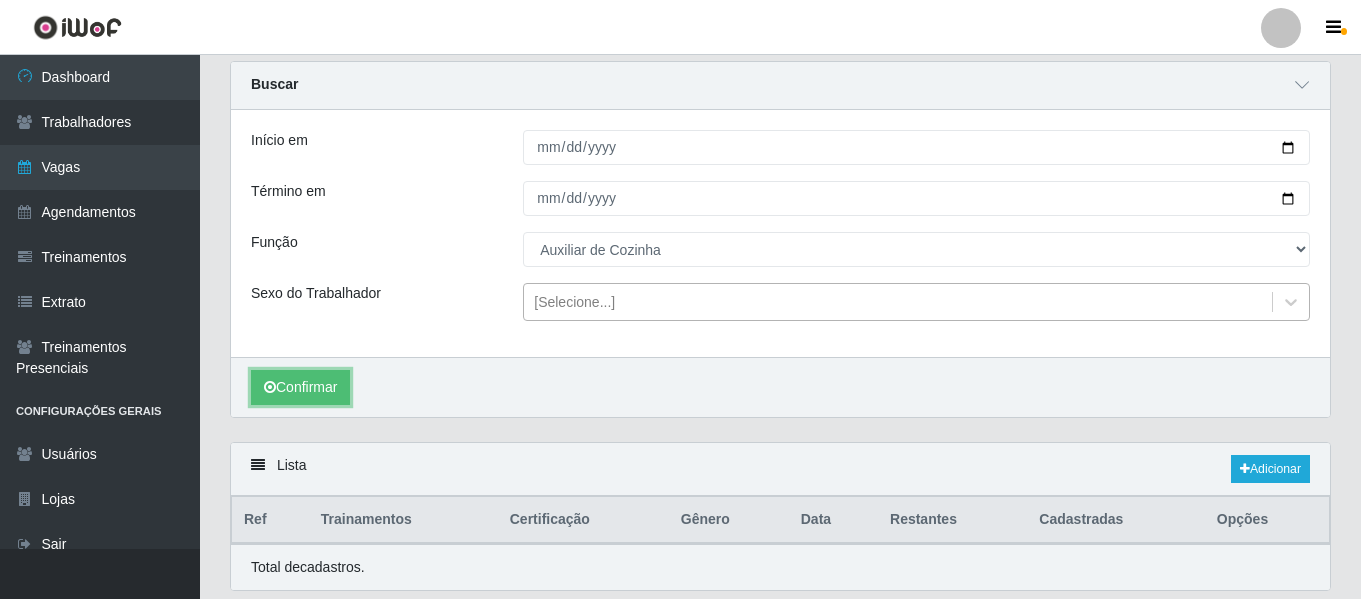 scroll, scrollTop: 131, scrollLeft: 0, axis: vertical 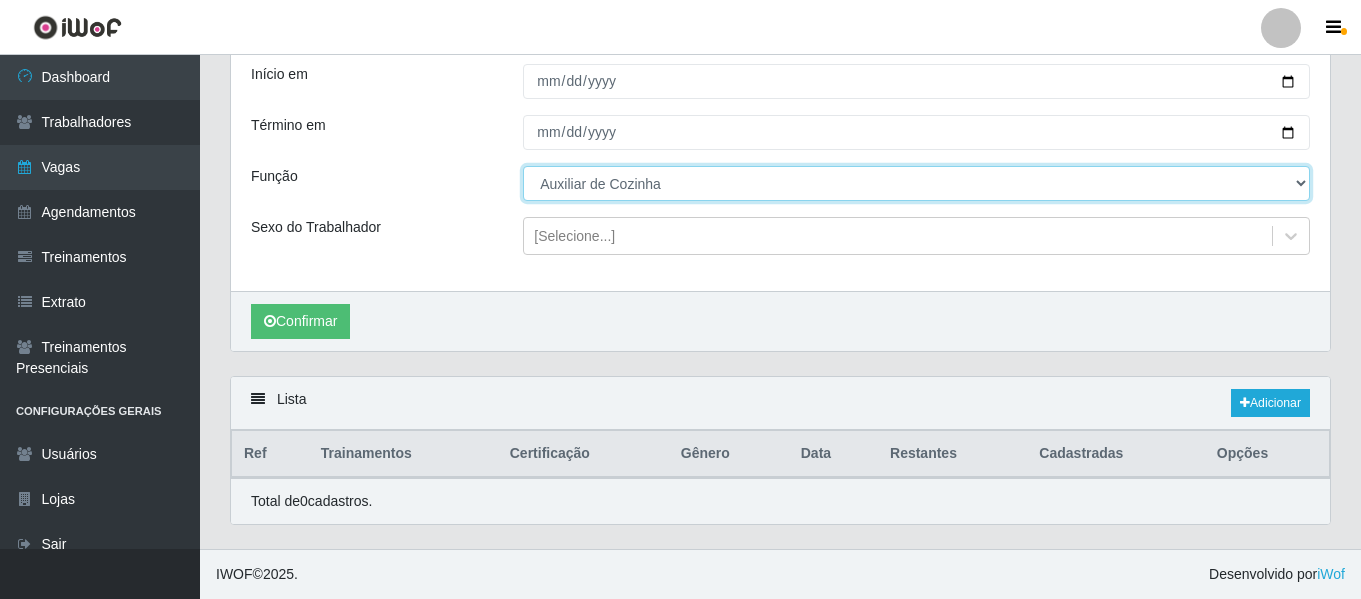 drag, startPoint x: 637, startPoint y: 178, endPoint x: 637, endPoint y: 197, distance: 19 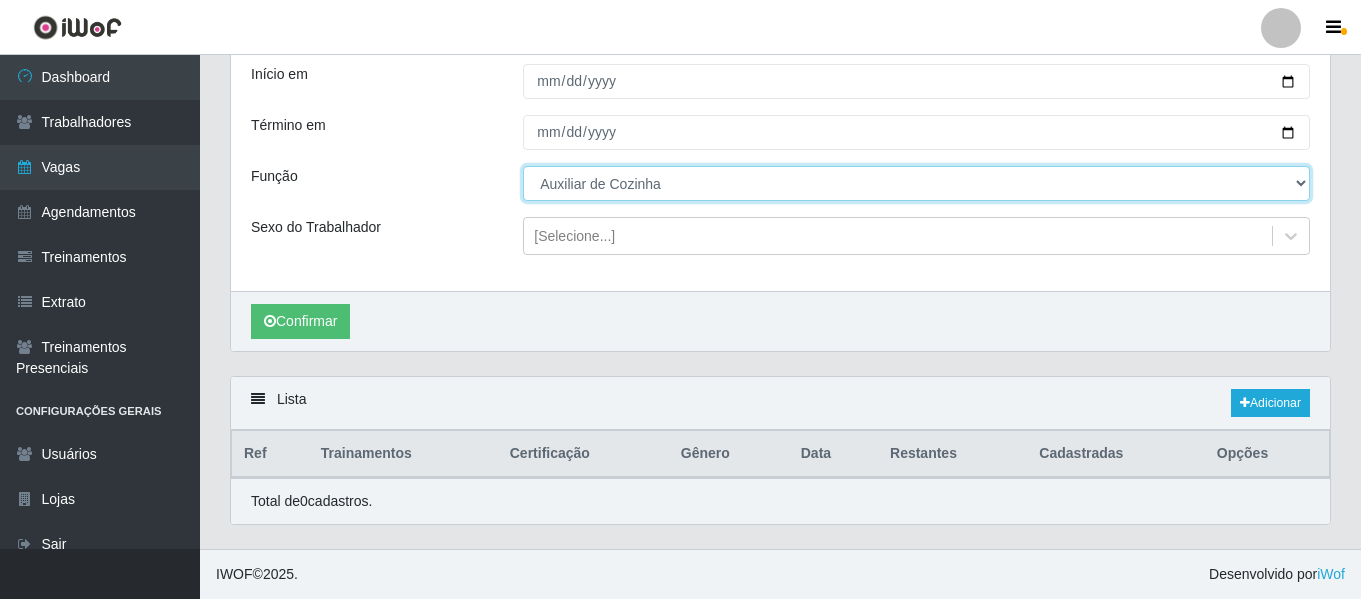 select on "94" 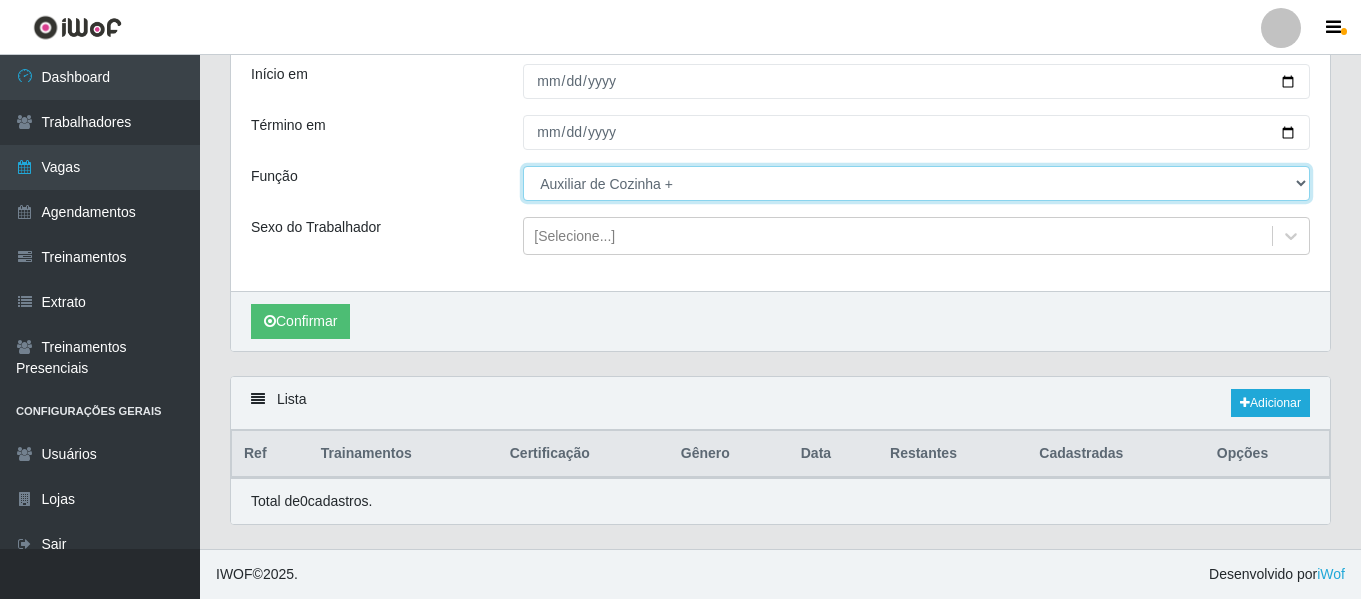 click on "[Selecione...] ASG ASG + ASG ++ Auxiliar de Cozinha Auxiliar de Cozinha + Auxiliar de Cozinha ++" at bounding box center (916, 183) 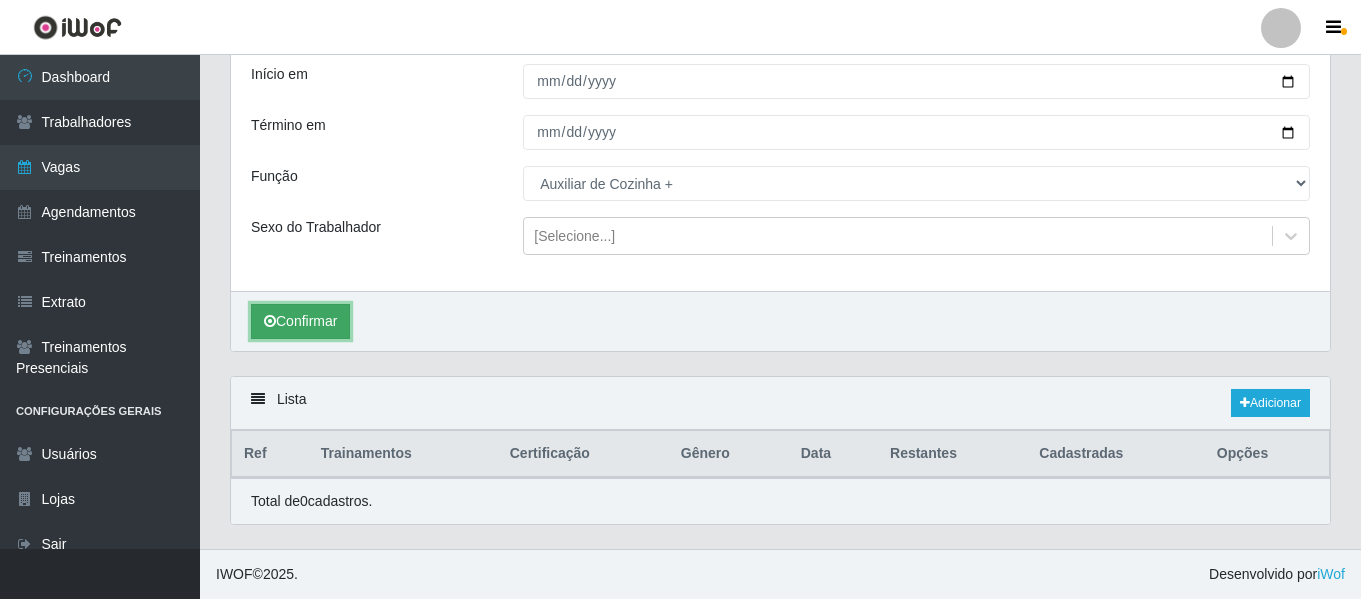 click on "Confirmar" at bounding box center (300, 321) 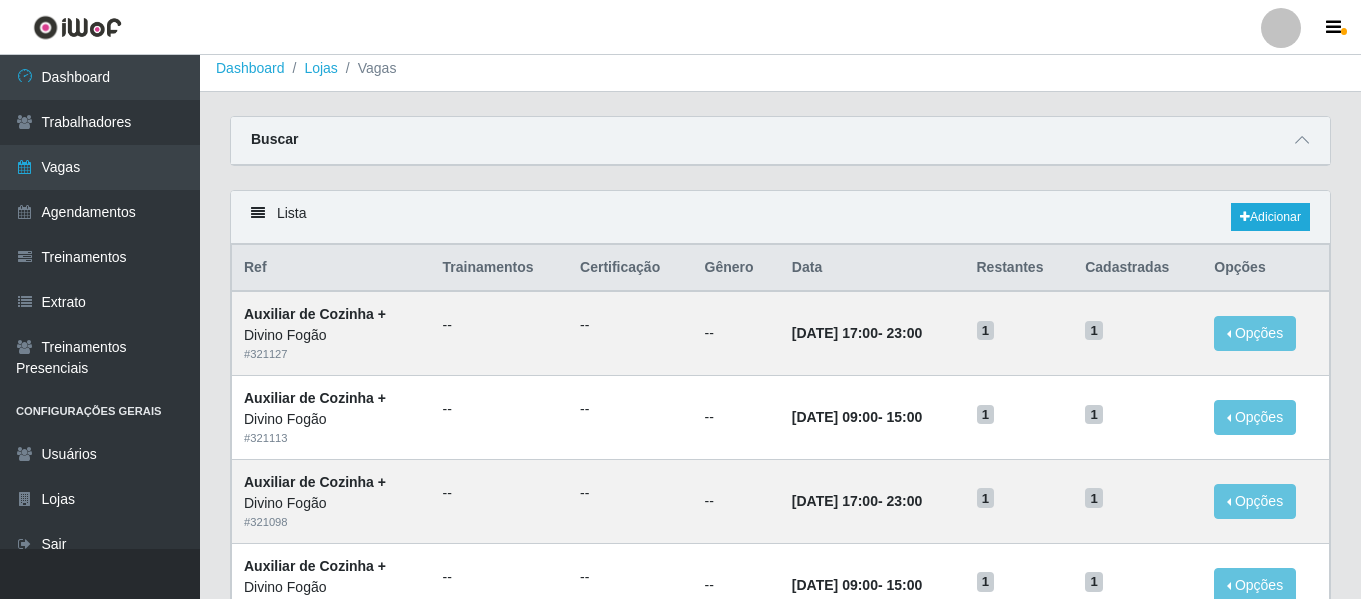 scroll, scrollTop: 0, scrollLeft: 0, axis: both 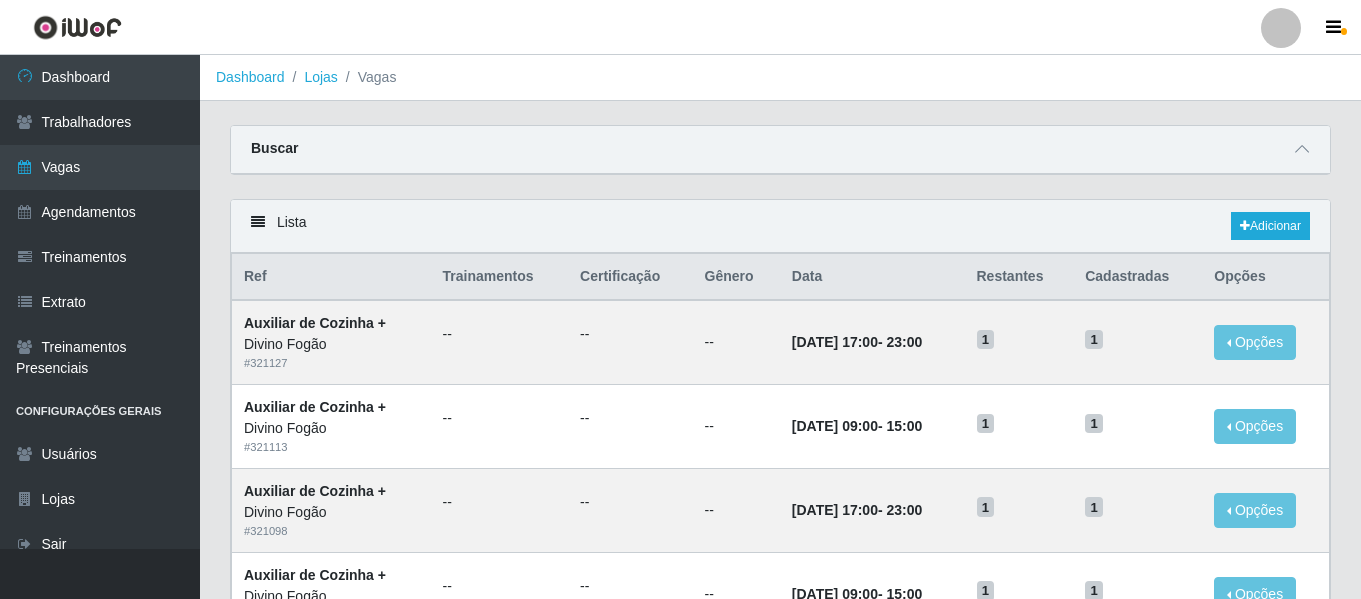 drag, startPoint x: 1290, startPoint y: 147, endPoint x: 1095, endPoint y: 145, distance: 195.01025 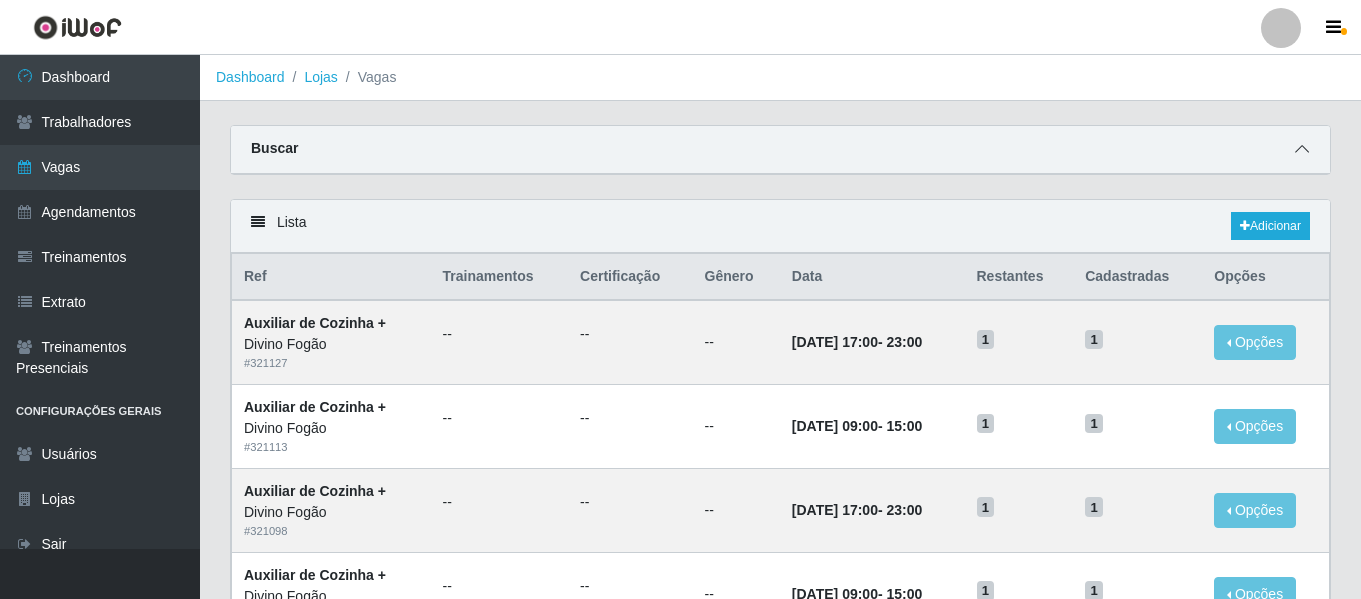 click at bounding box center [1302, 149] 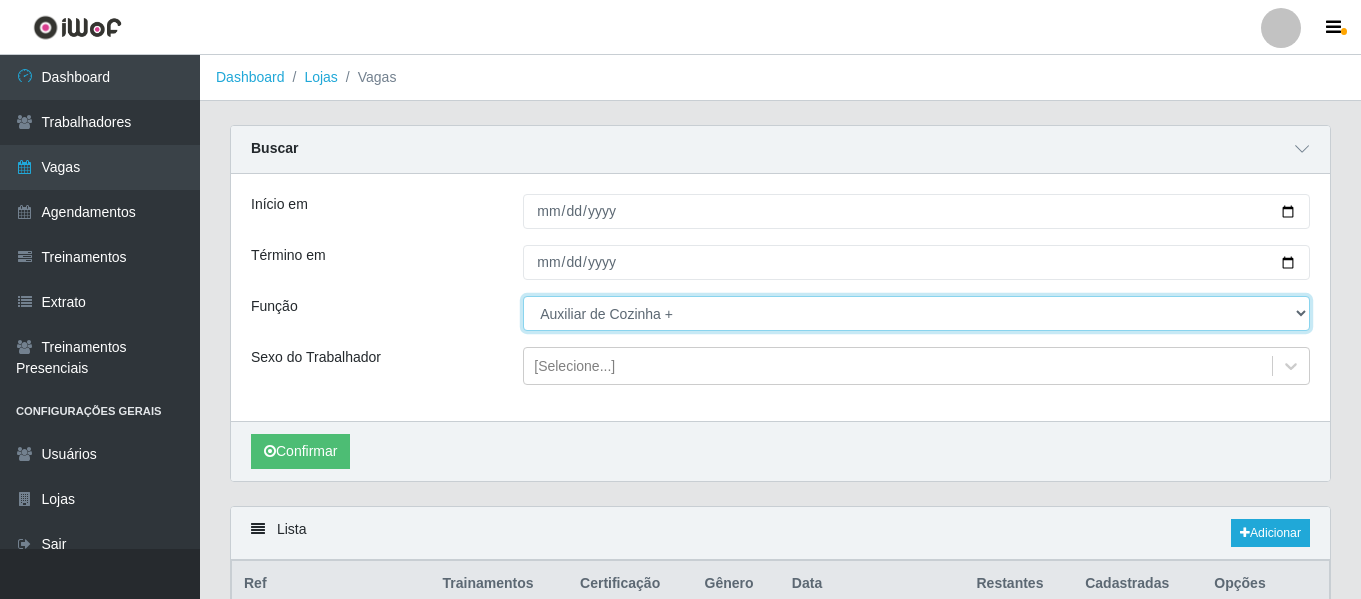 click on "[Selecione...] ASG ASG + ASG ++ Auxiliar de Cozinha Auxiliar de Cozinha + Auxiliar de Cozinha ++" at bounding box center (916, 313) 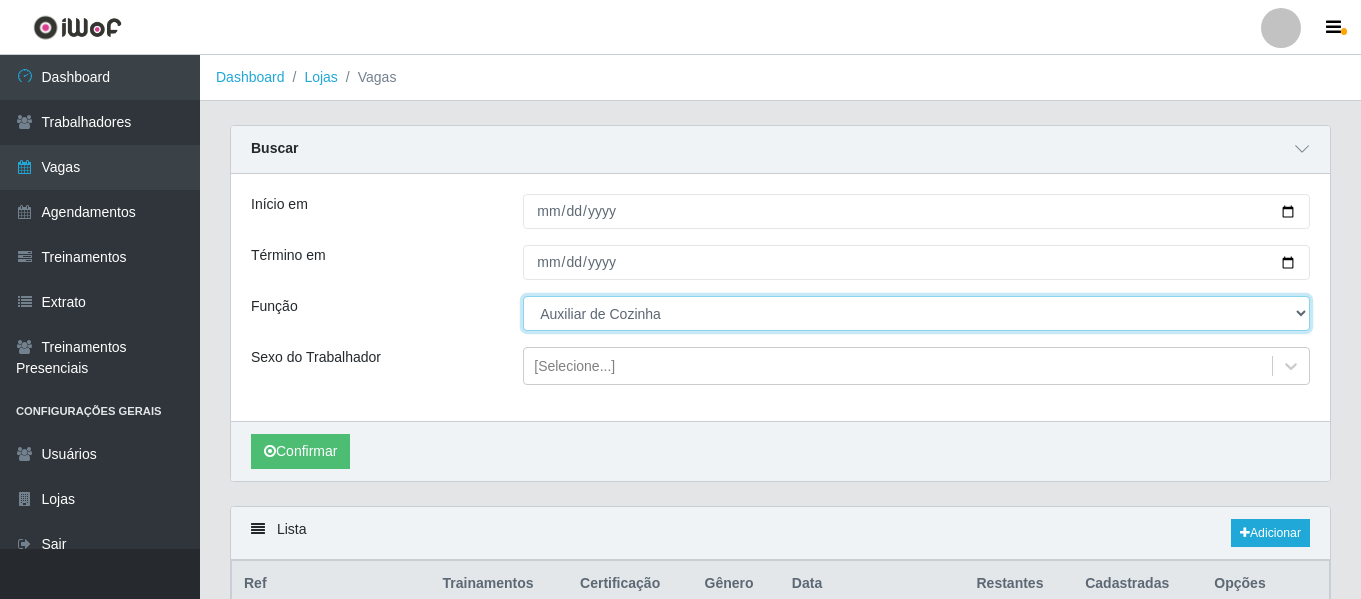 click on "[Selecione...] ASG ASG + ASG ++ Auxiliar de Cozinha Auxiliar de Cozinha + Auxiliar de Cozinha ++" at bounding box center (916, 313) 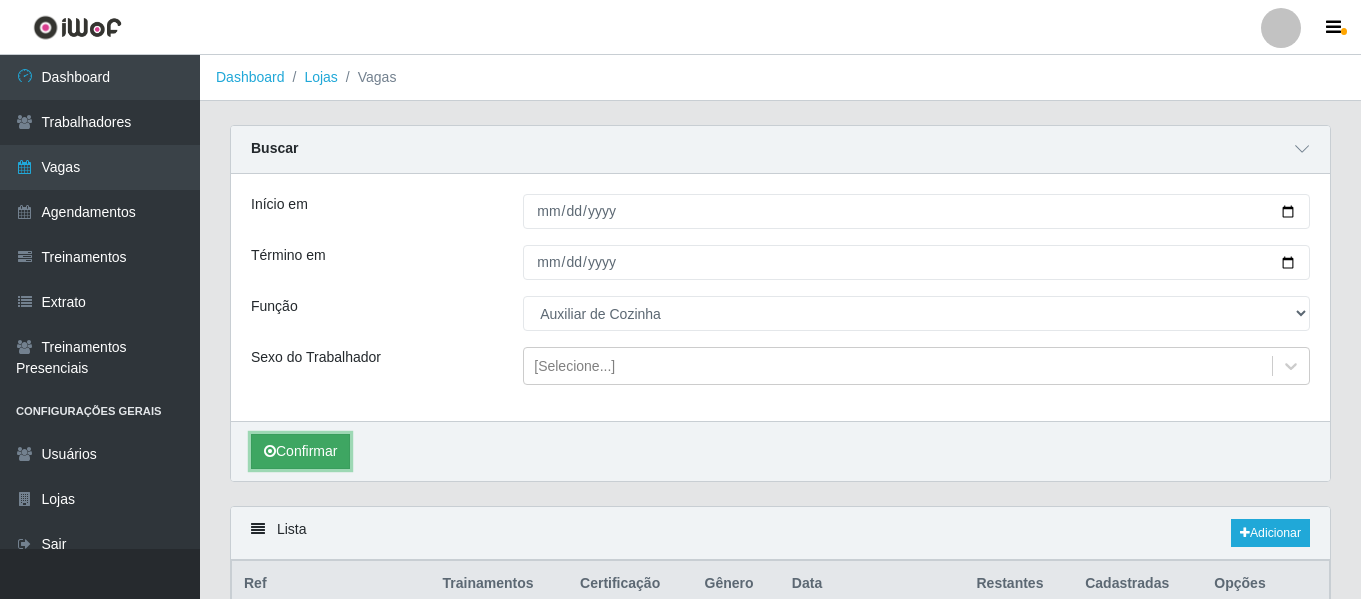 click on "Confirmar" at bounding box center [300, 451] 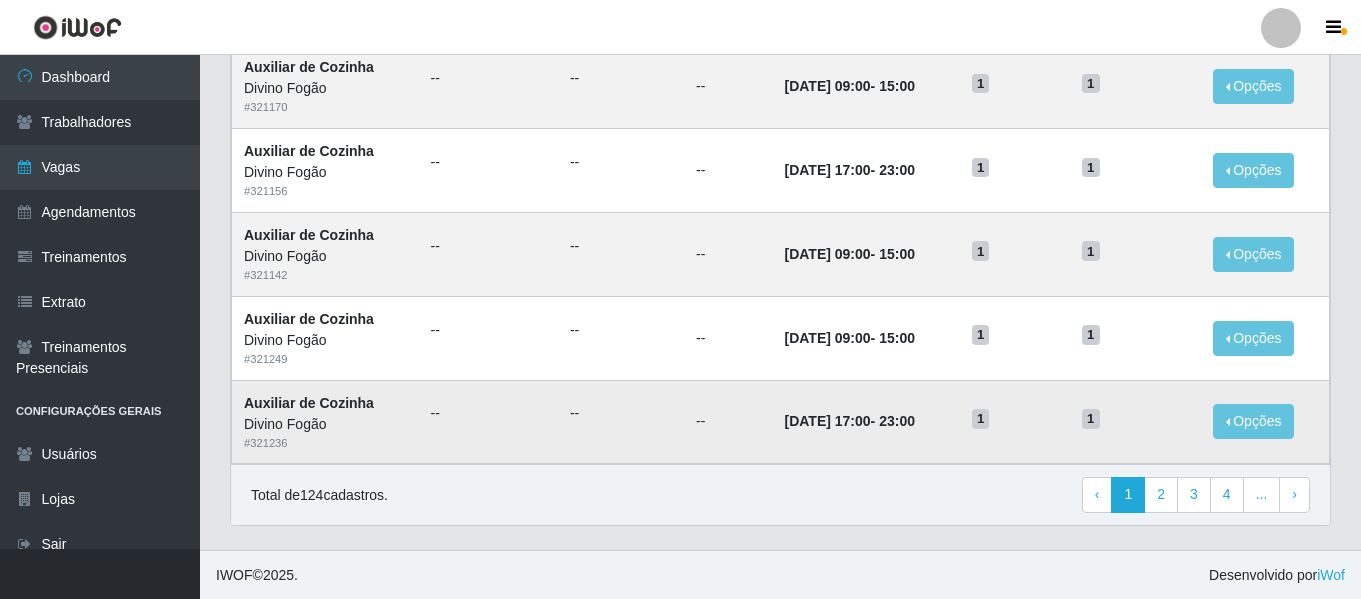 scroll, scrollTop: 1403, scrollLeft: 0, axis: vertical 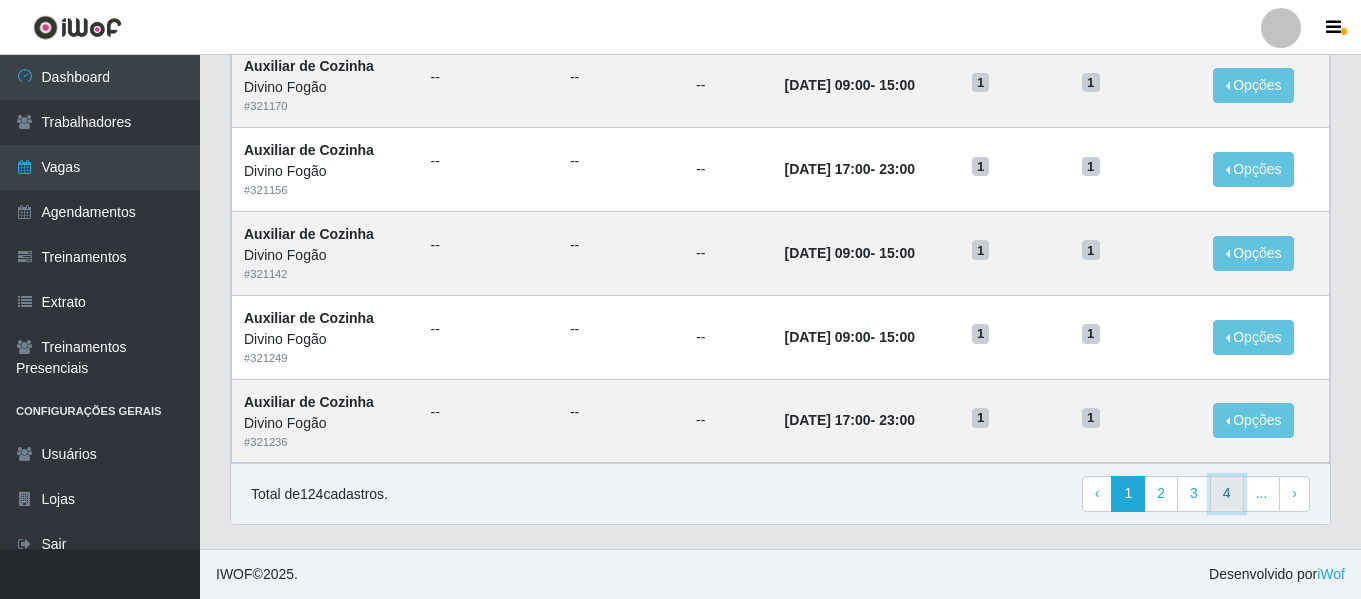 click on "4" at bounding box center [1227, 494] 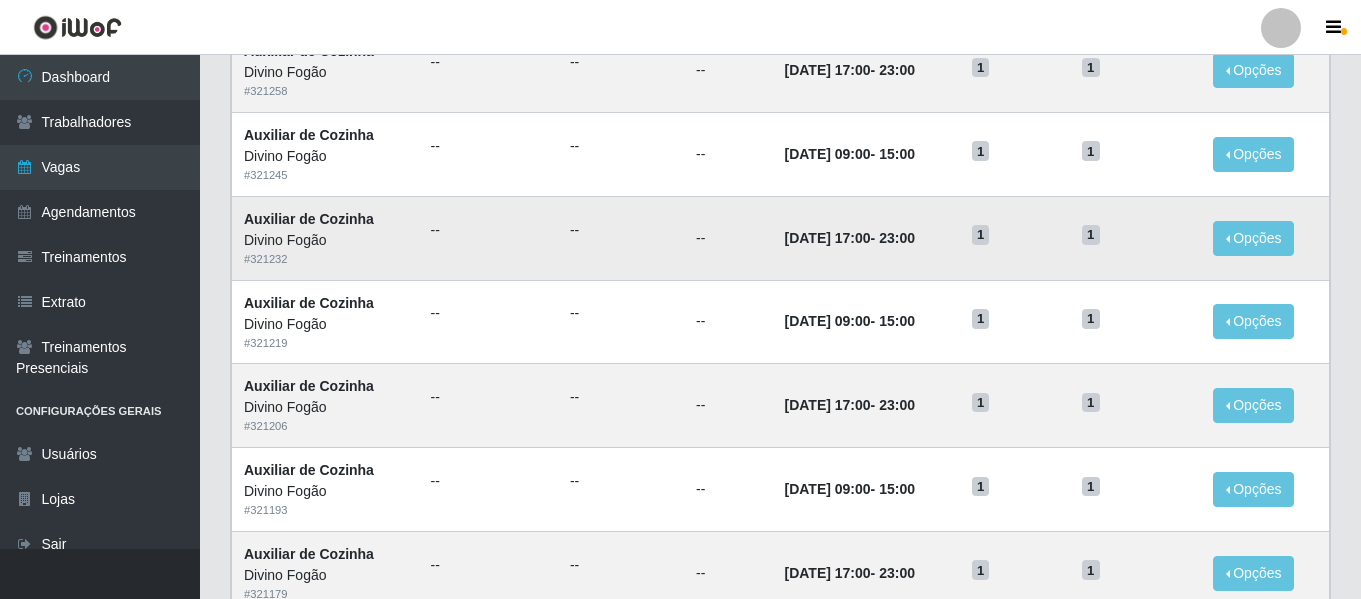 scroll, scrollTop: 1096, scrollLeft: 0, axis: vertical 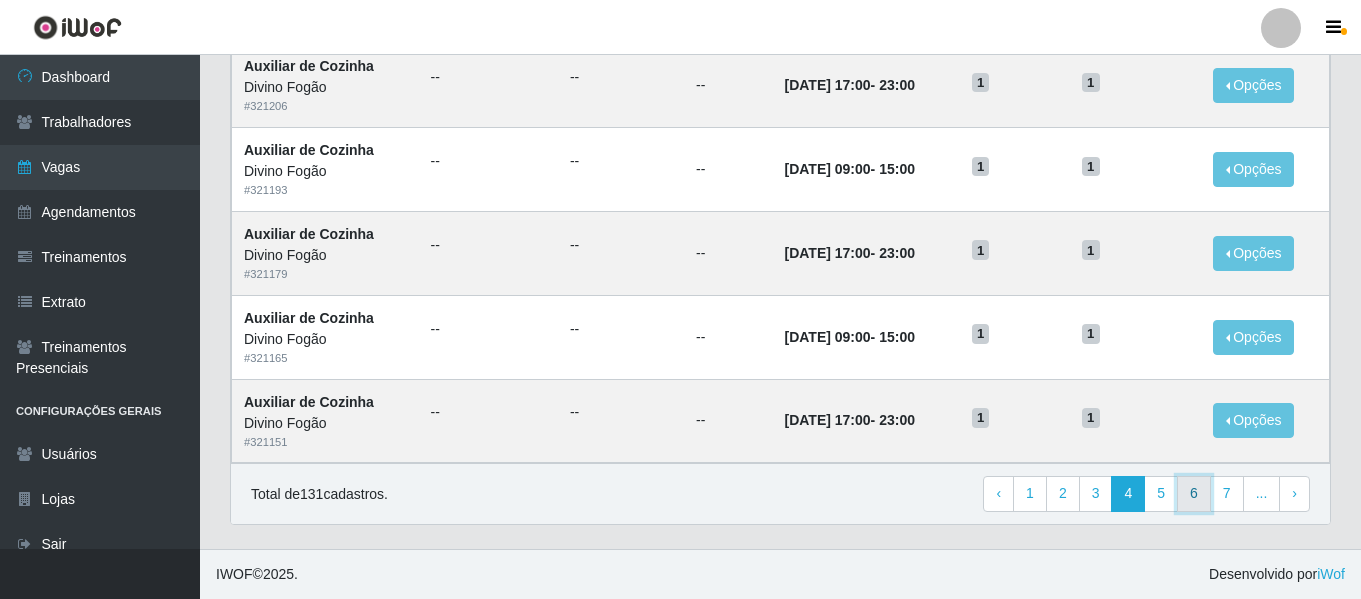 click on "6" at bounding box center [1194, 494] 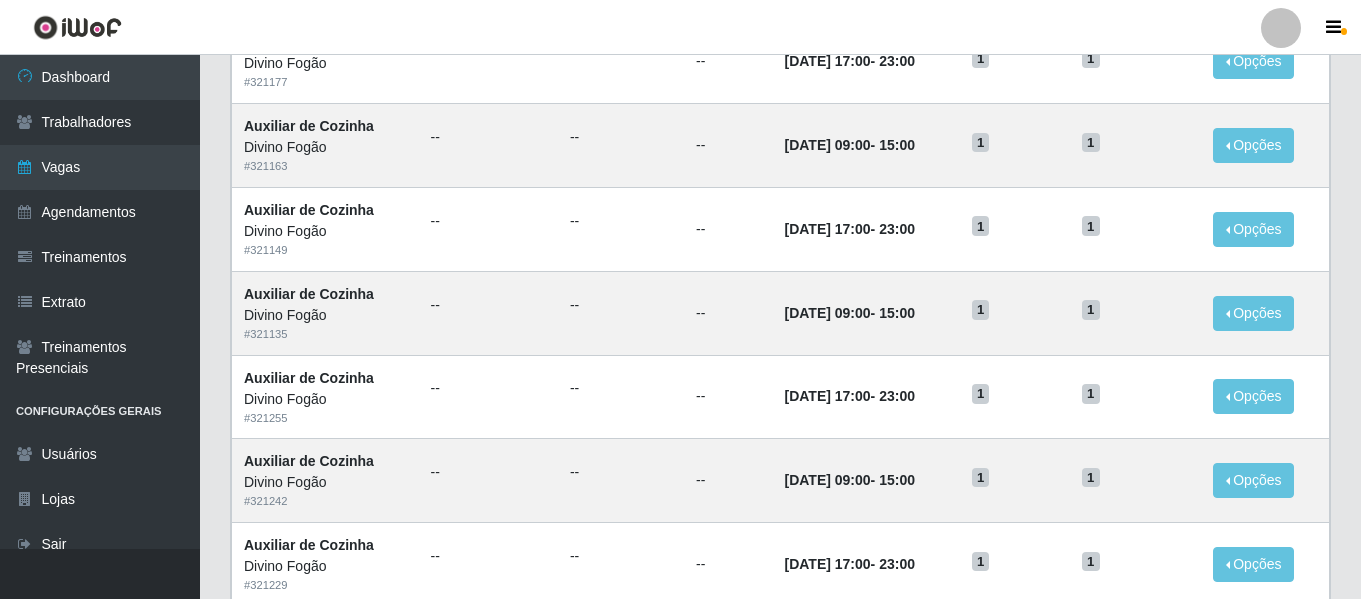 scroll, scrollTop: 1096, scrollLeft: 0, axis: vertical 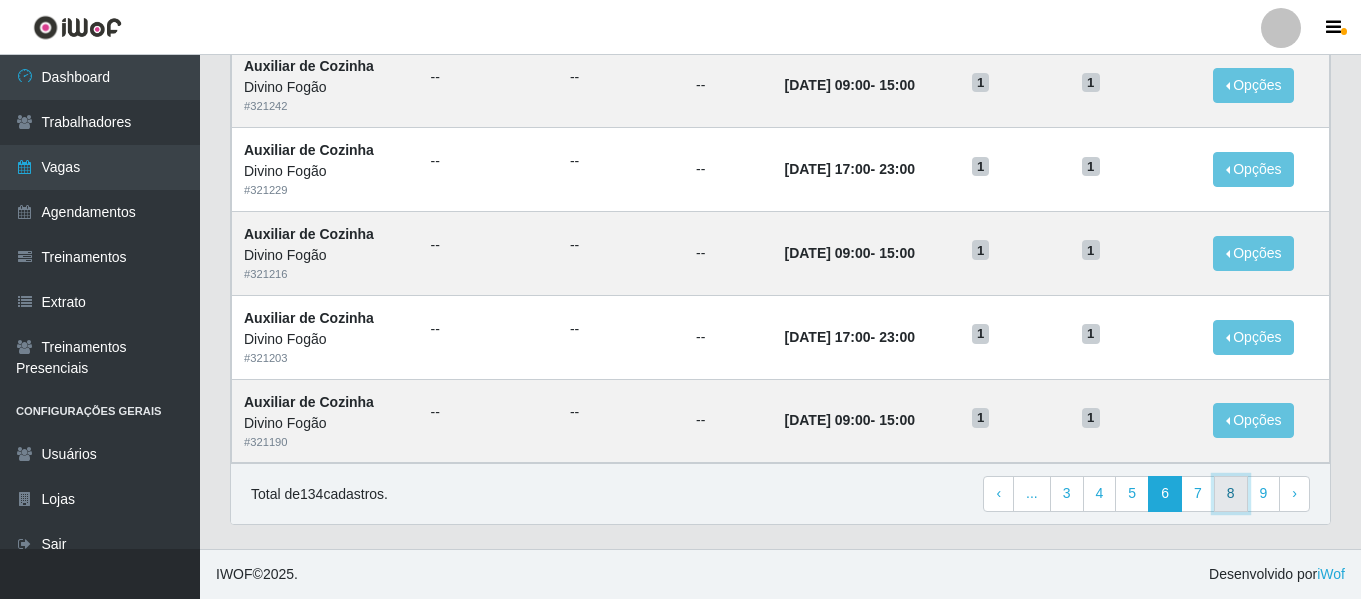 click on "8" at bounding box center (1231, 494) 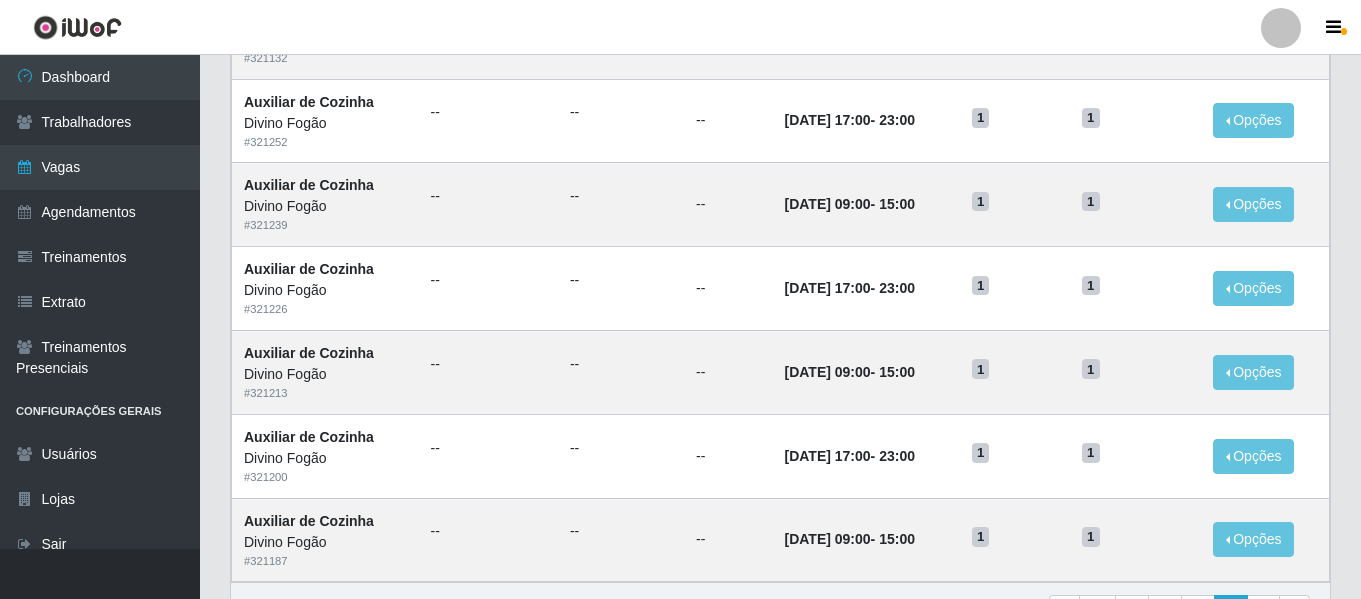 scroll, scrollTop: 1096, scrollLeft: 0, axis: vertical 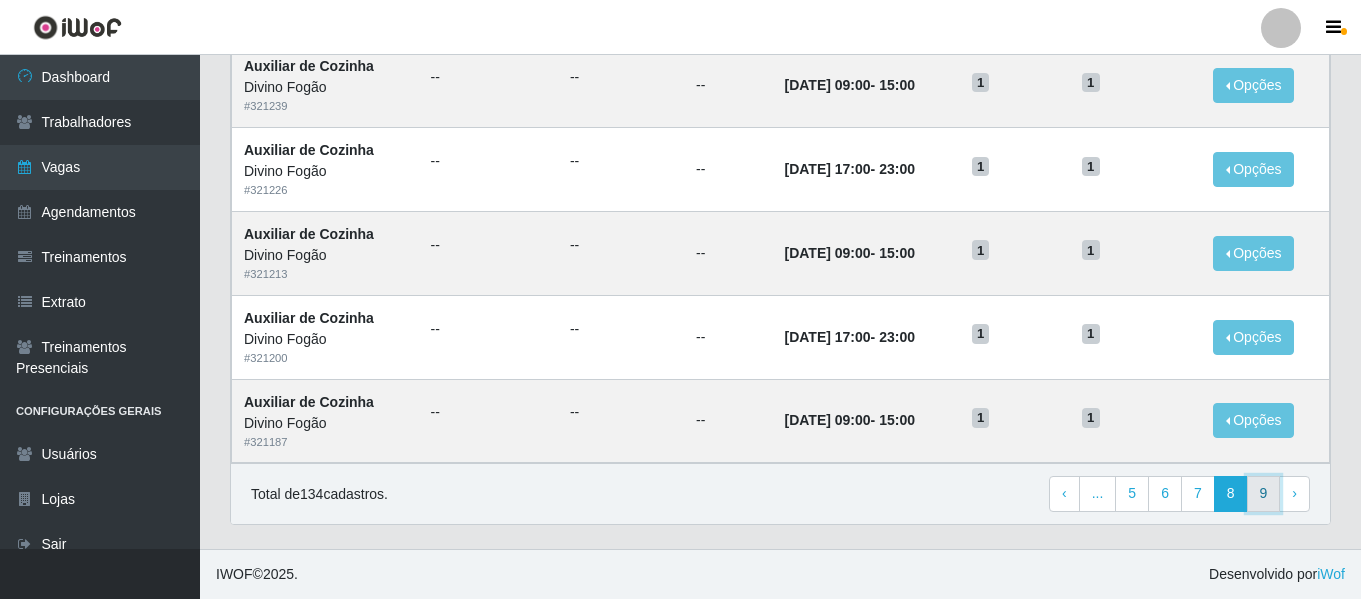 click on "9" at bounding box center [1264, 494] 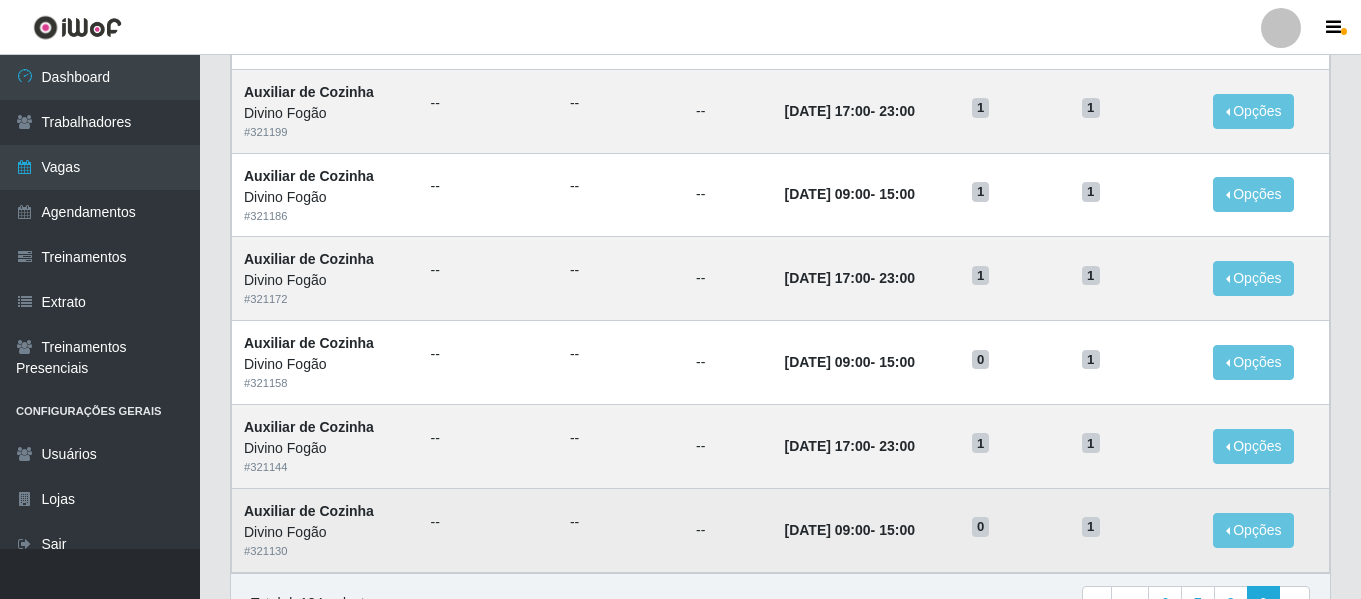 scroll, scrollTop: 1012, scrollLeft: 0, axis: vertical 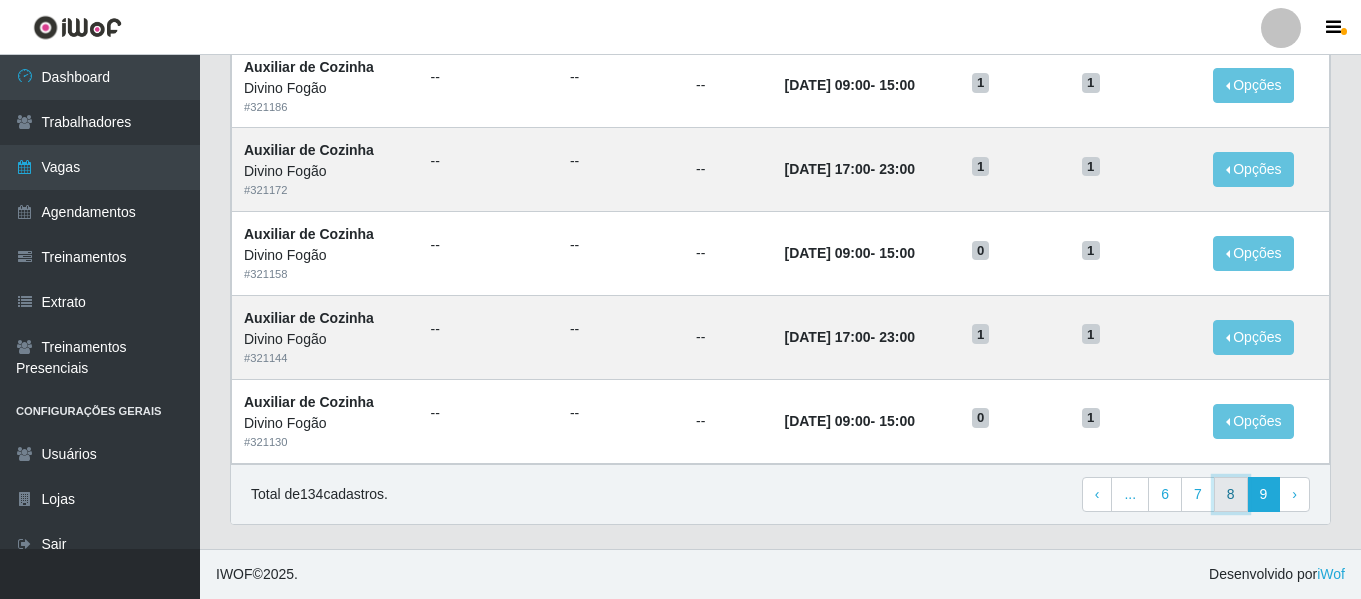 click on "8" at bounding box center (1231, 495) 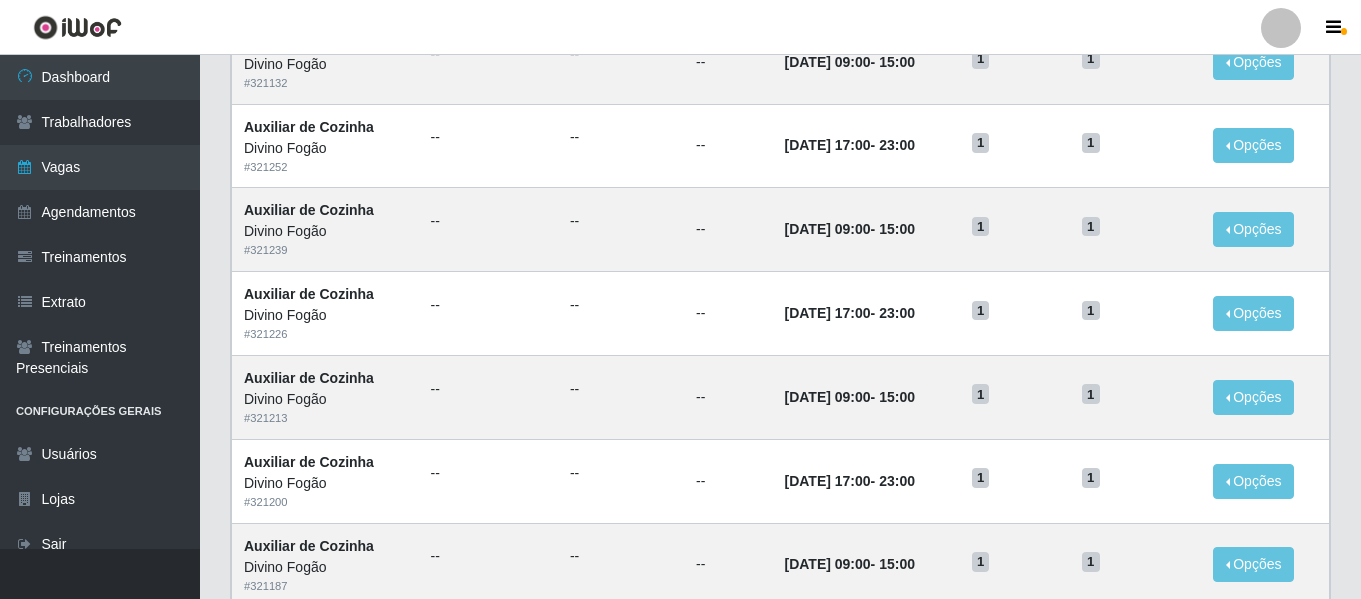 scroll, scrollTop: 1096, scrollLeft: 0, axis: vertical 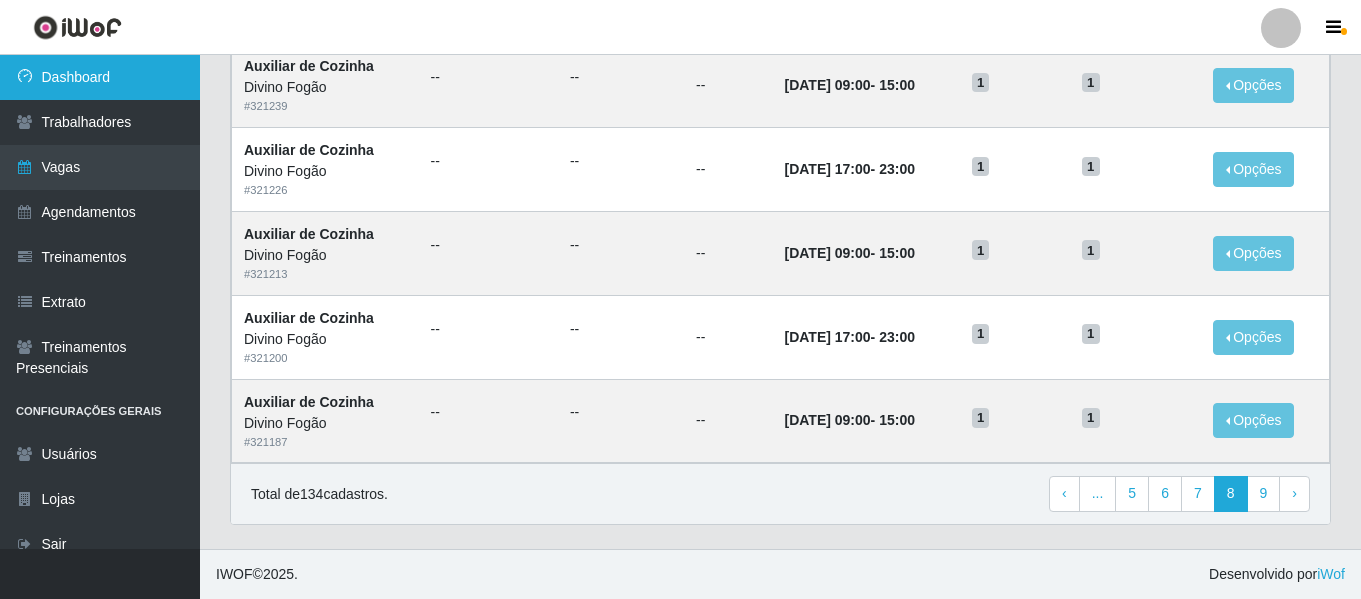 click on "Dashboard" at bounding box center (100, 77) 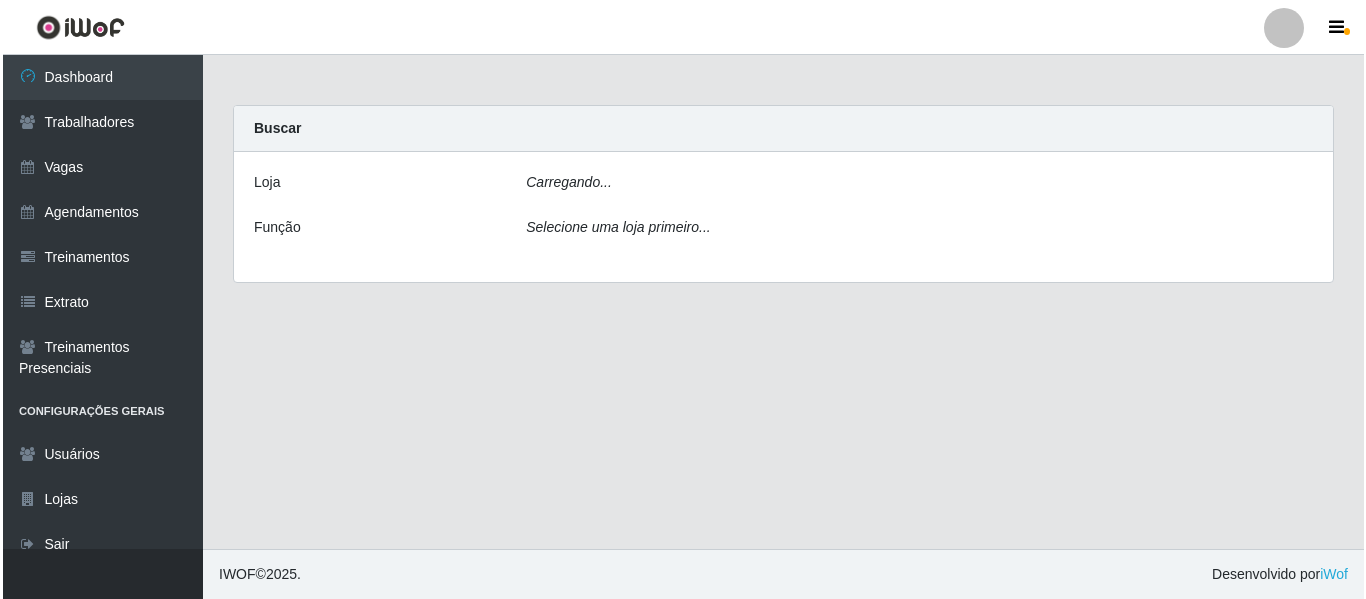 scroll, scrollTop: 0, scrollLeft: 0, axis: both 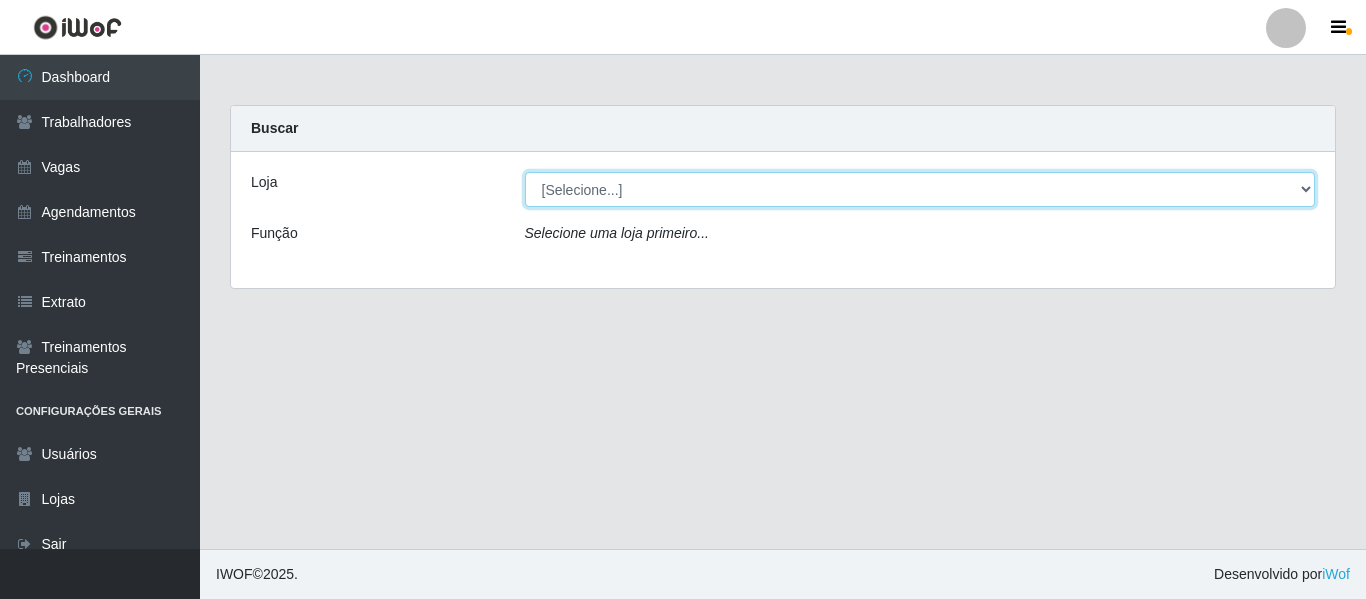 click on "[Selecione...] Divino Fogão" at bounding box center (920, 189) 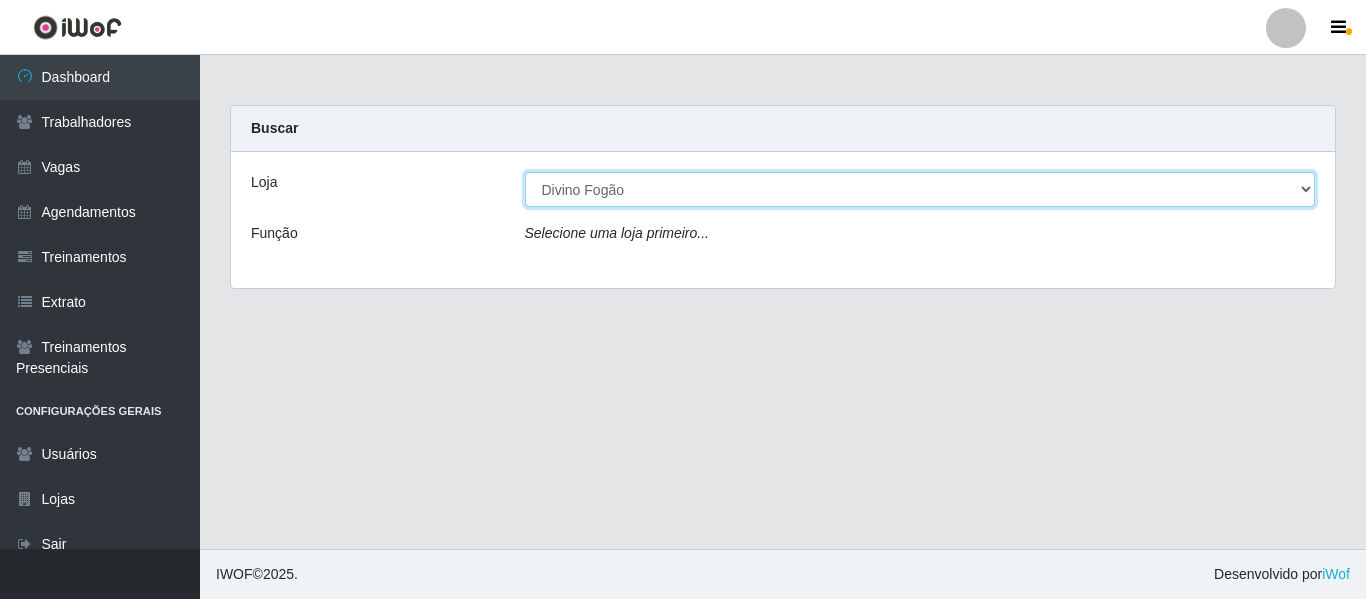 click on "[Selecione...] Divino Fogão" at bounding box center [920, 189] 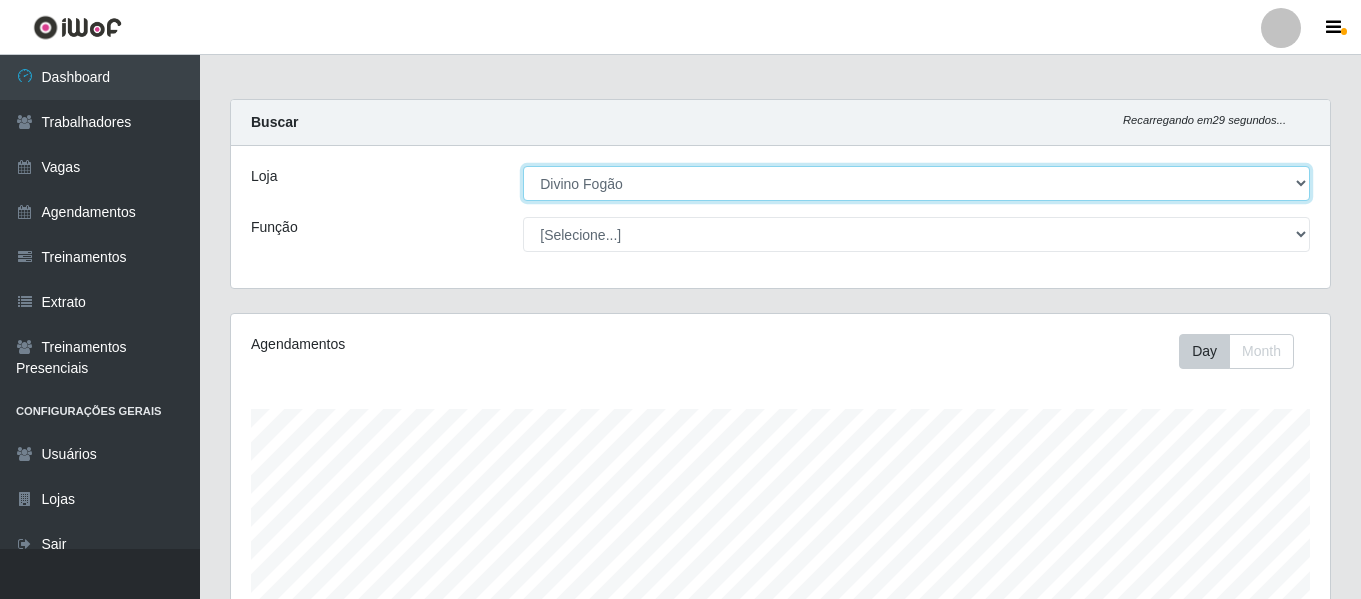scroll, scrollTop: 241, scrollLeft: 0, axis: vertical 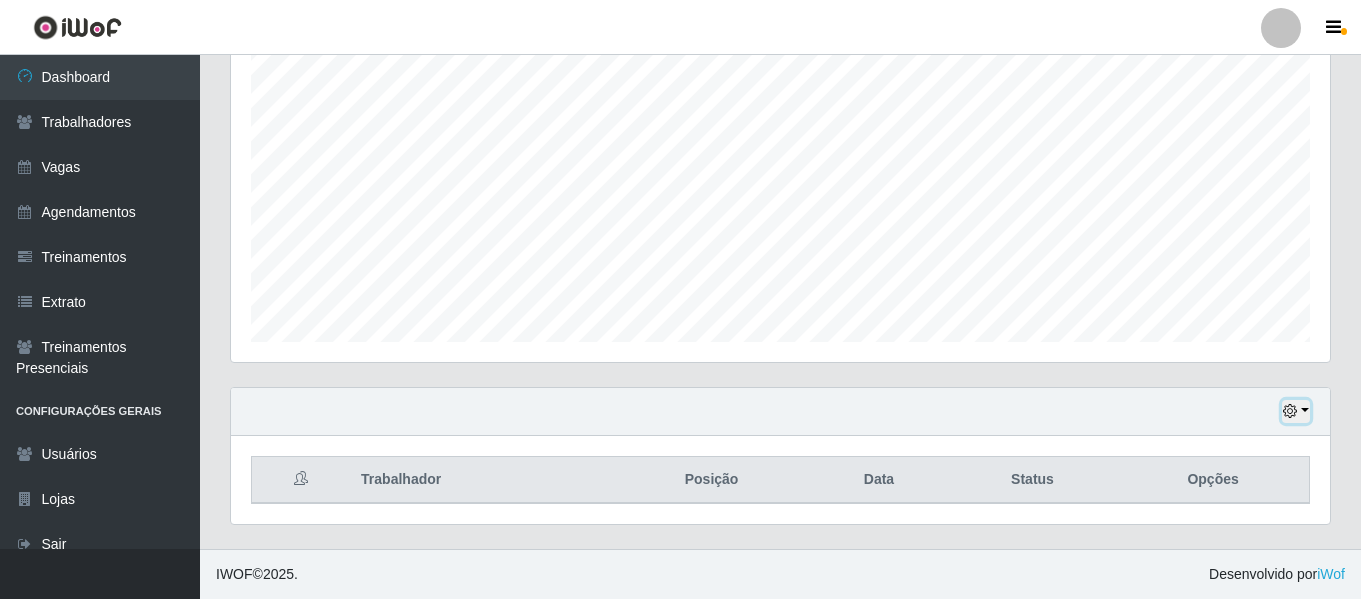click at bounding box center (1290, 411) 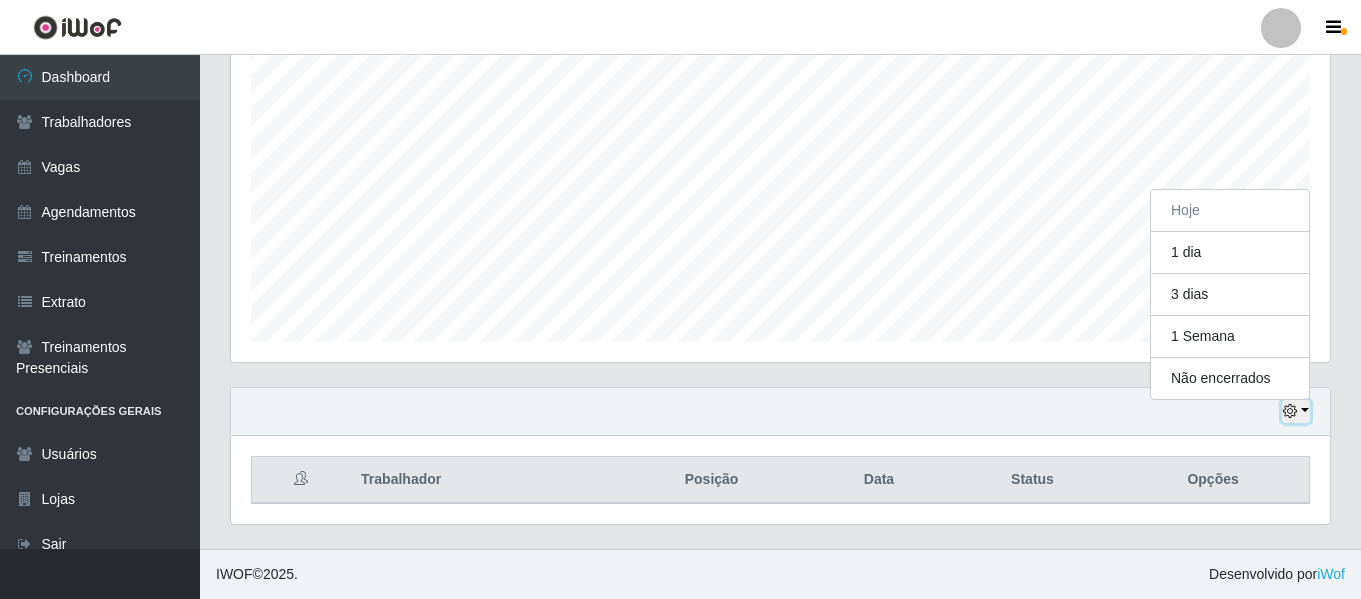 scroll, scrollTop: 415, scrollLeft: 1099, axis: both 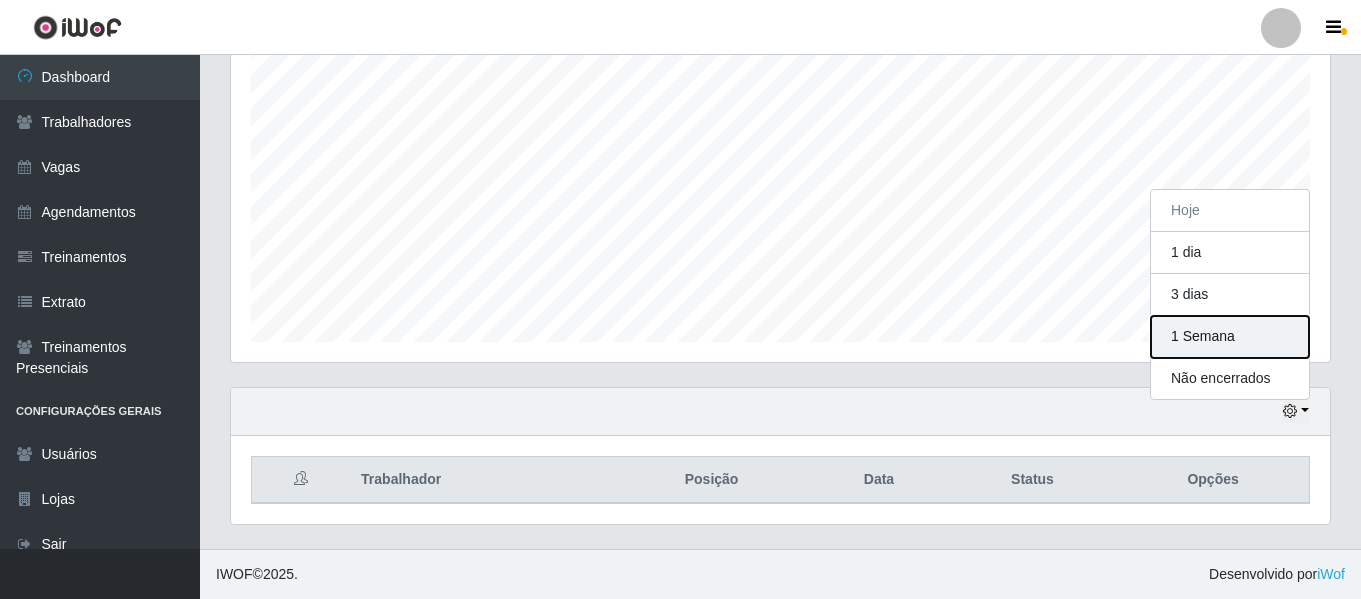click on "1 Semana" at bounding box center (1230, 337) 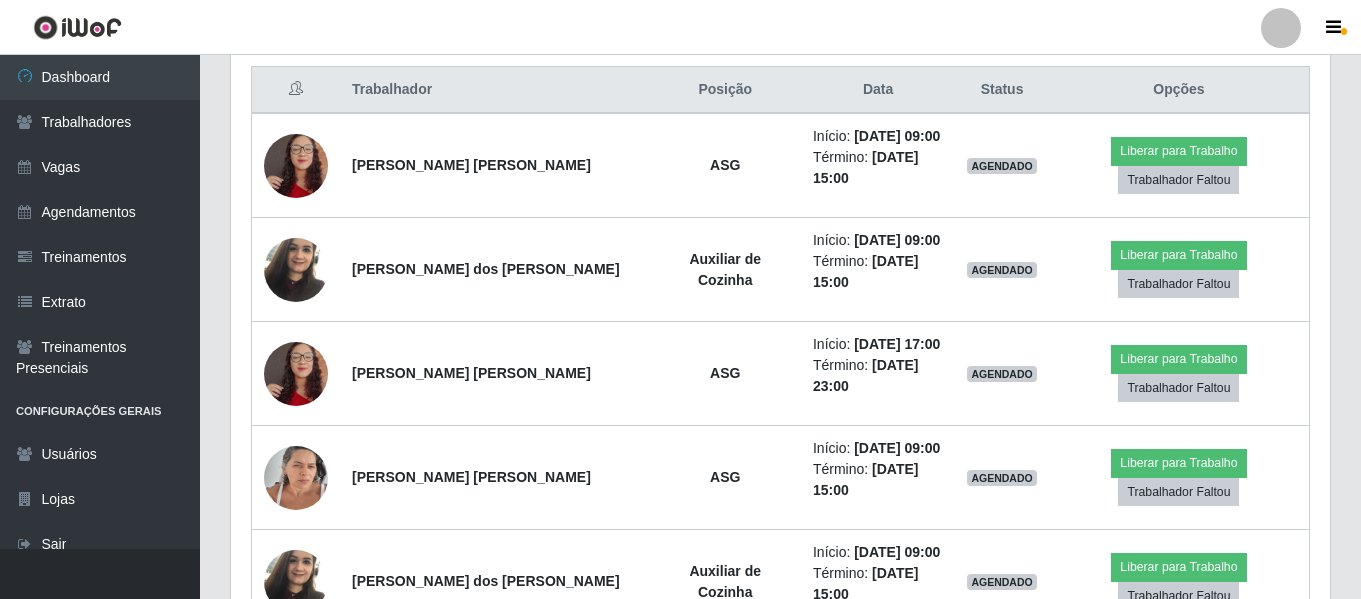 scroll, scrollTop: 773, scrollLeft: 0, axis: vertical 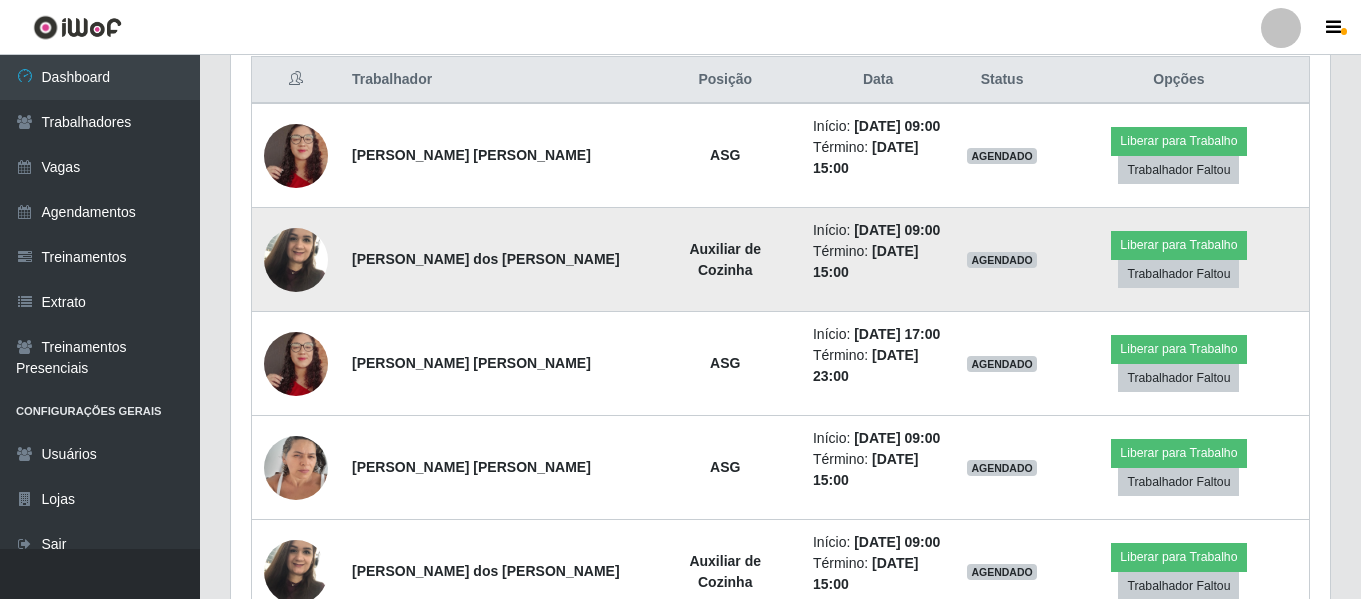 click at bounding box center [296, 259] 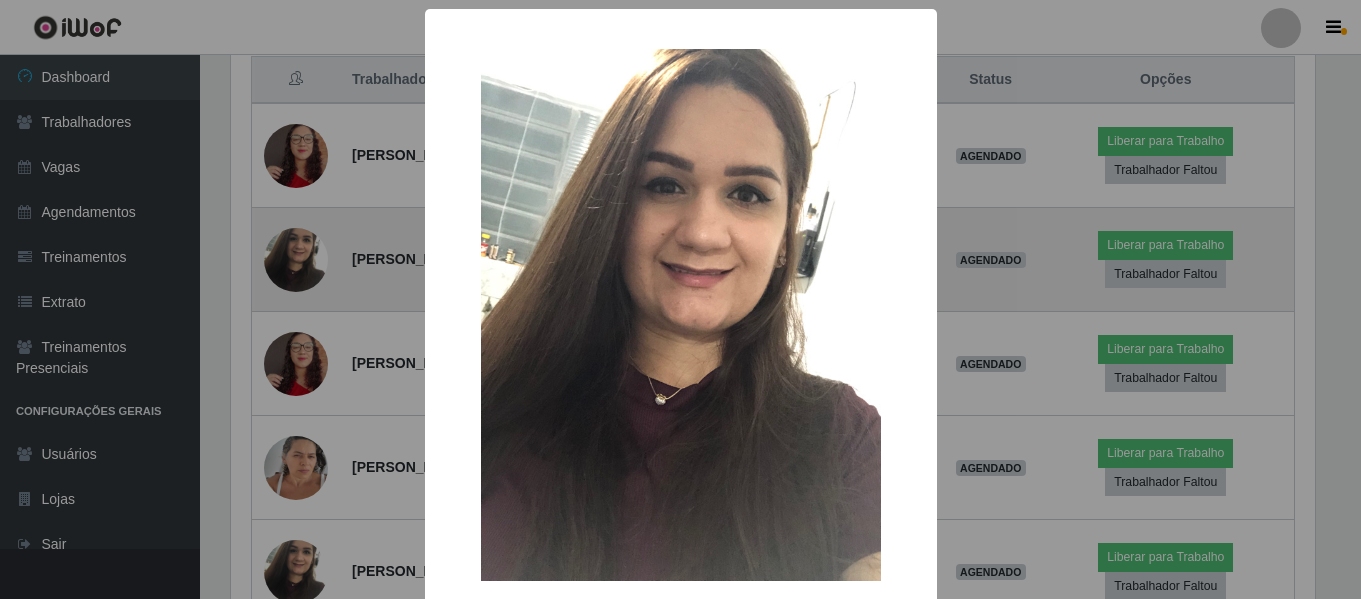 scroll, scrollTop: 999585, scrollLeft: 998911, axis: both 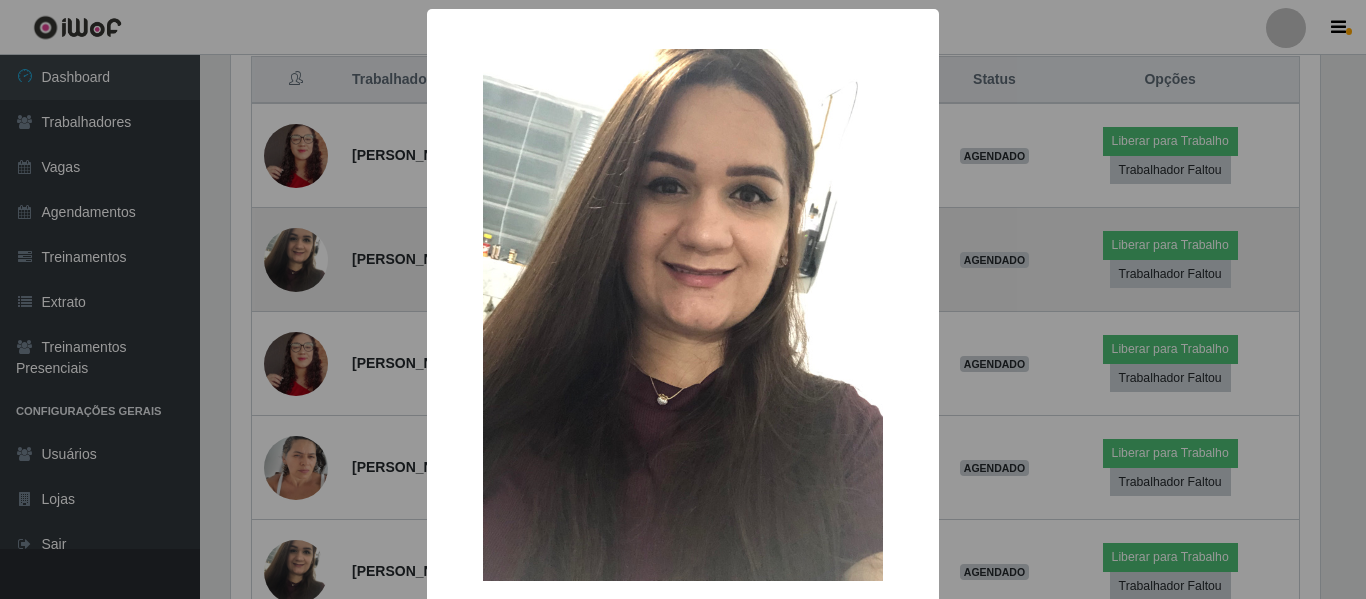 click on "× OK Cancel" at bounding box center (683, 299) 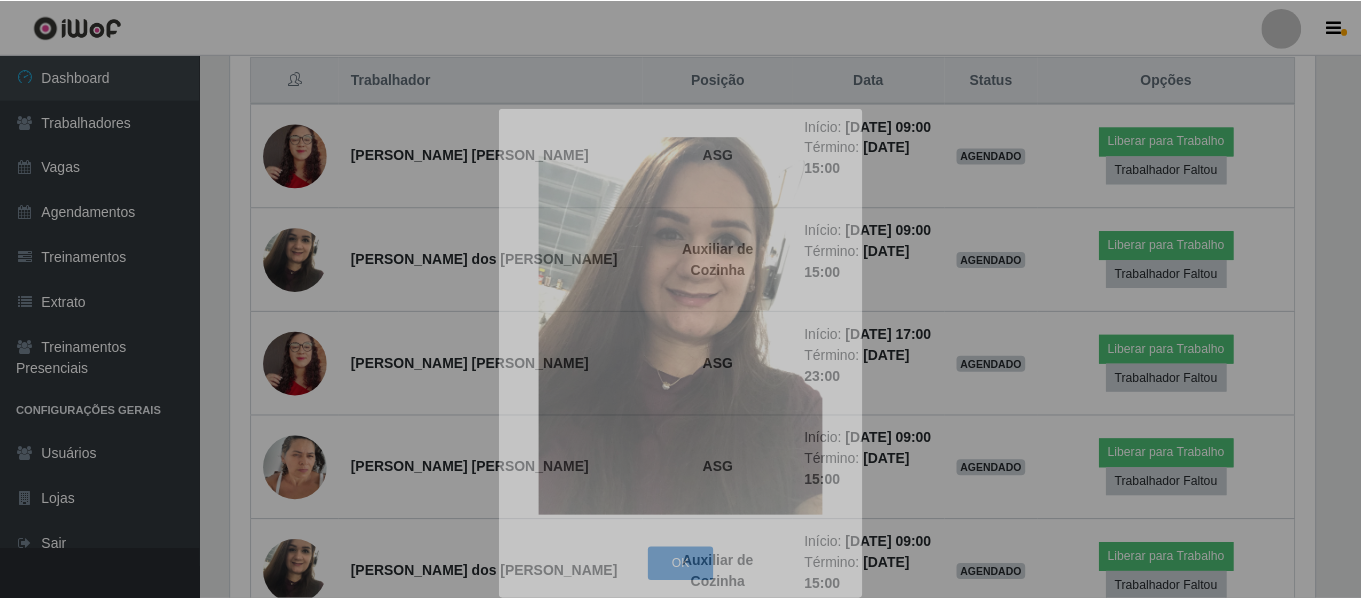 scroll, scrollTop: 999585, scrollLeft: 998901, axis: both 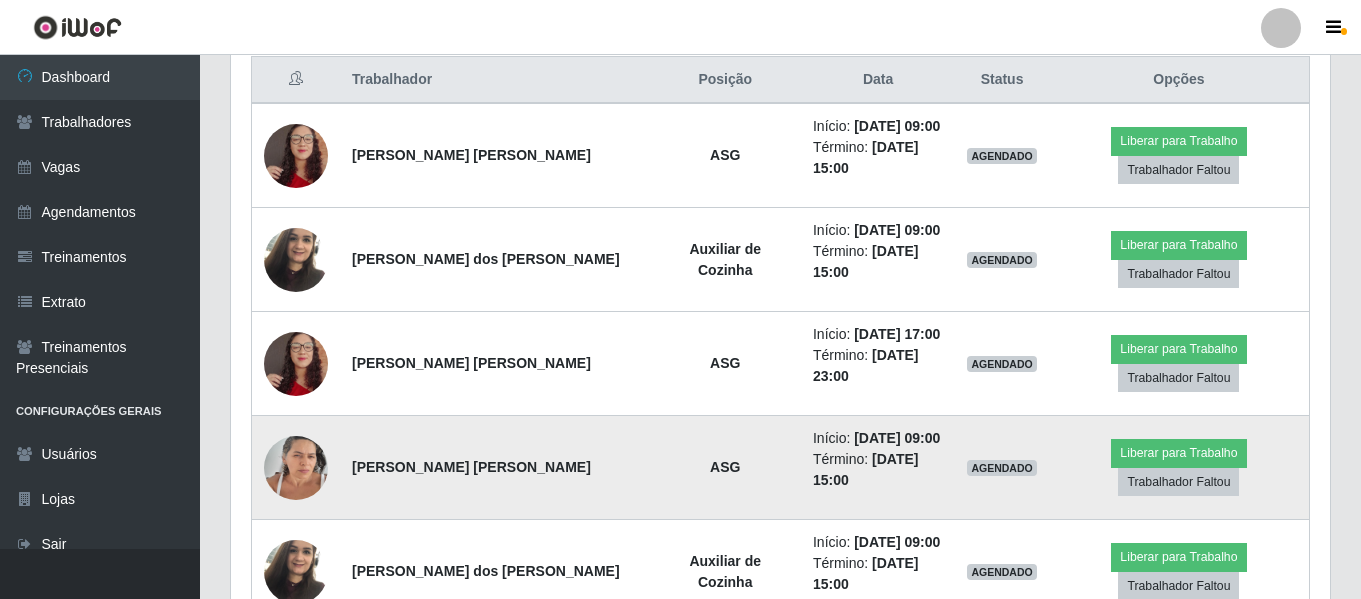 click at bounding box center [296, 467] 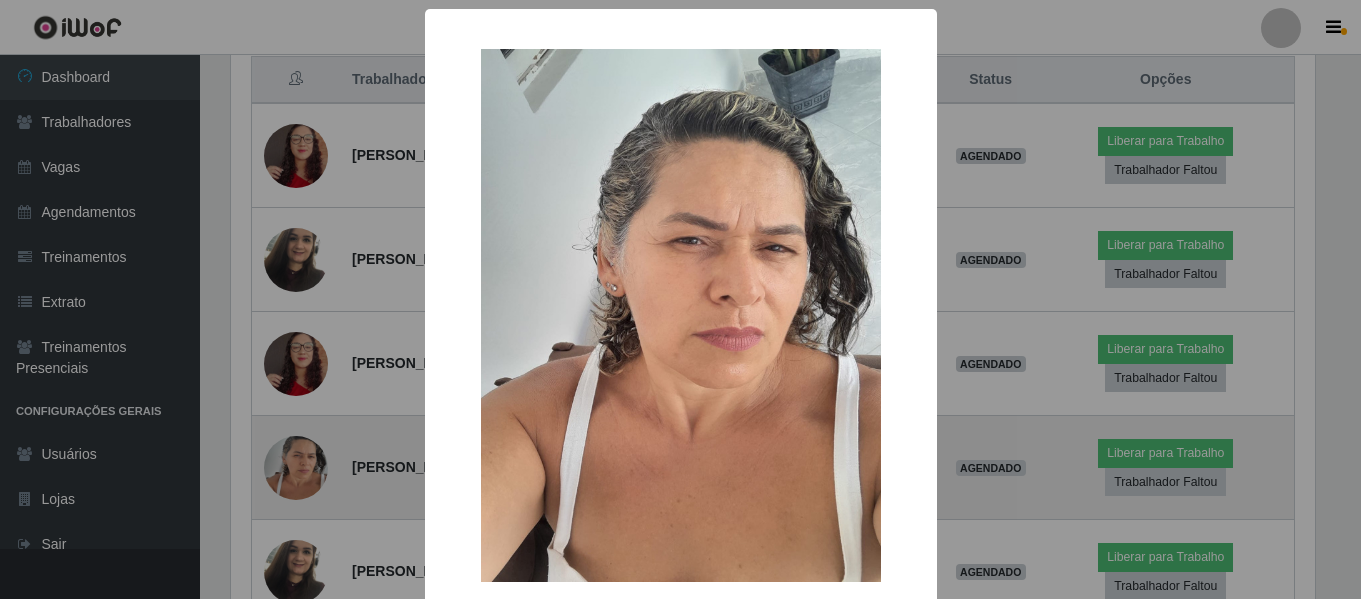scroll, scrollTop: 999585, scrollLeft: 998911, axis: both 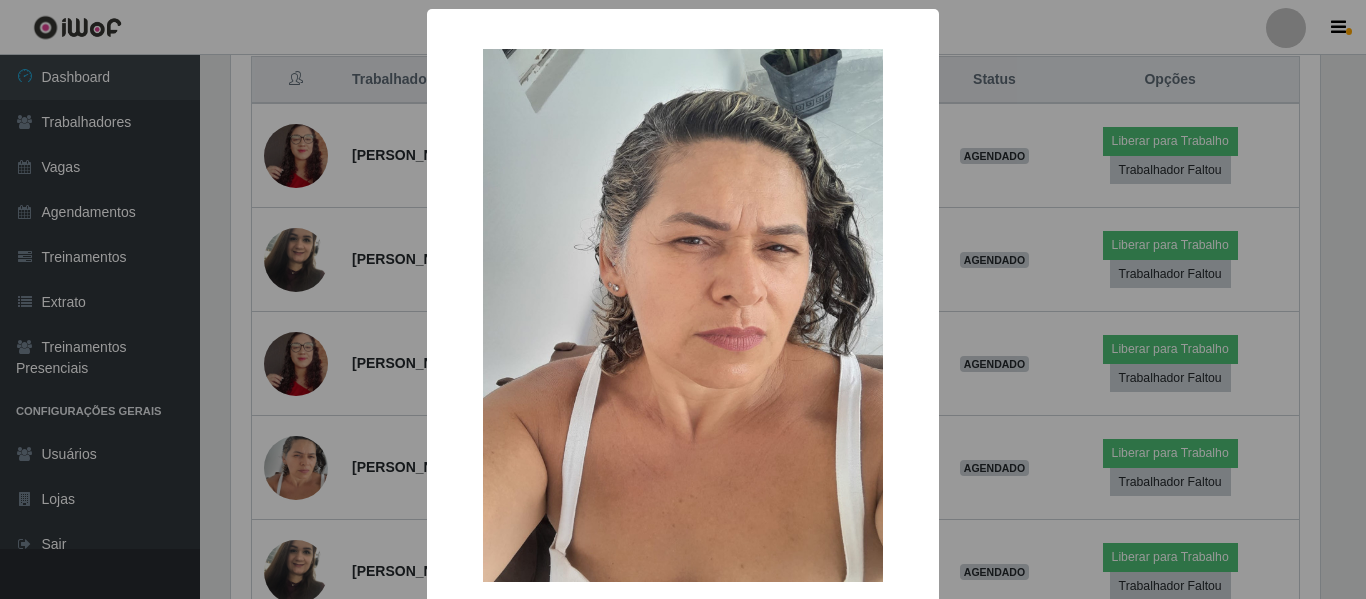 click on "× OK Cancel" at bounding box center (683, 299) 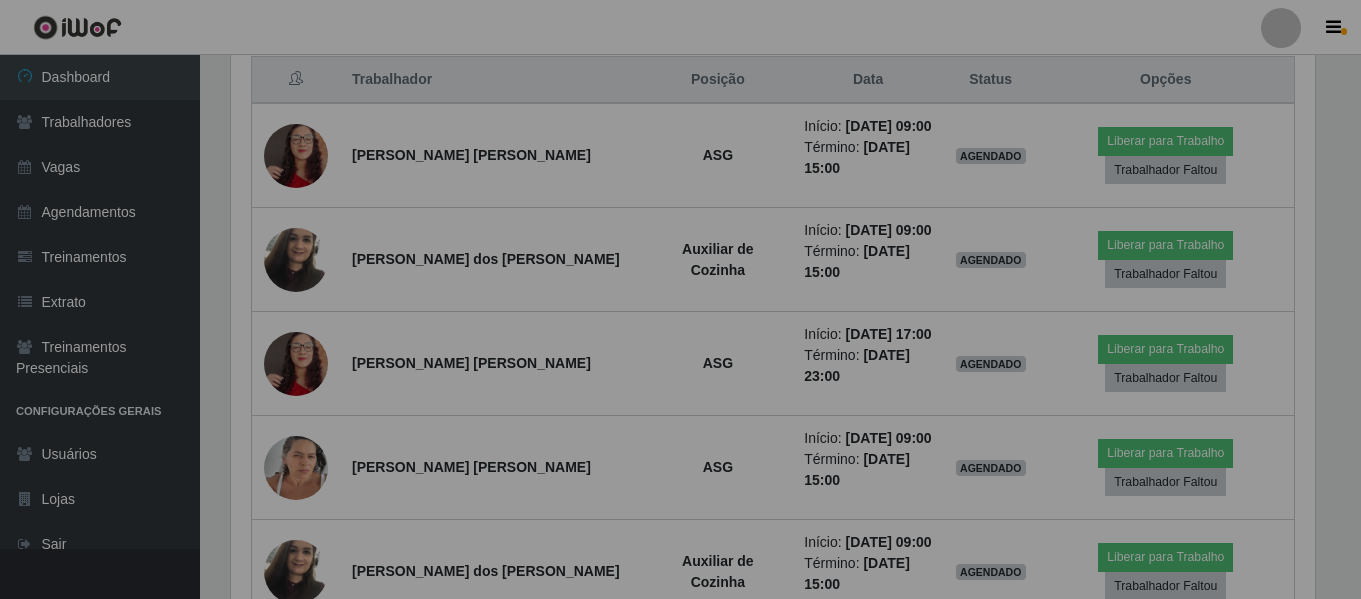 scroll, scrollTop: 999585, scrollLeft: 998901, axis: both 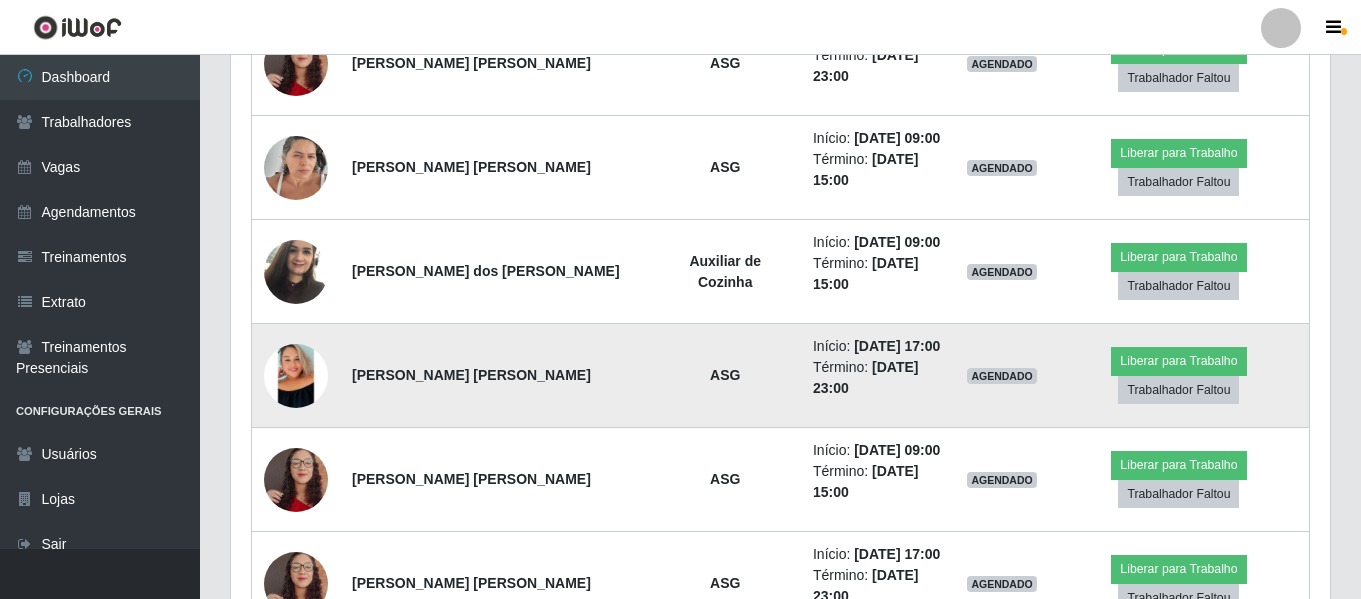 click at bounding box center [296, 376] 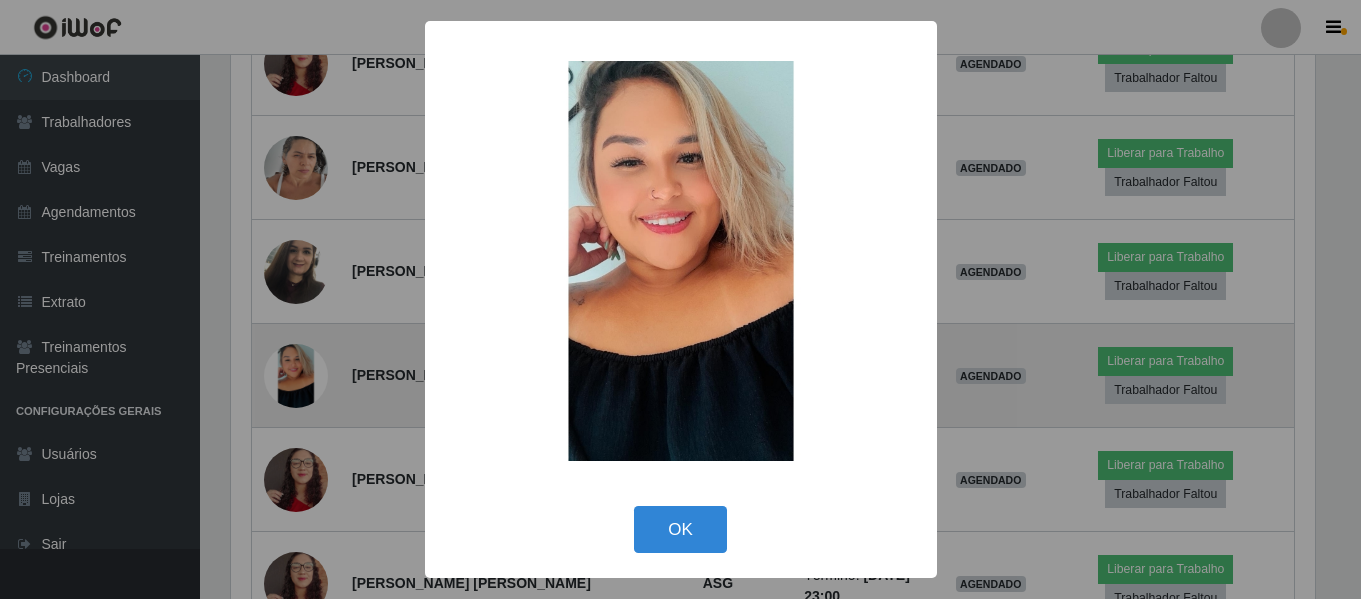 scroll, scrollTop: 999585, scrollLeft: 998911, axis: both 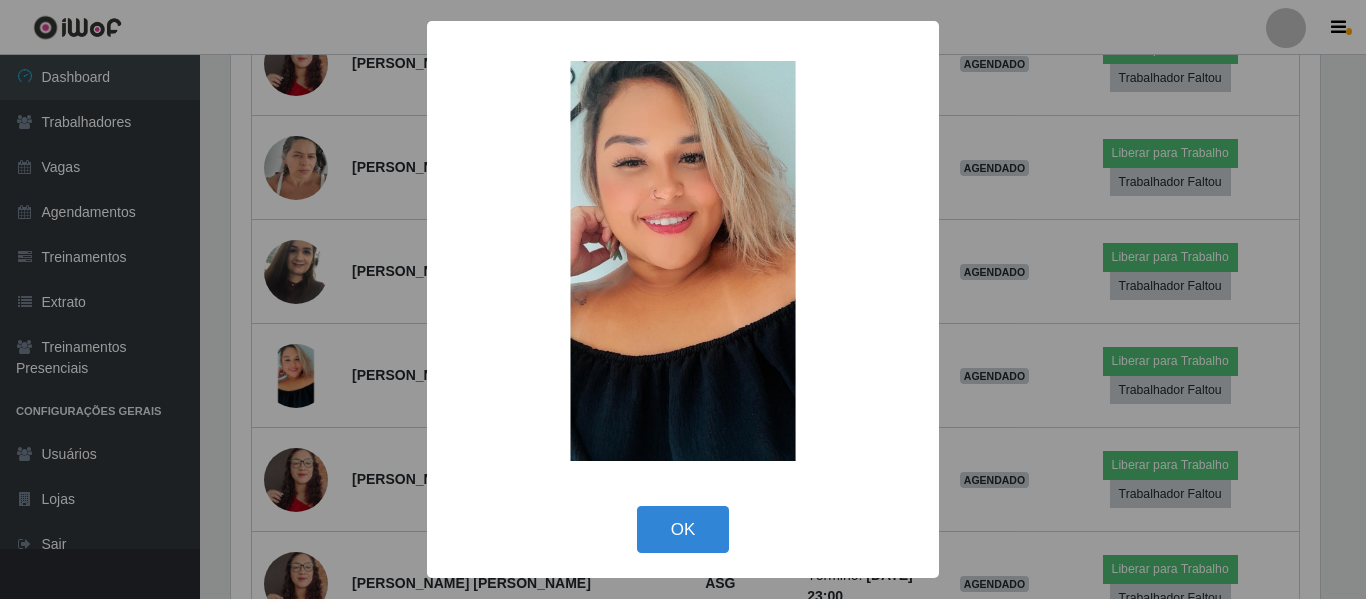 drag, startPoint x: 300, startPoint y: 392, endPoint x: 227, endPoint y: 370, distance: 76.243034 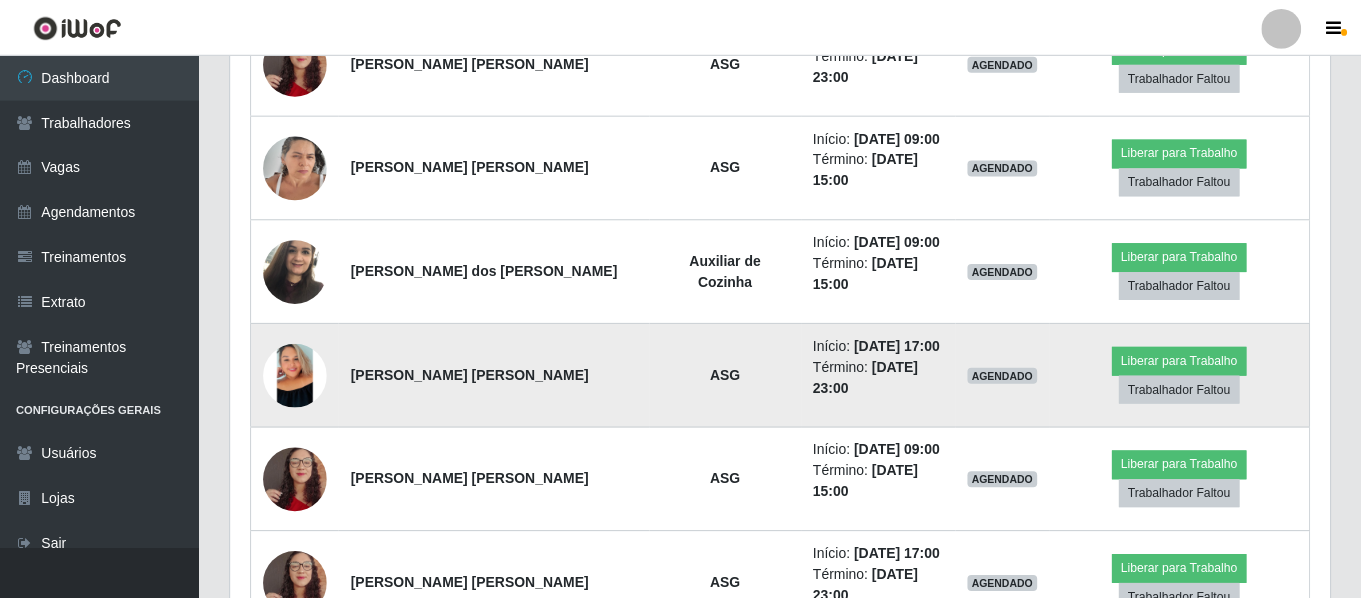 scroll, scrollTop: 999585, scrollLeft: 998901, axis: both 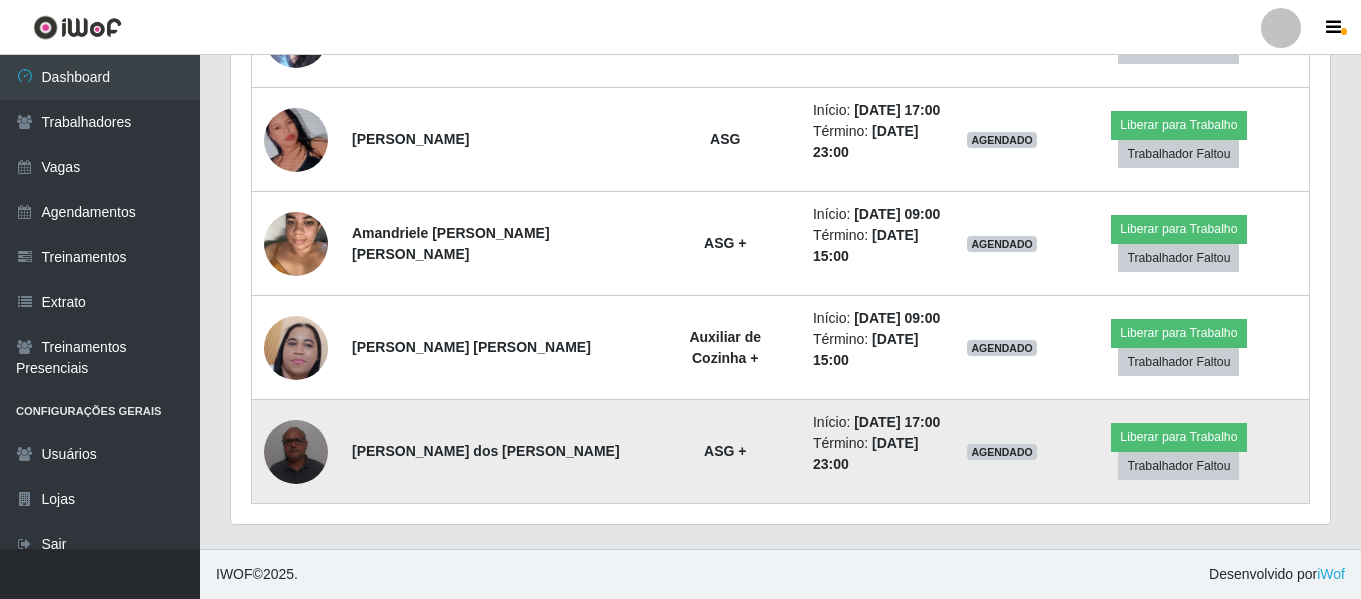 click at bounding box center (296, 451) 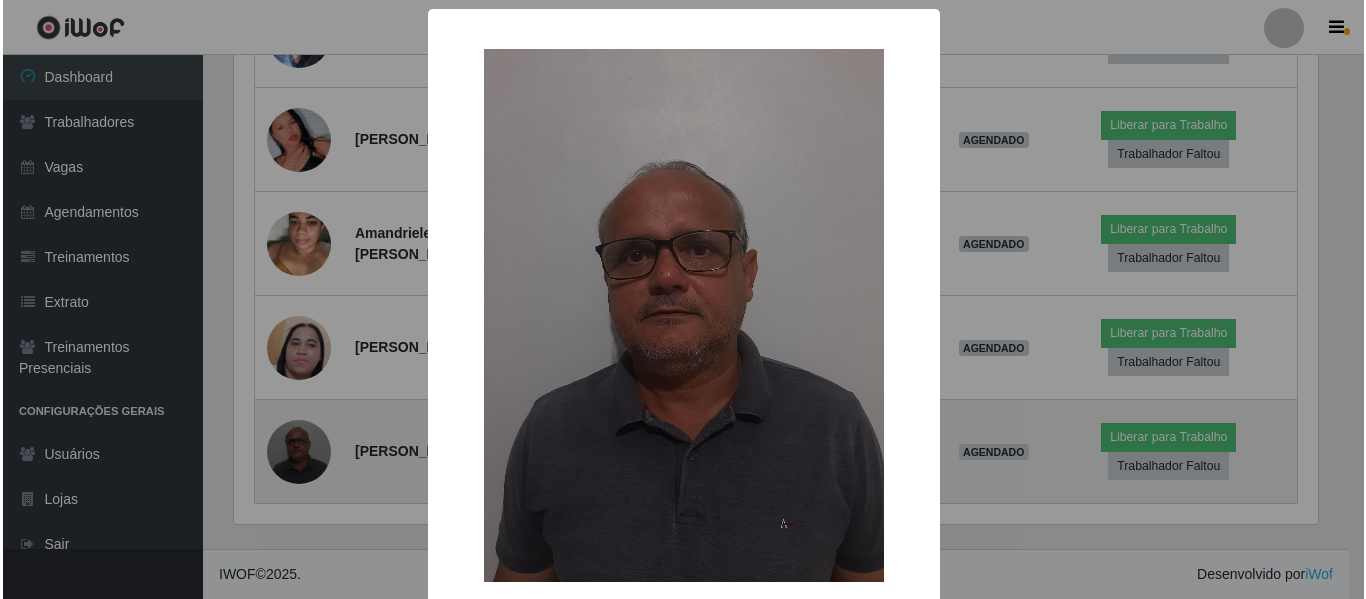 scroll, scrollTop: 999585, scrollLeft: 998911, axis: both 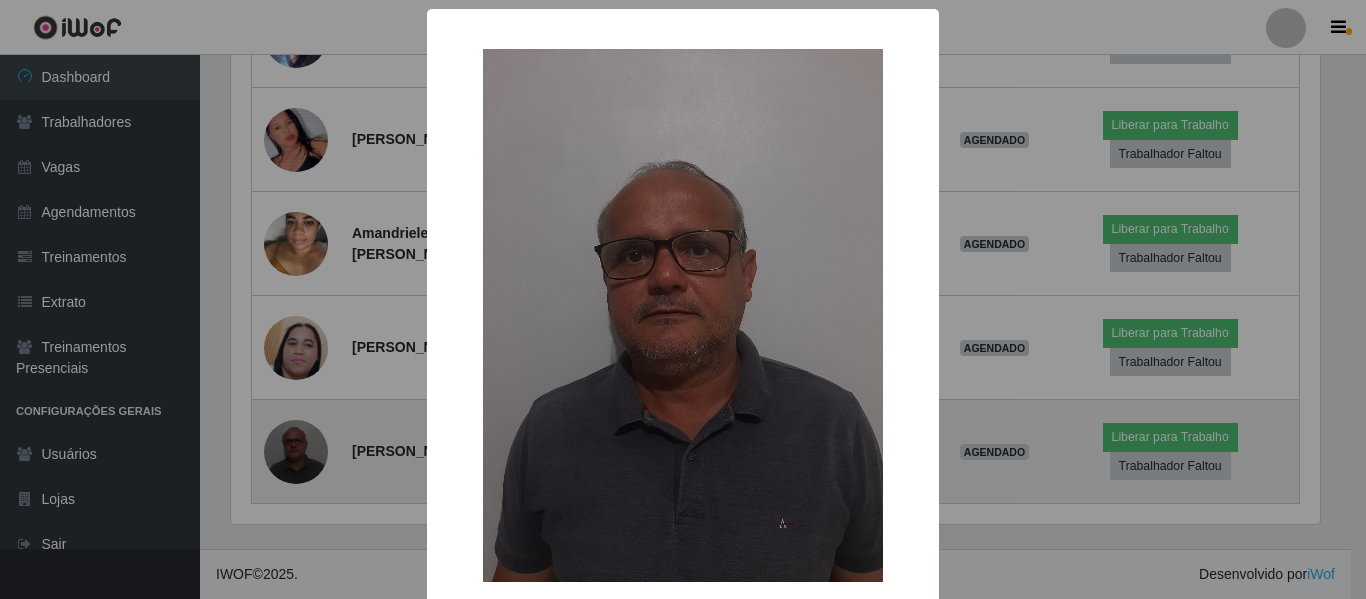 click on "× OK Cancel" at bounding box center [683, 299] 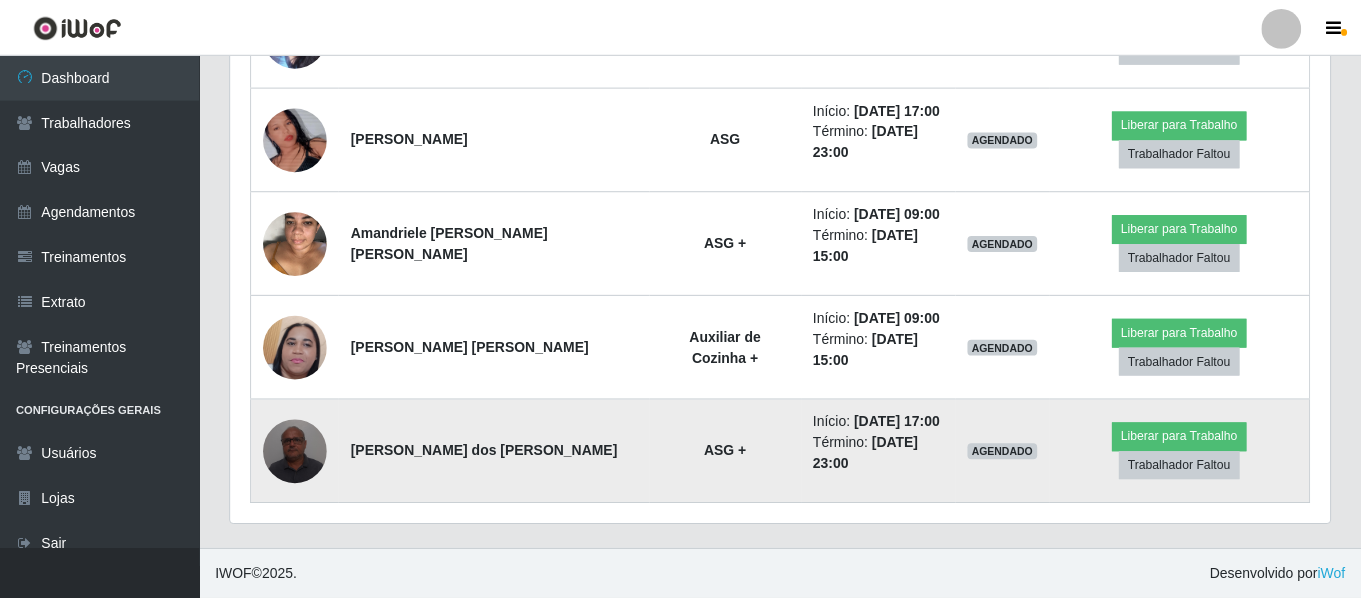 scroll, scrollTop: 999585, scrollLeft: 998901, axis: both 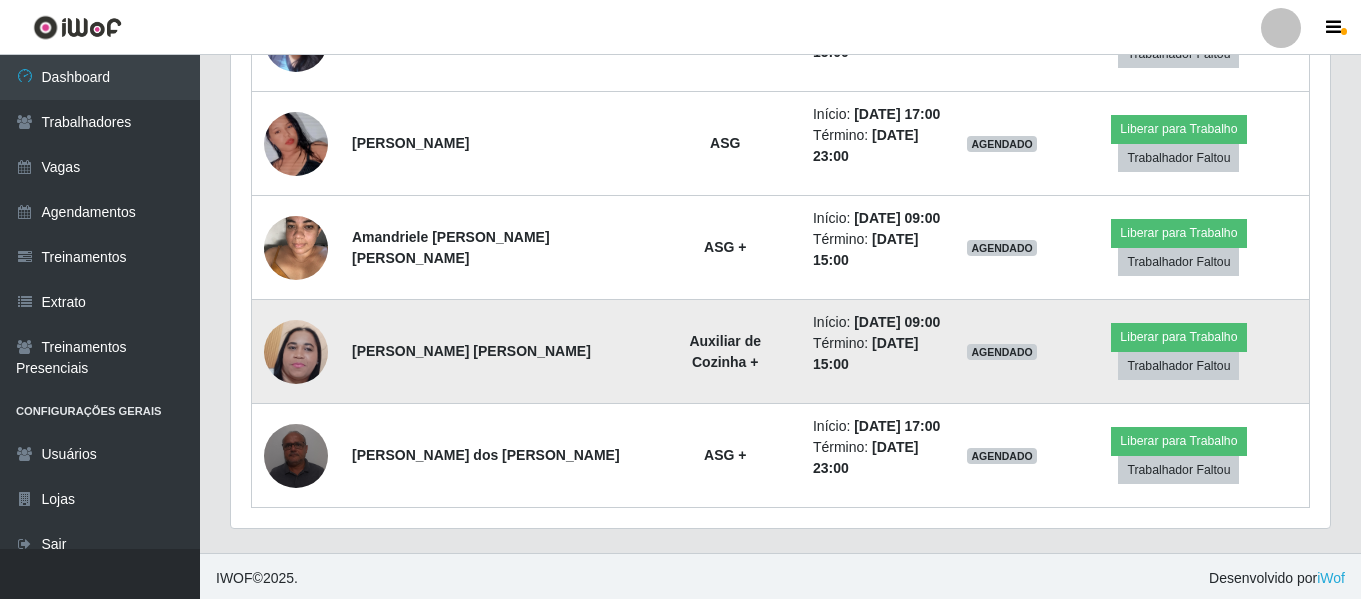 click at bounding box center [296, 351] 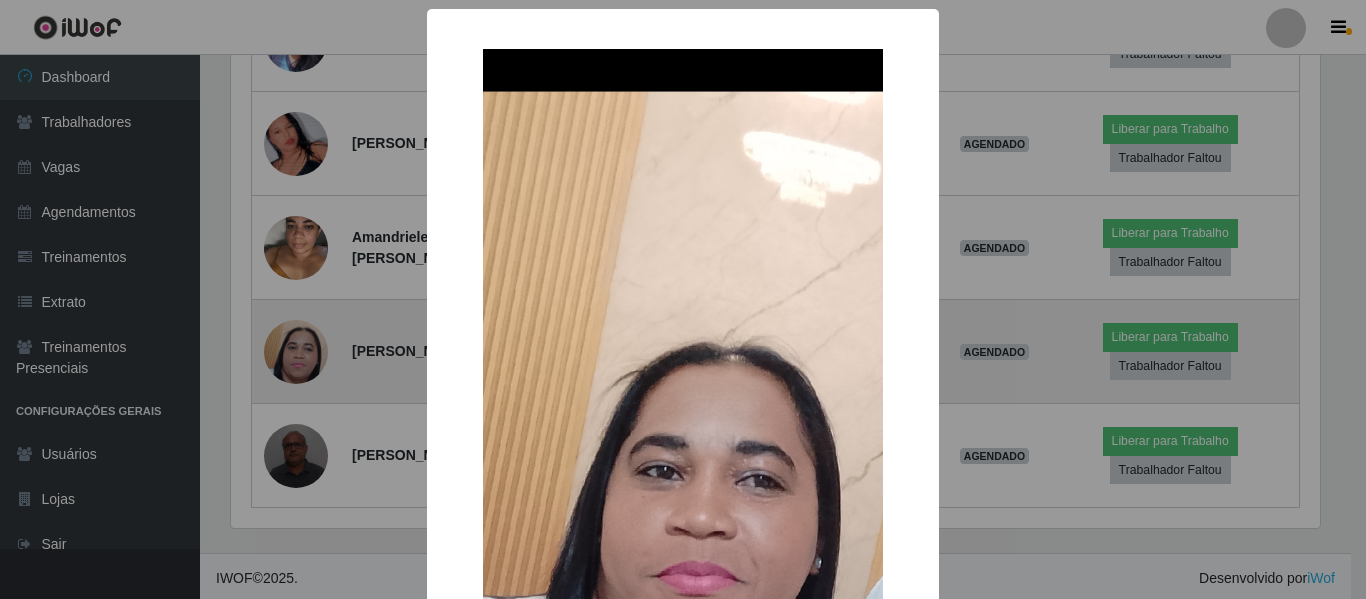 scroll, scrollTop: 999585, scrollLeft: 998911, axis: both 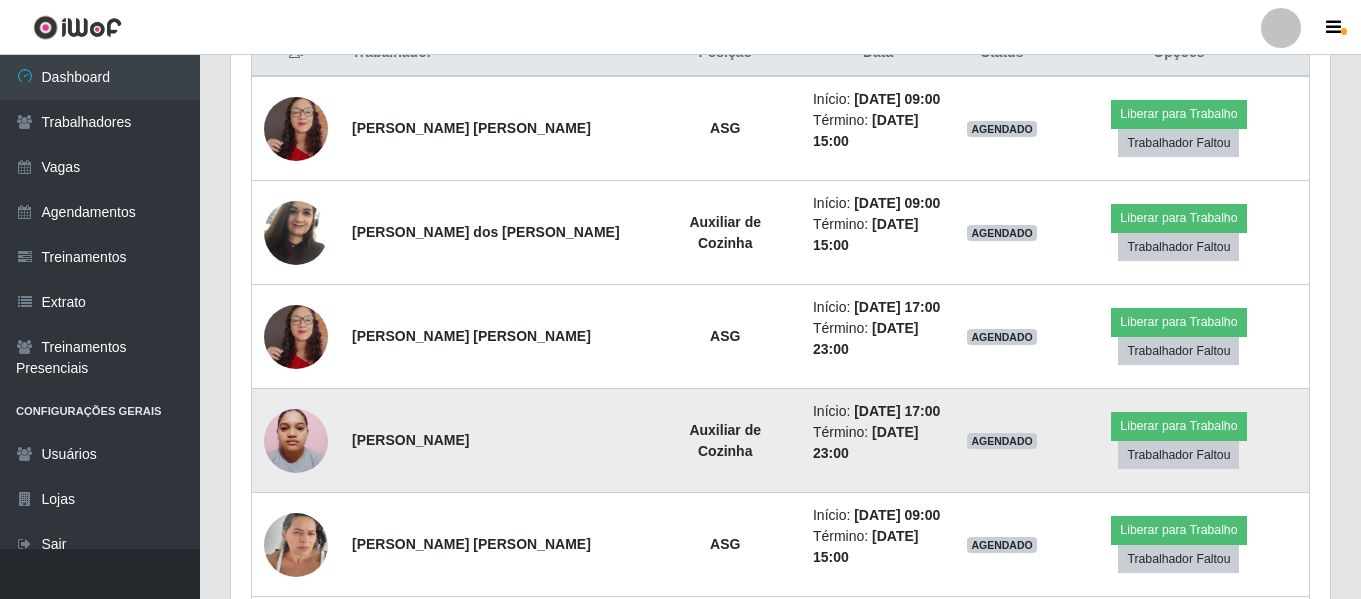 click at bounding box center [296, 440] 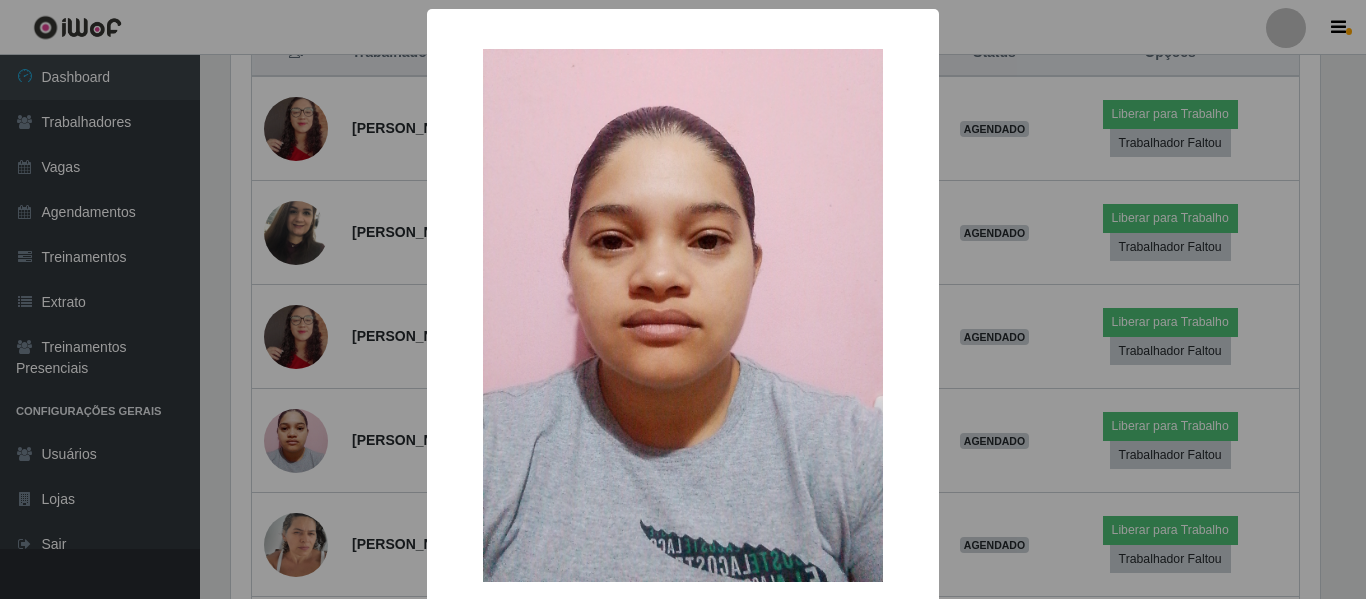 click on "× OK Cancel" at bounding box center (683, 299) 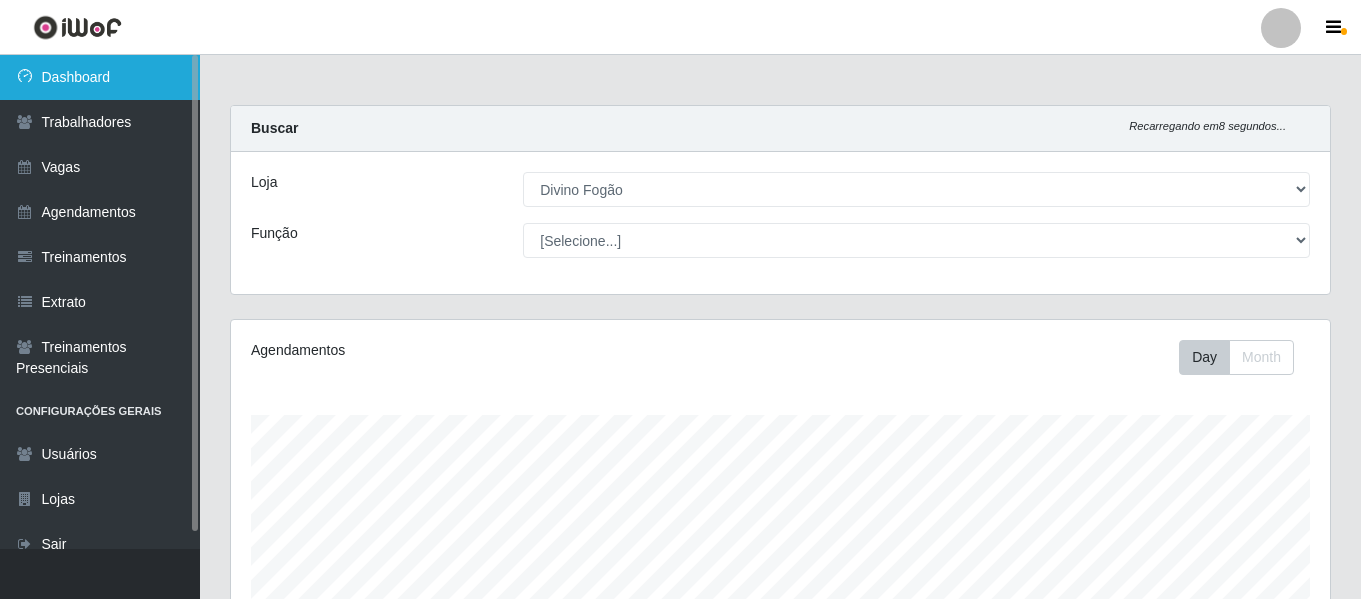 click on "Dashboard" at bounding box center (100, 77) 